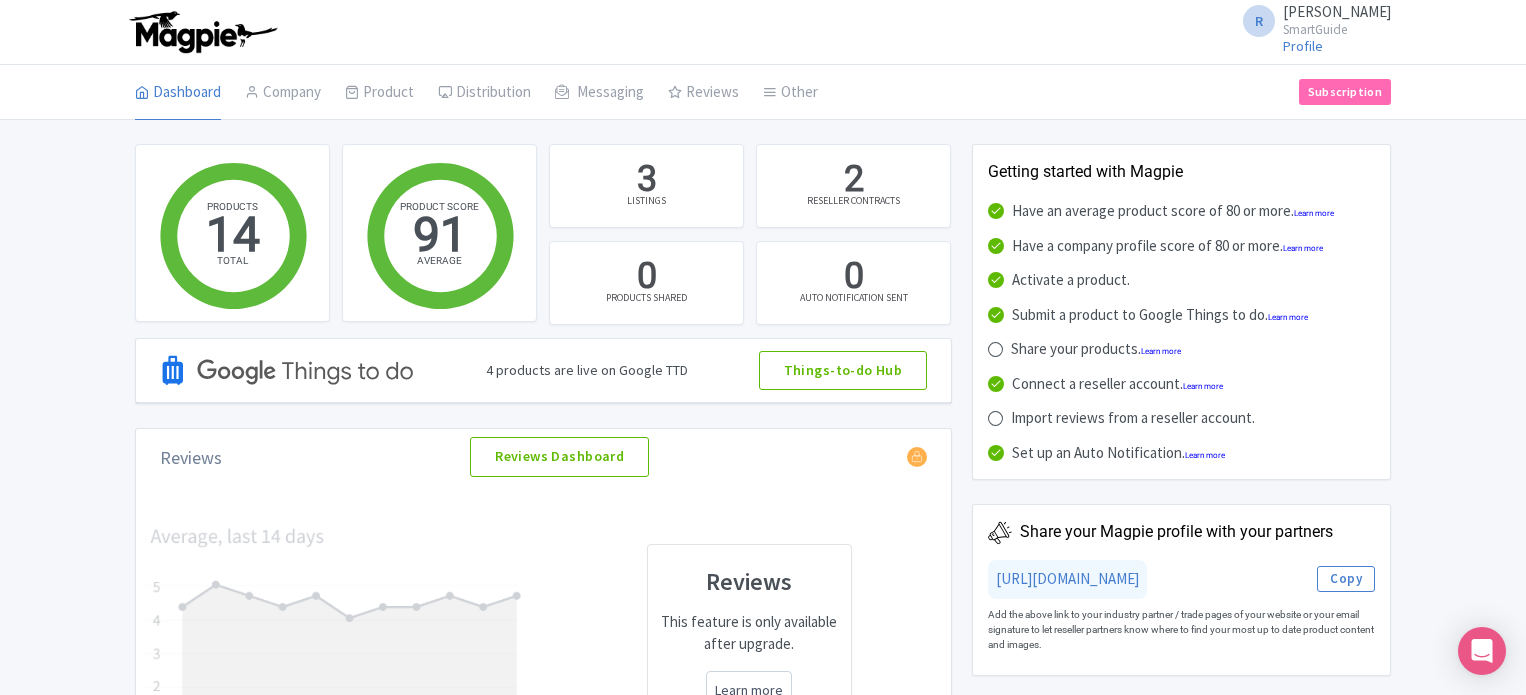scroll, scrollTop: 0, scrollLeft: 0, axis: both 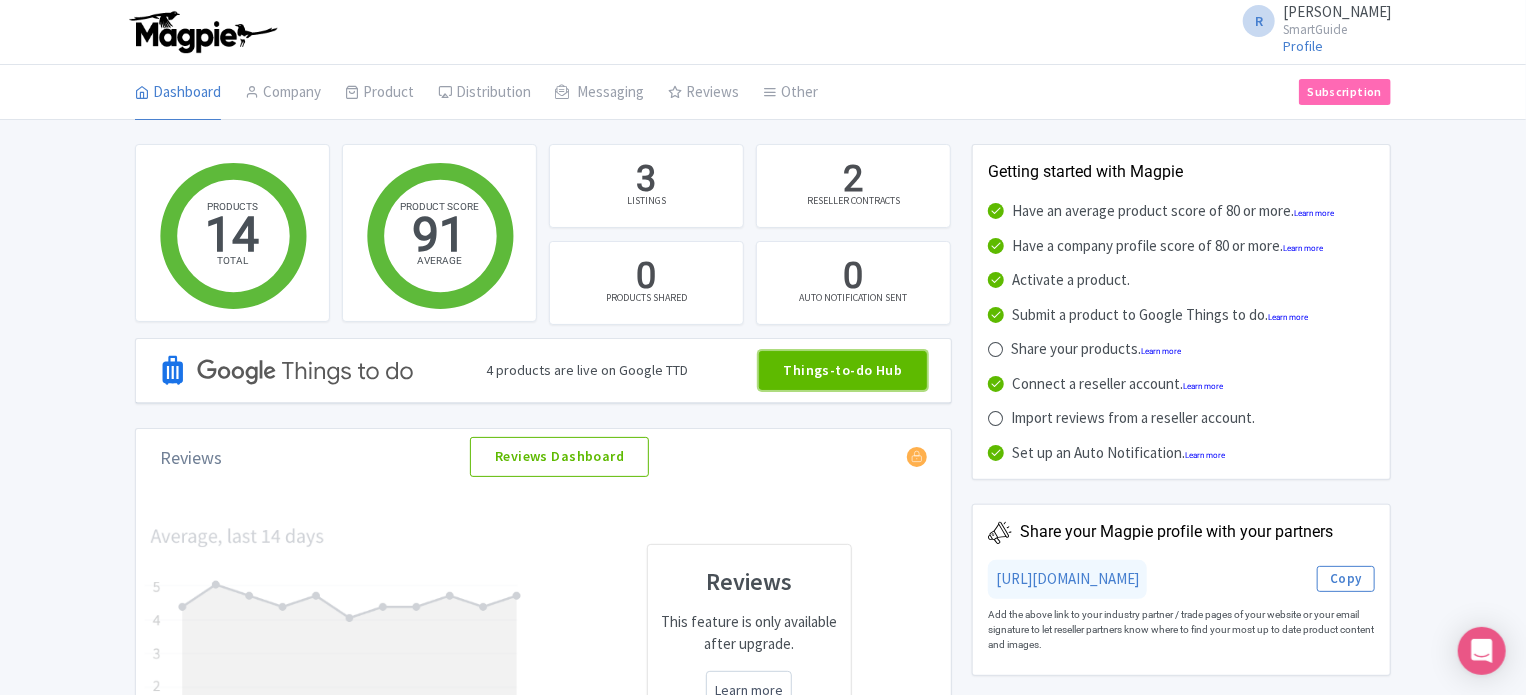 click on "Things-to-do Hub" at bounding box center [843, 371] 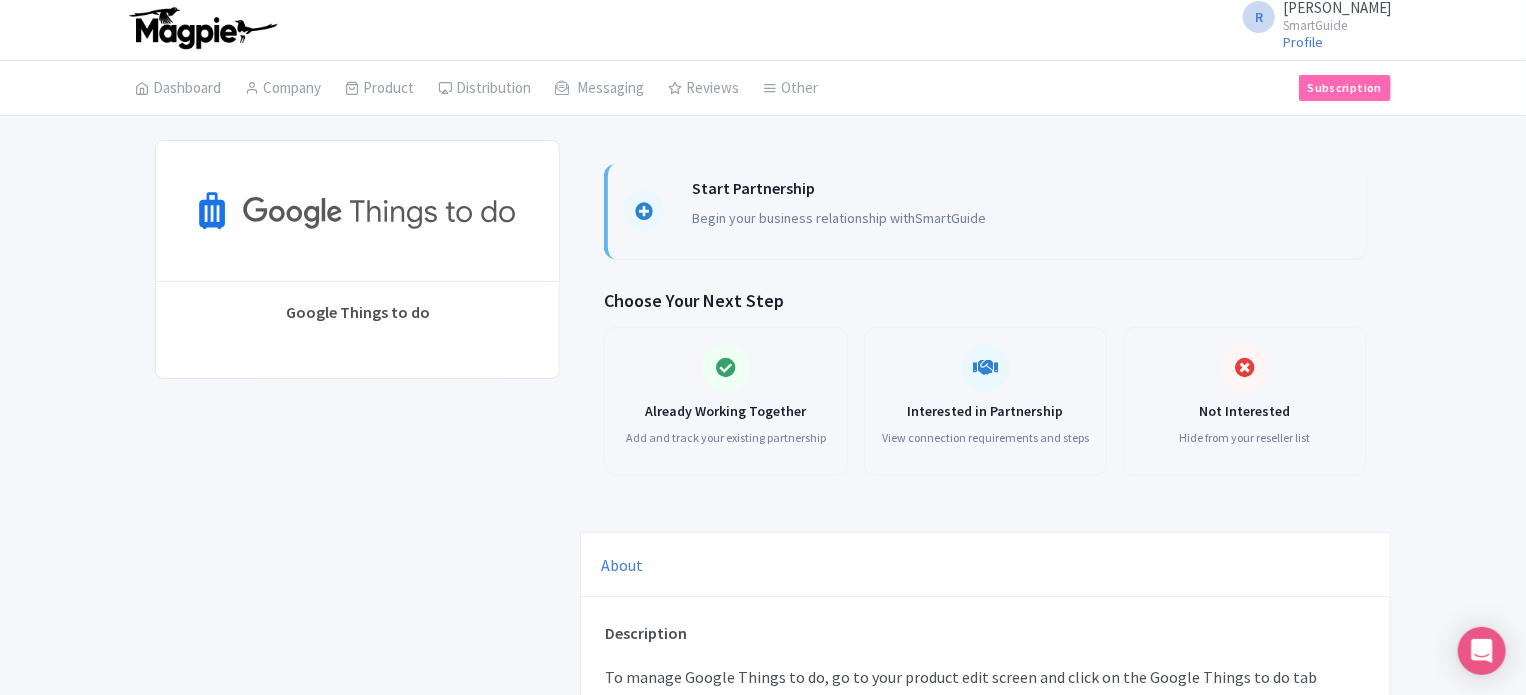 scroll, scrollTop: 0, scrollLeft: 0, axis: both 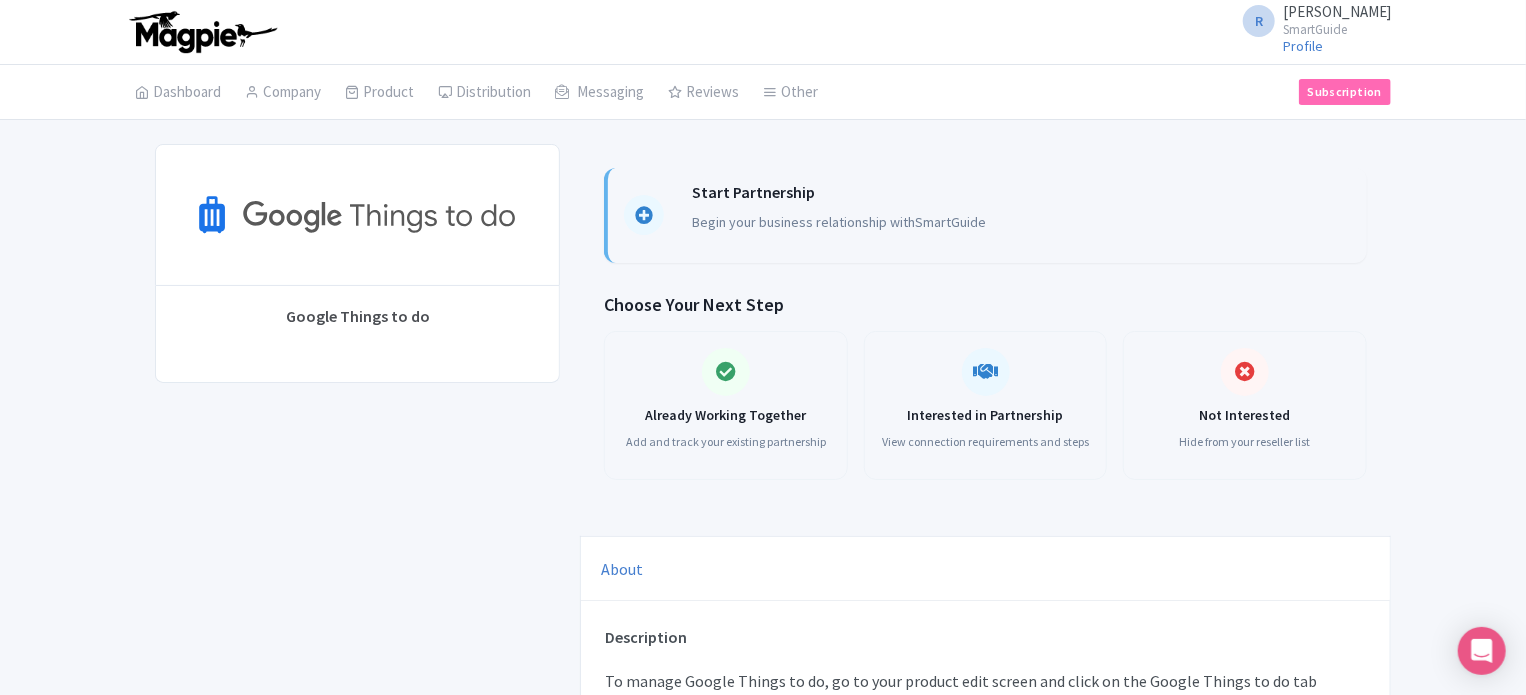 click on "SmartGuide" at bounding box center [950, 222] 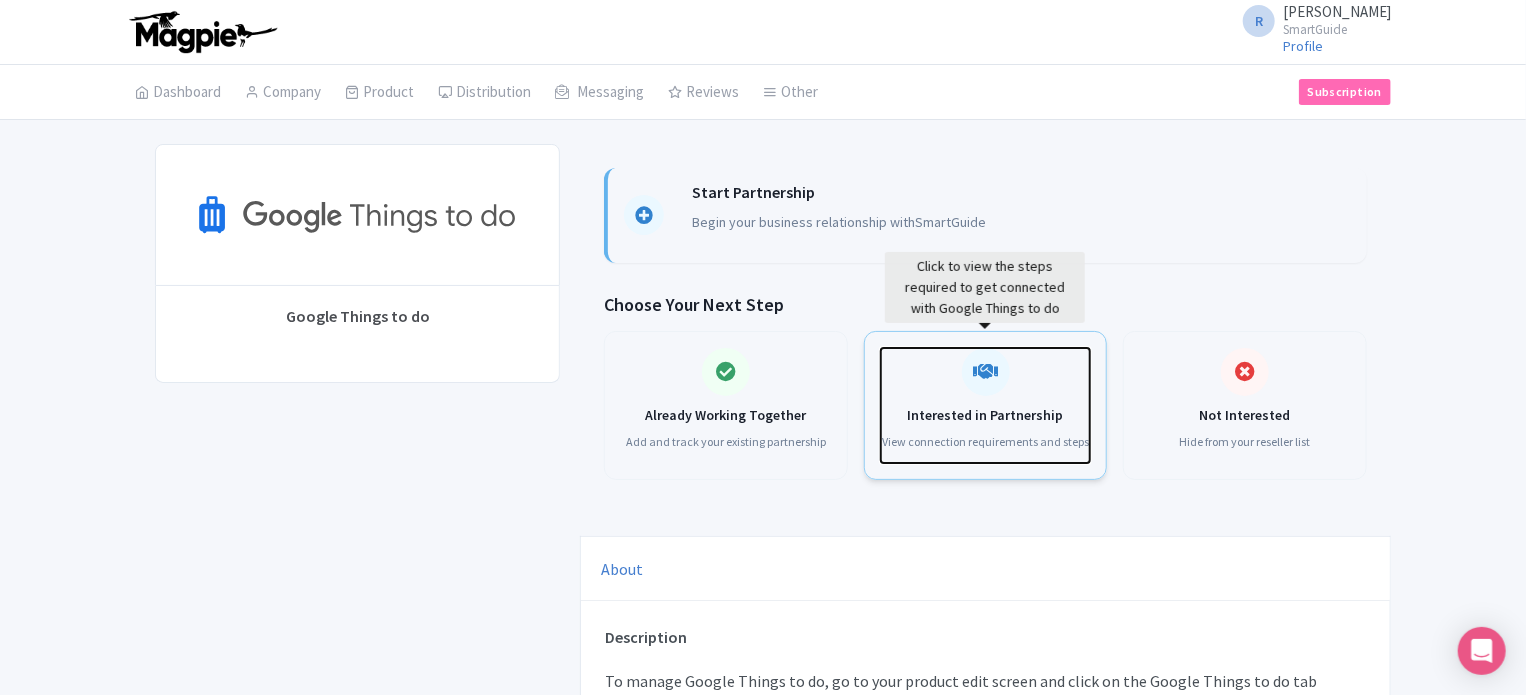 click at bounding box center [986, 372] 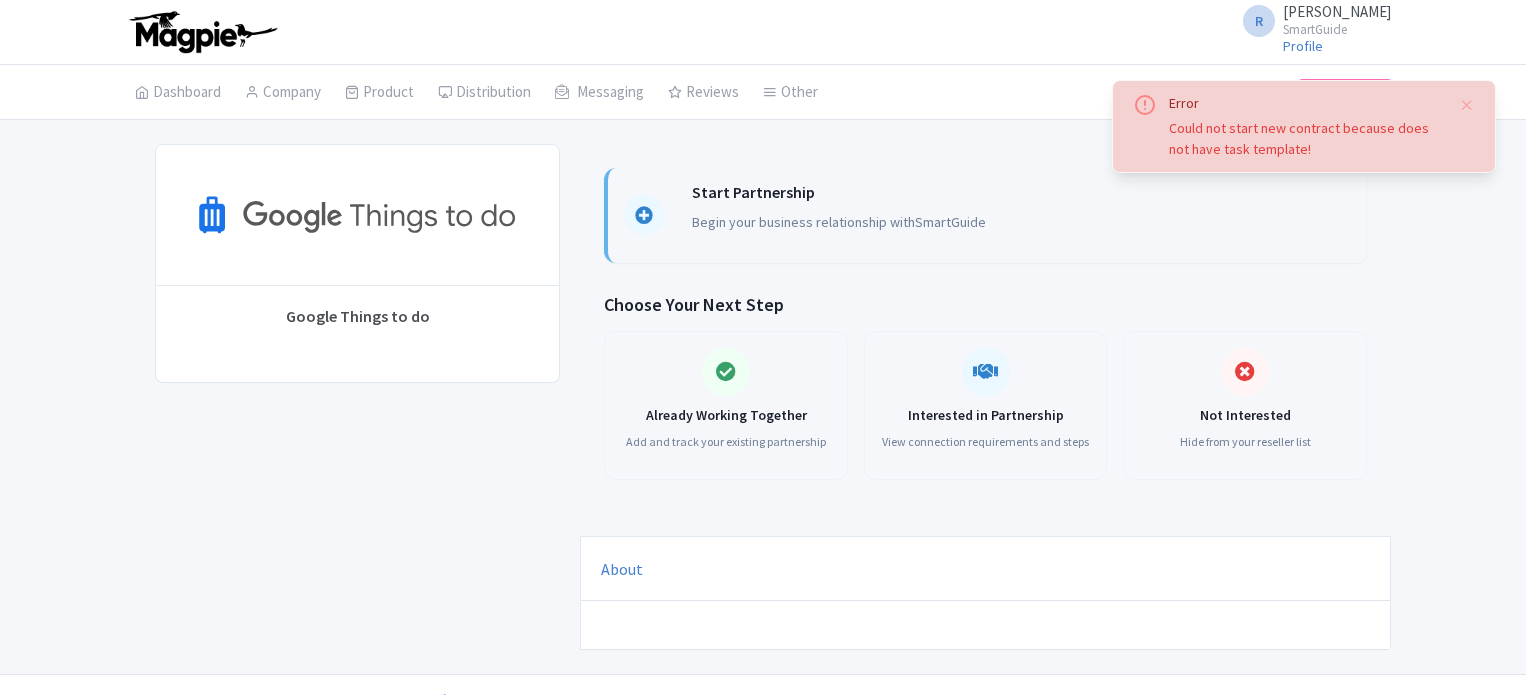 scroll, scrollTop: 0, scrollLeft: 0, axis: both 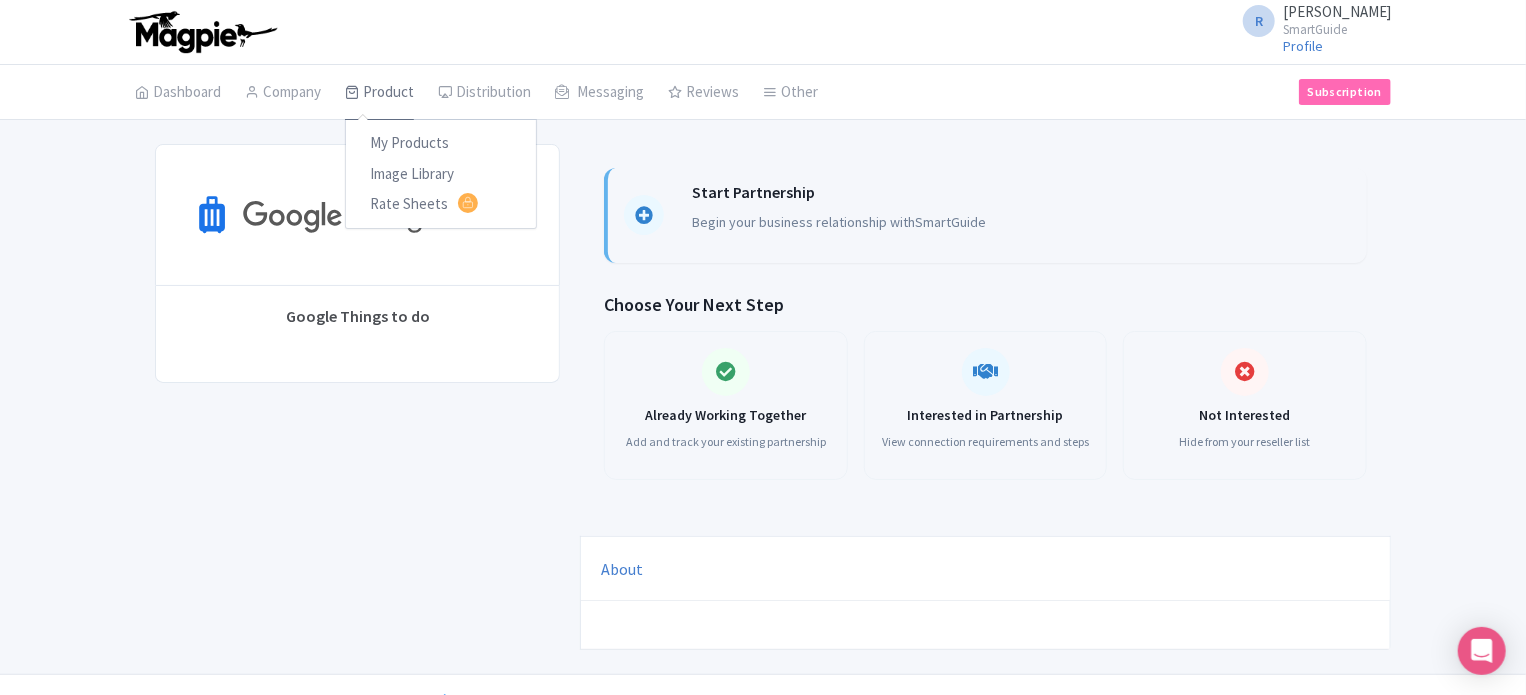 click on "Product" at bounding box center (379, 93) 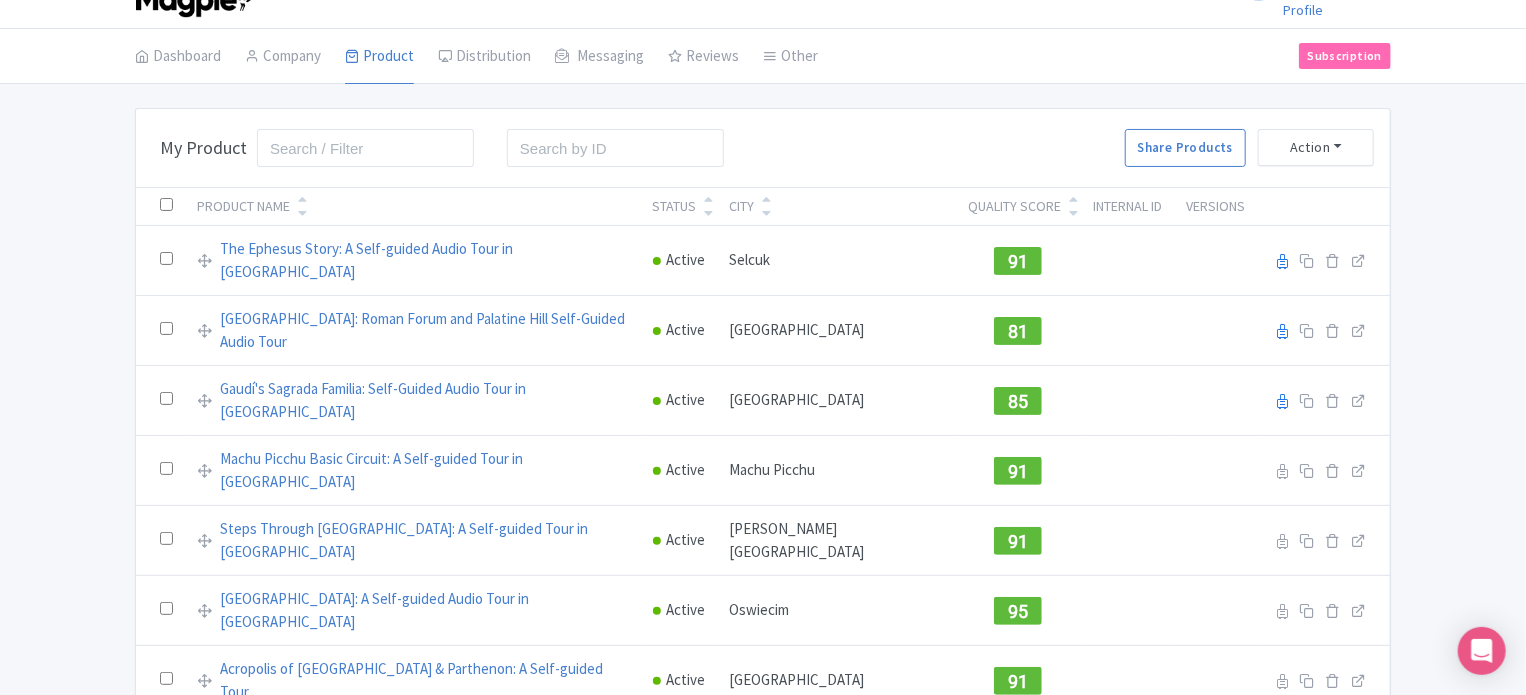 scroll, scrollTop: 0, scrollLeft: 0, axis: both 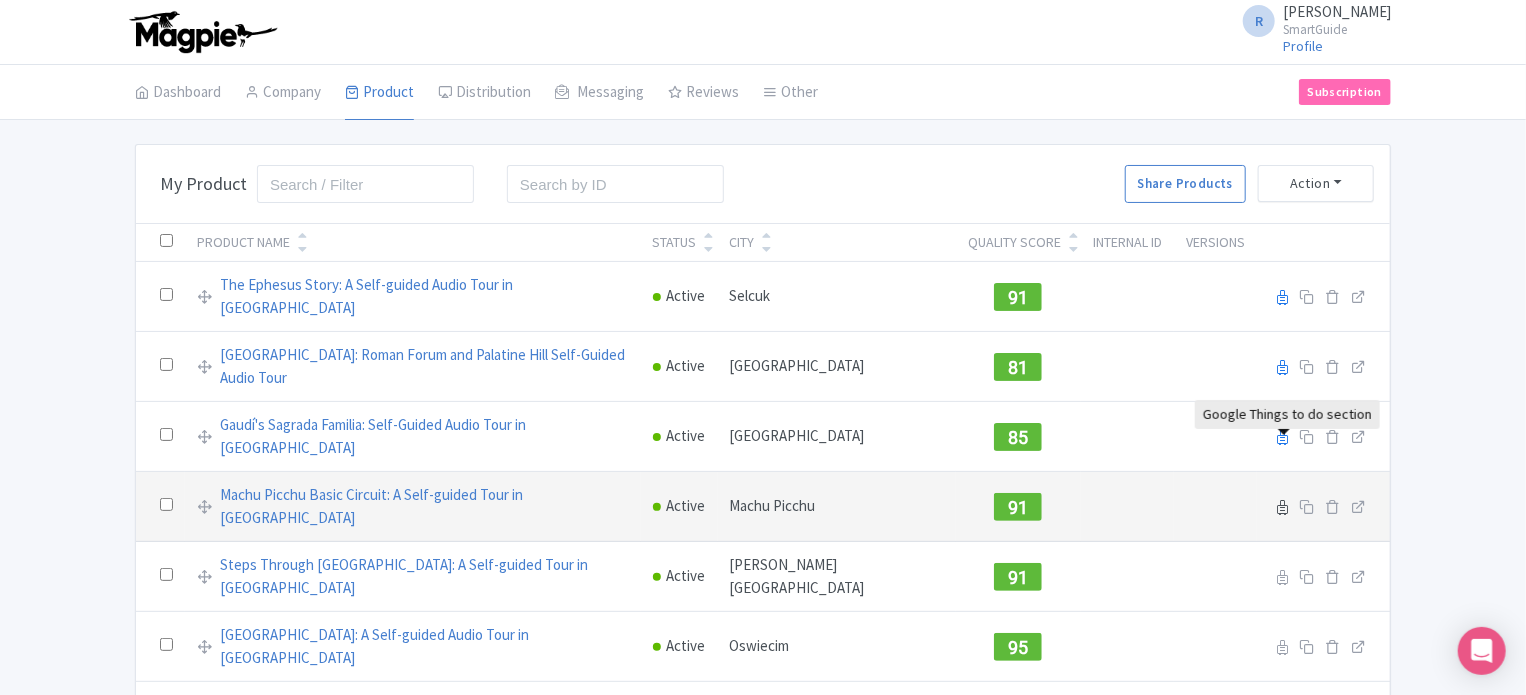 click at bounding box center (1282, 507) 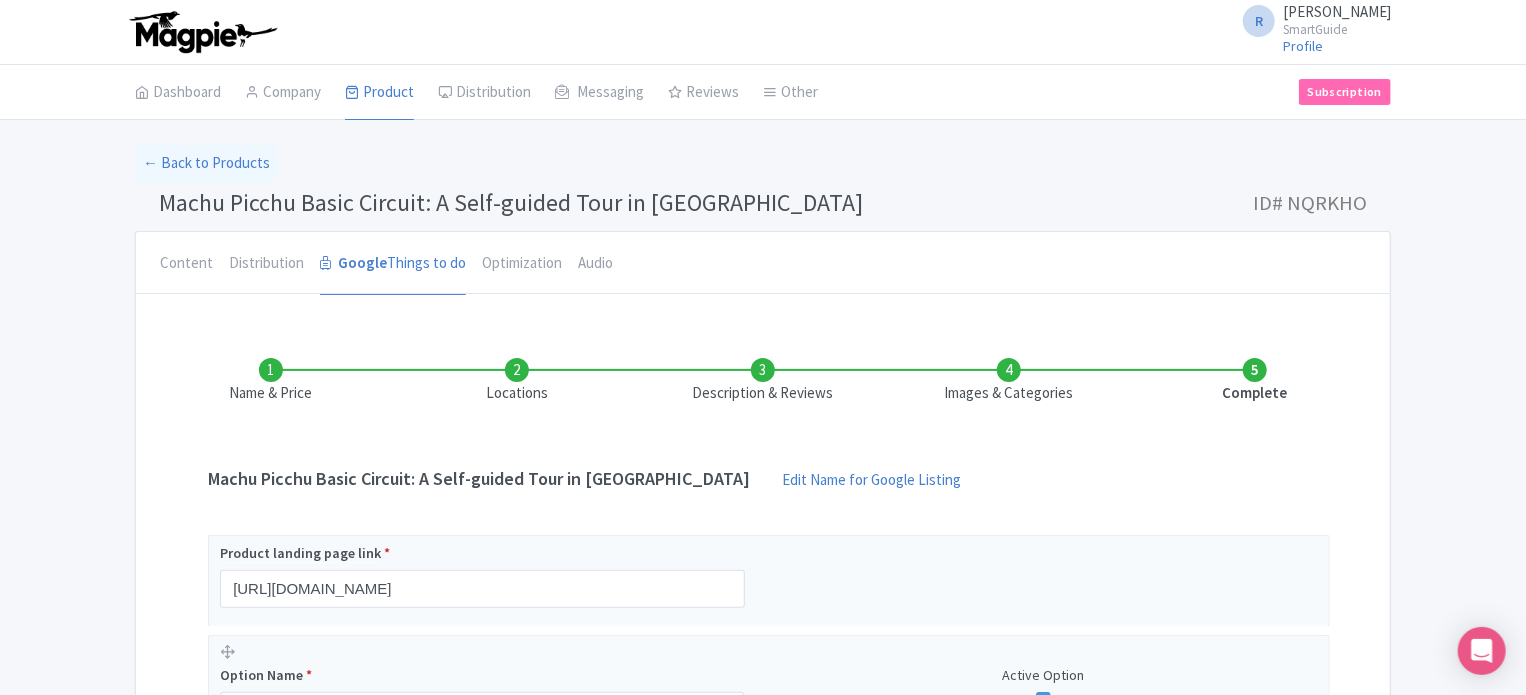 scroll, scrollTop: 300, scrollLeft: 0, axis: vertical 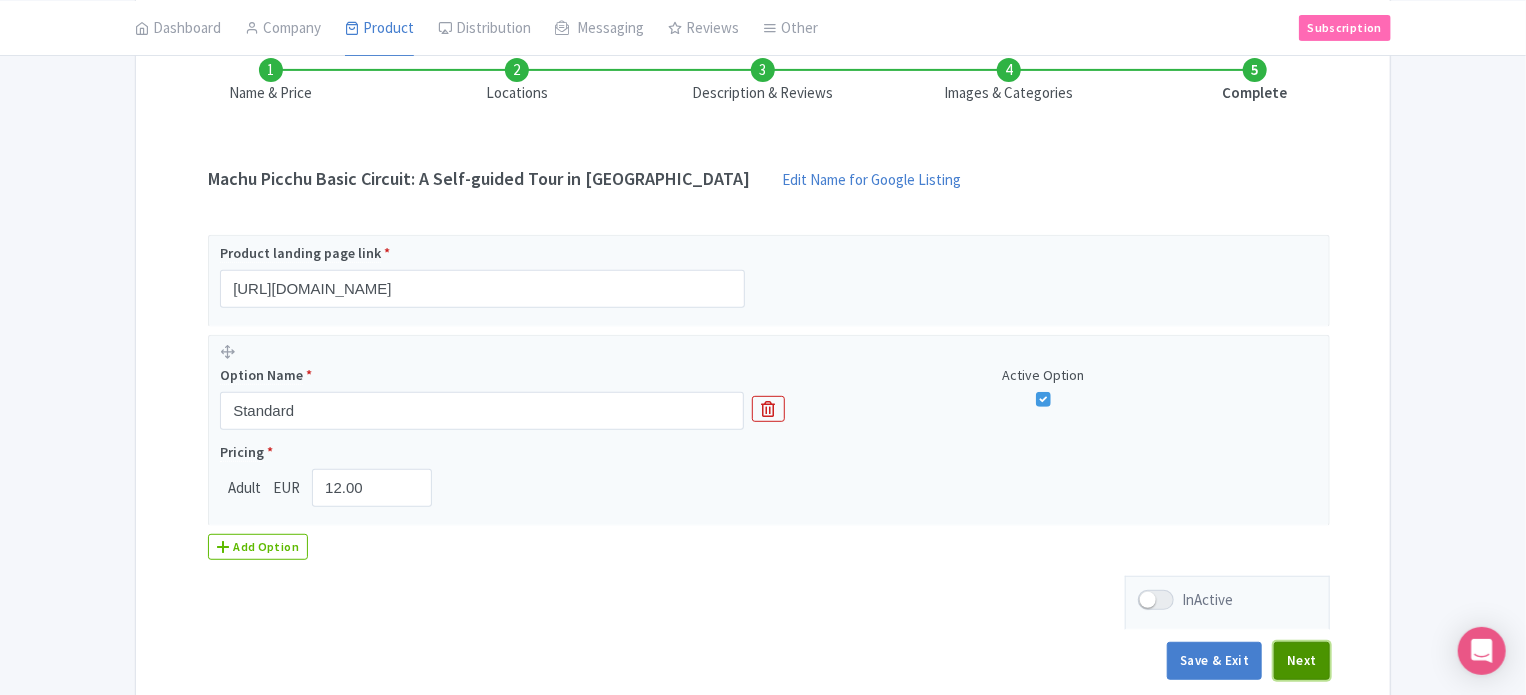 click on "Next" at bounding box center (1302, 661) 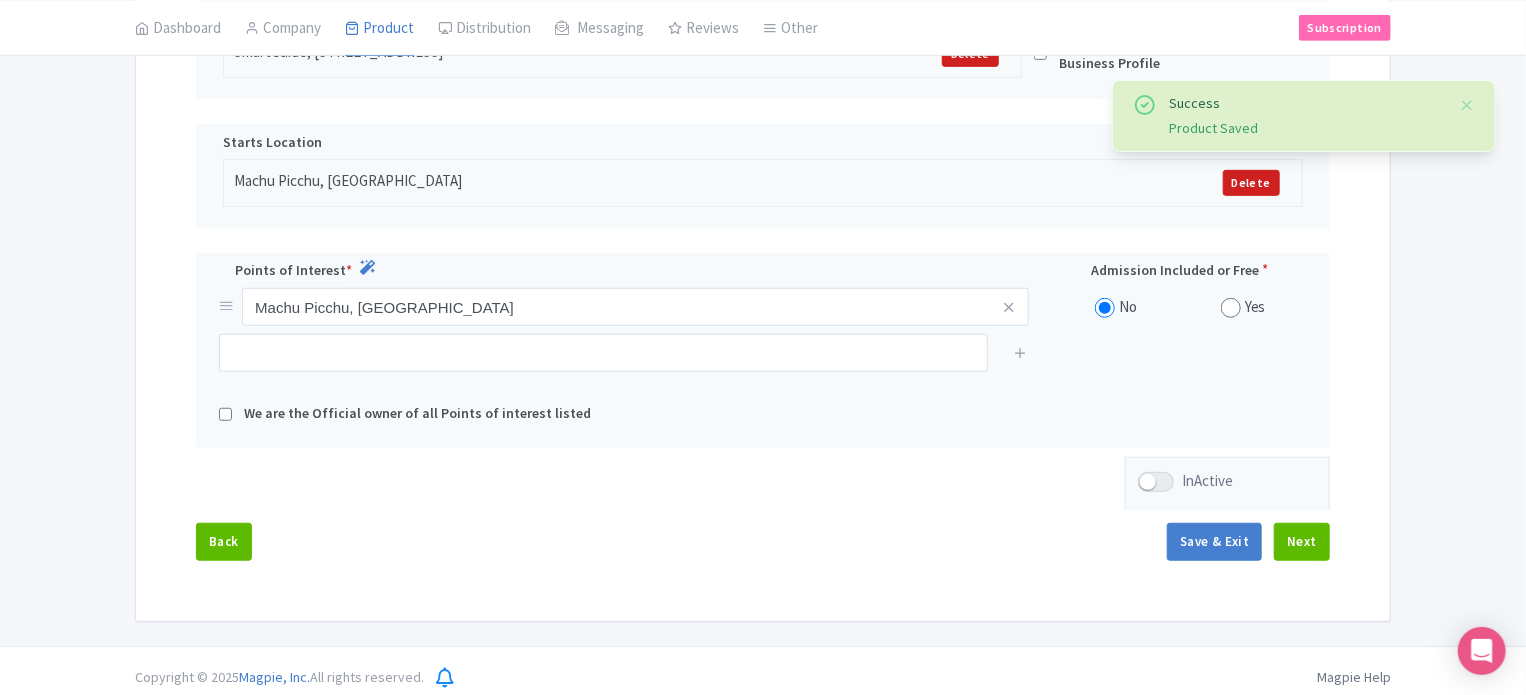 scroll, scrollTop: 516, scrollLeft: 0, axis: vertical 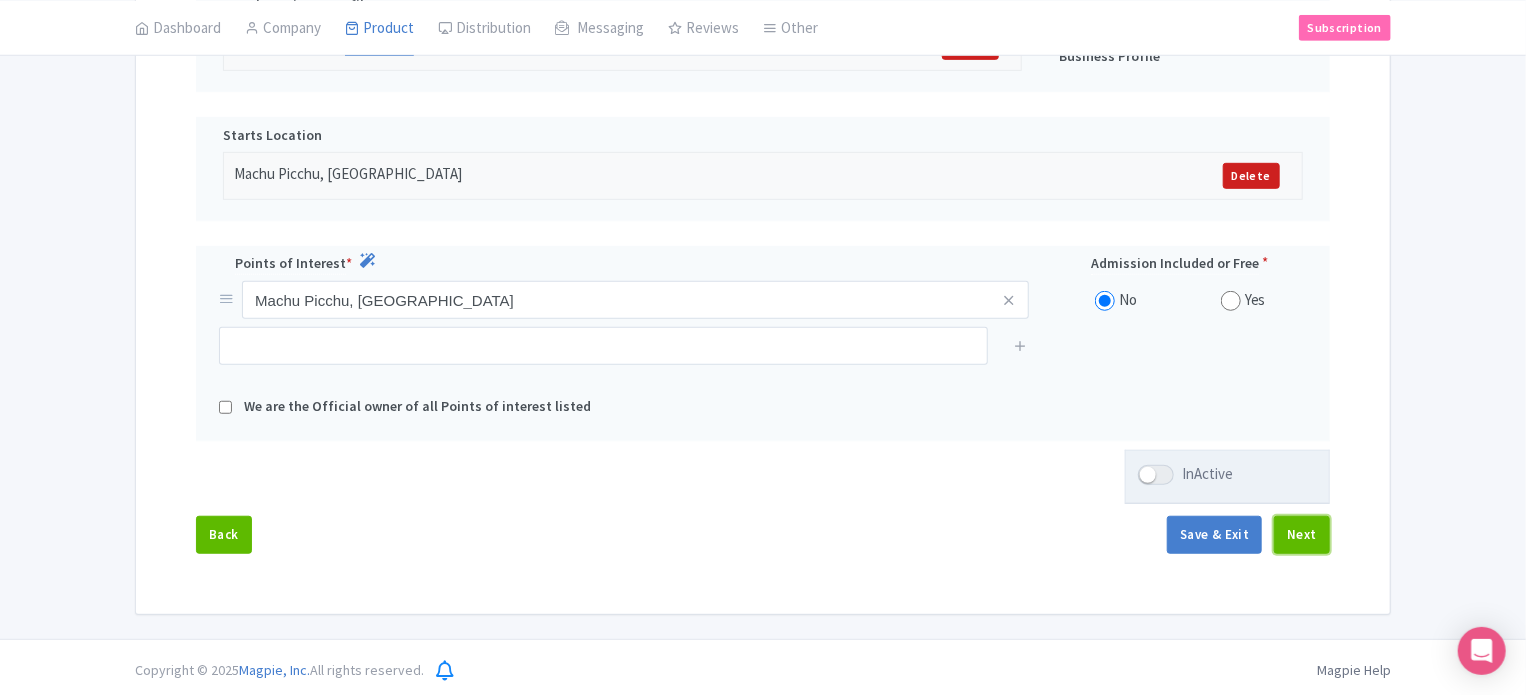 drag, startPoint x: 1315, startPoint y: 532, endPoint x: 1312, endPoint y: 480, distance: 52.086468 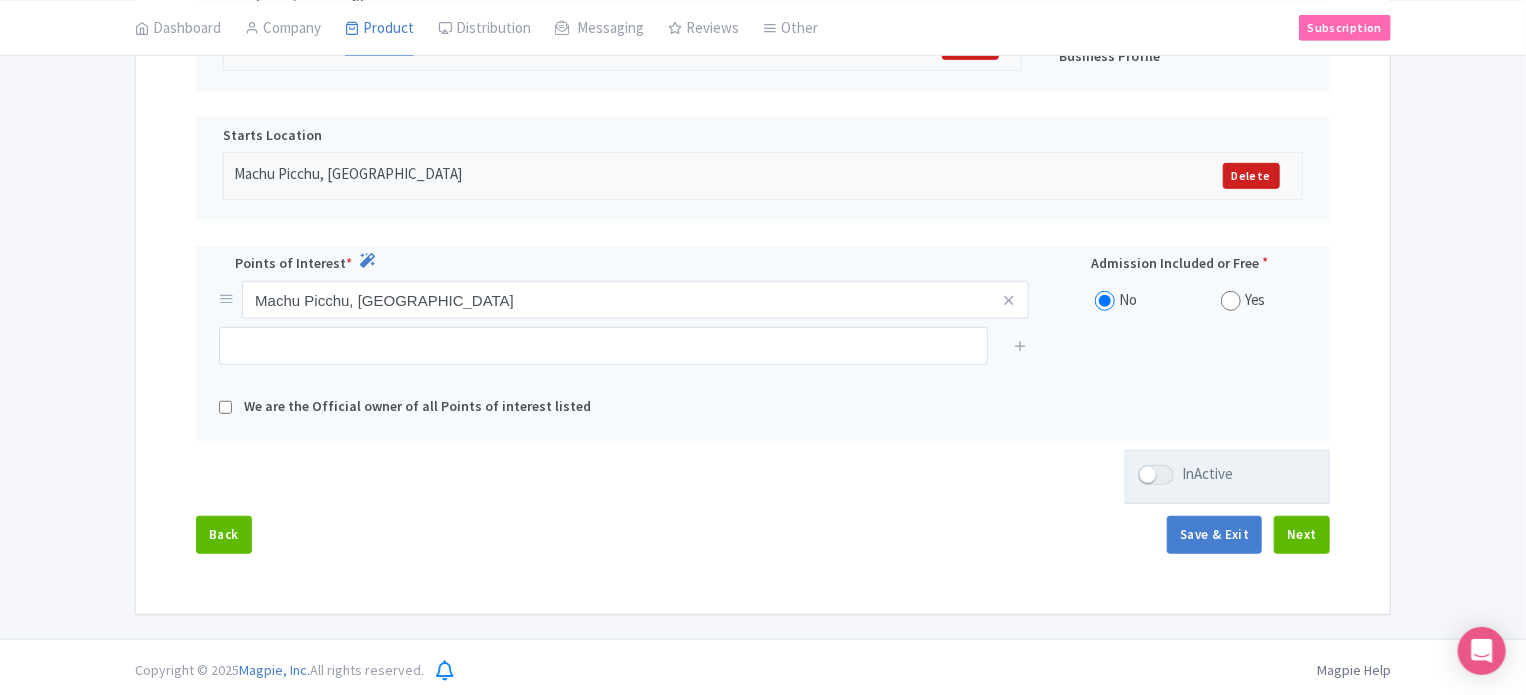 click at bounding box center (1156, 475) 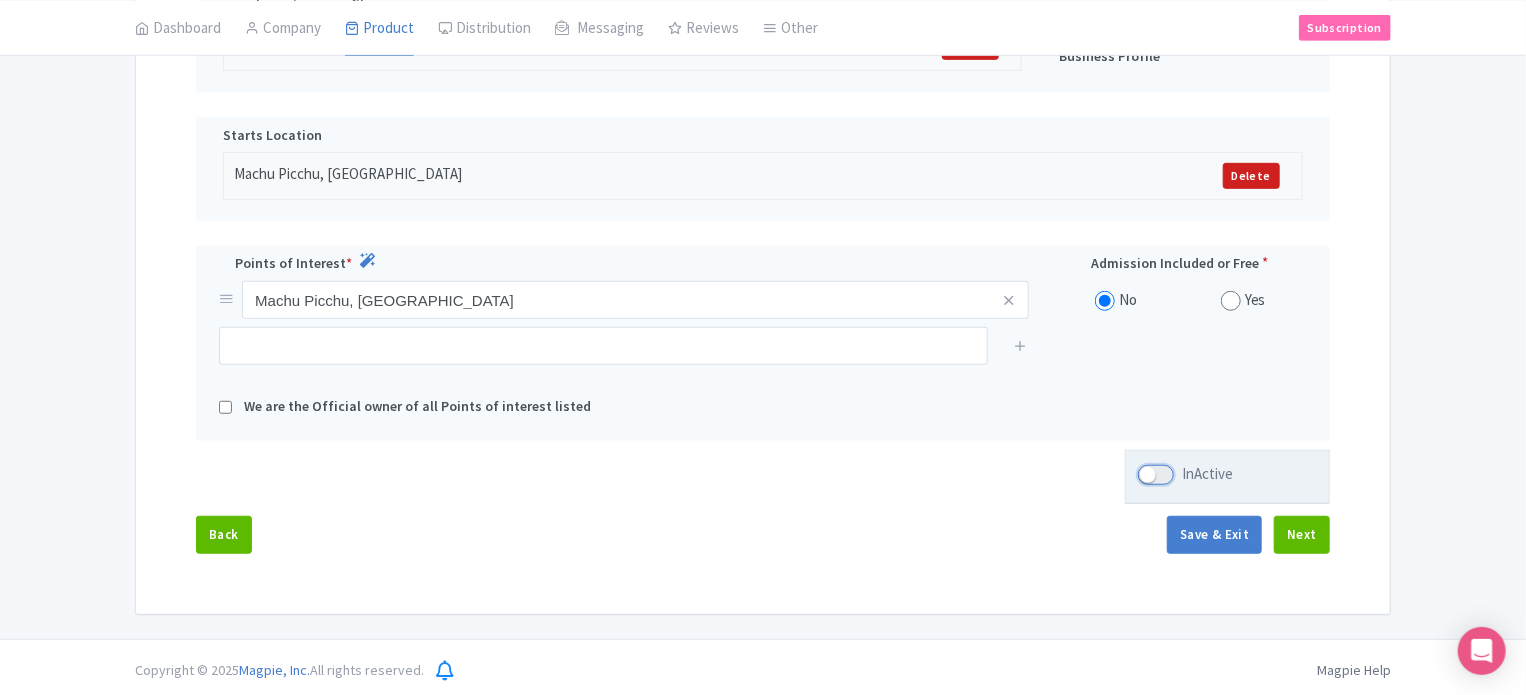 click on "InActive" at bounding box center (1144, 474) 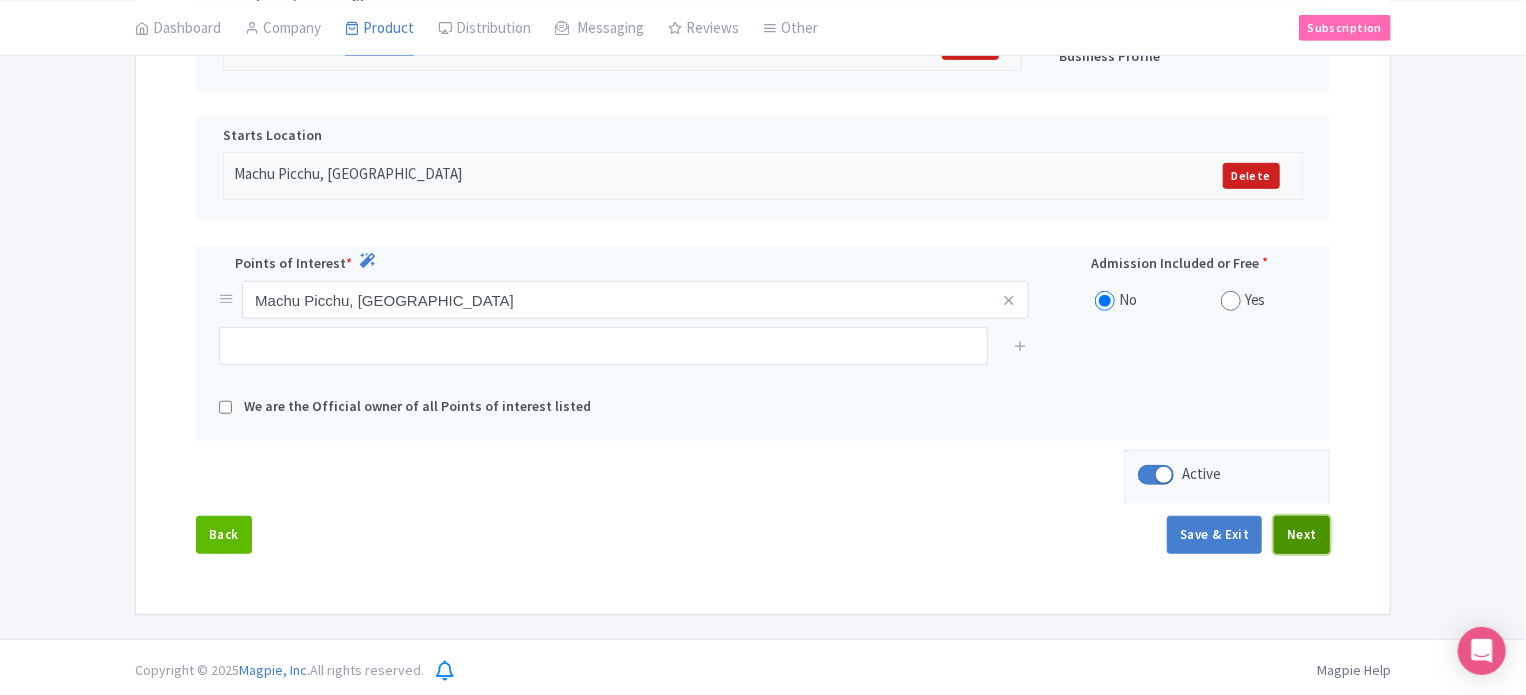 click on "Next" at bounding box center (1302, 535) 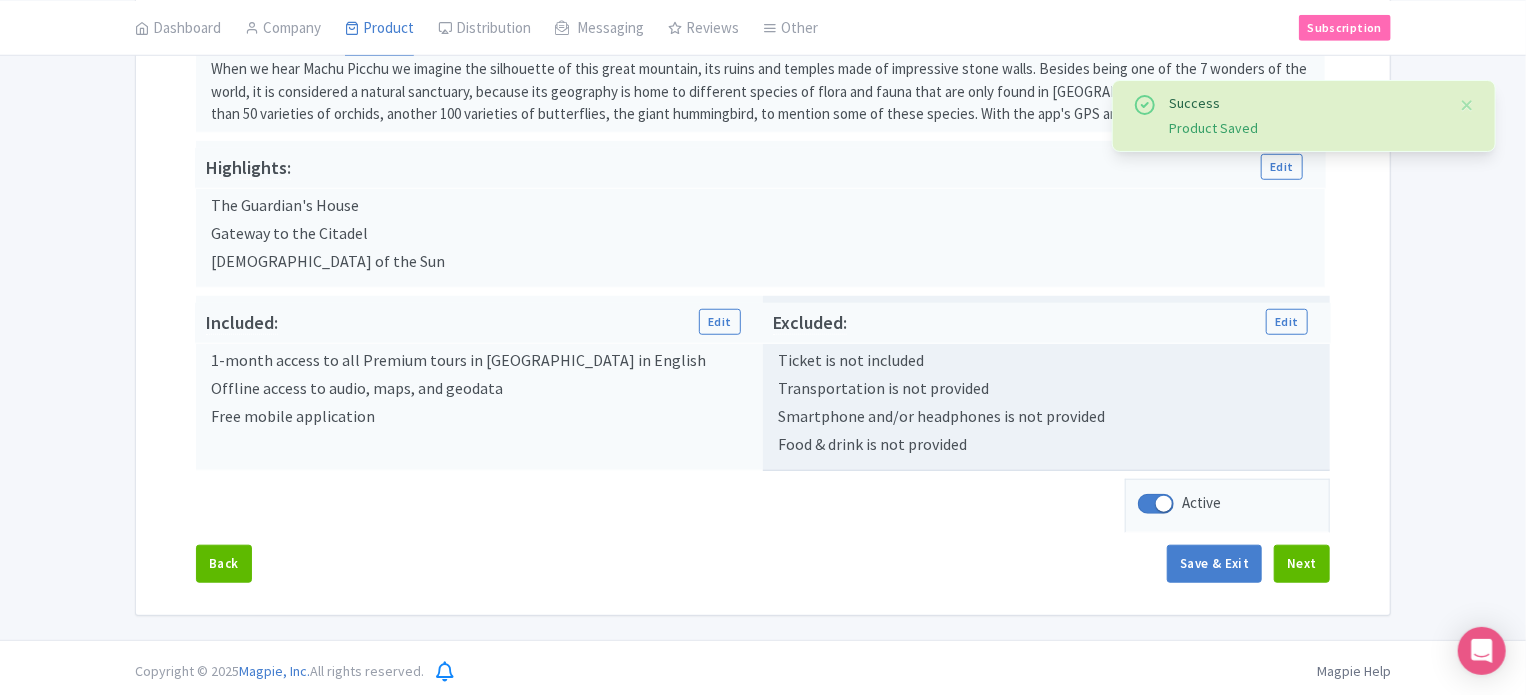 scroll, scrollTop: 659, scrollLeft: 0, axis: vertical 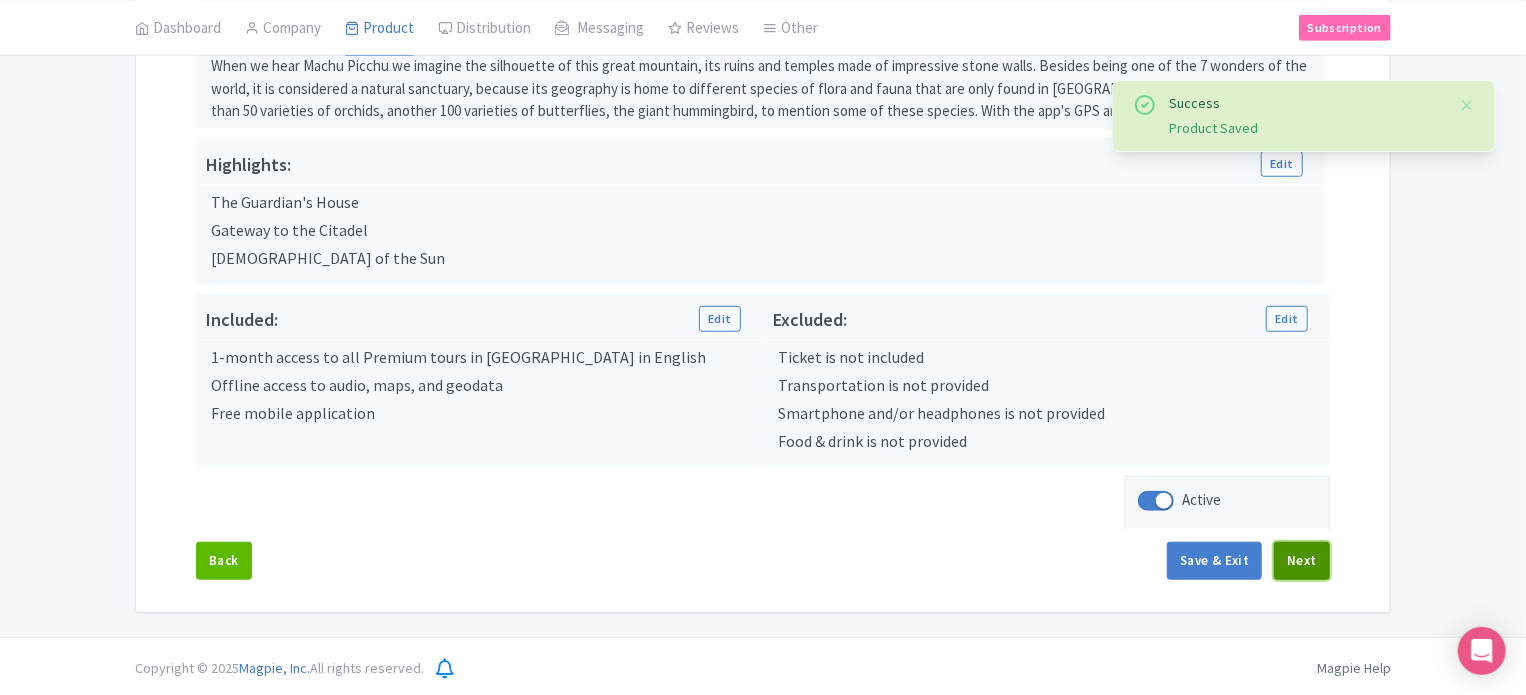 click on "Next" at bounding box center [1302, 561] 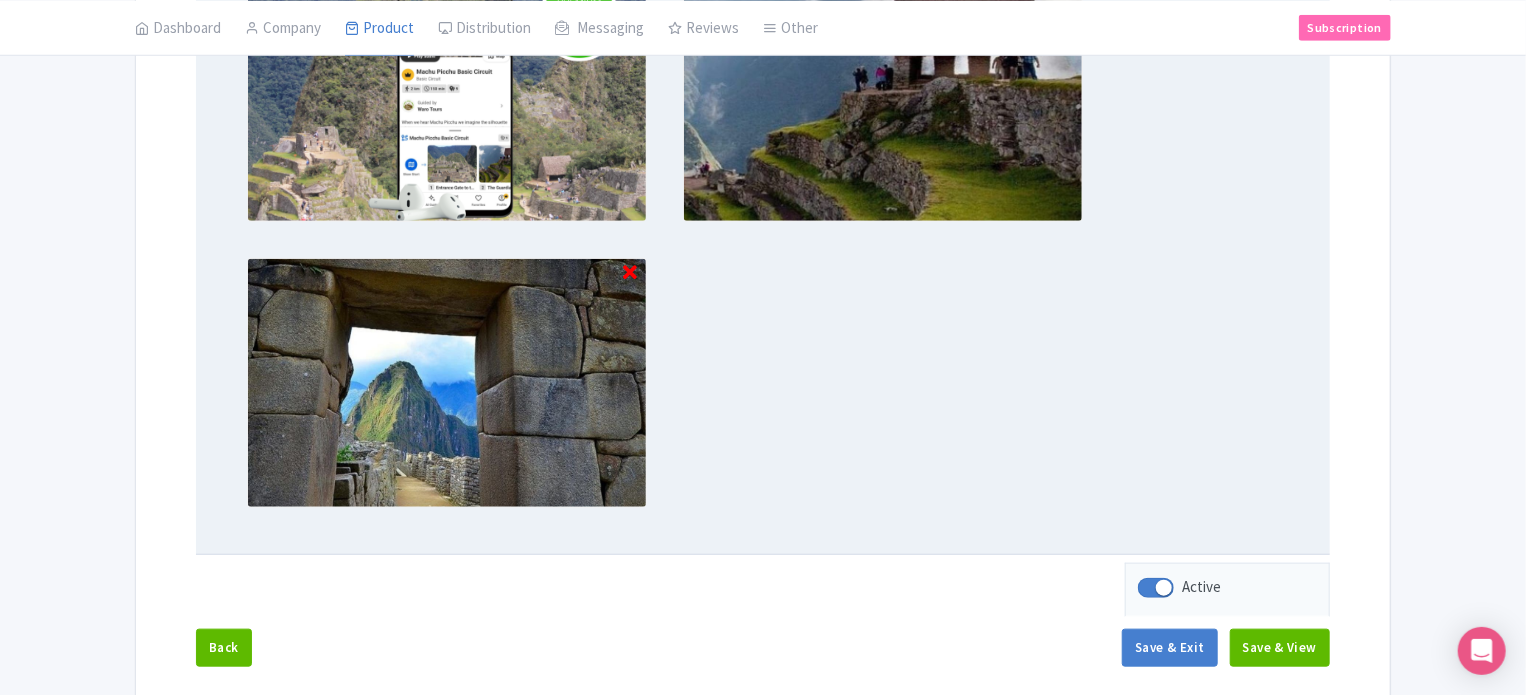 scroll, scrollTop: 837, scrollLeft: 0, axis: vertical 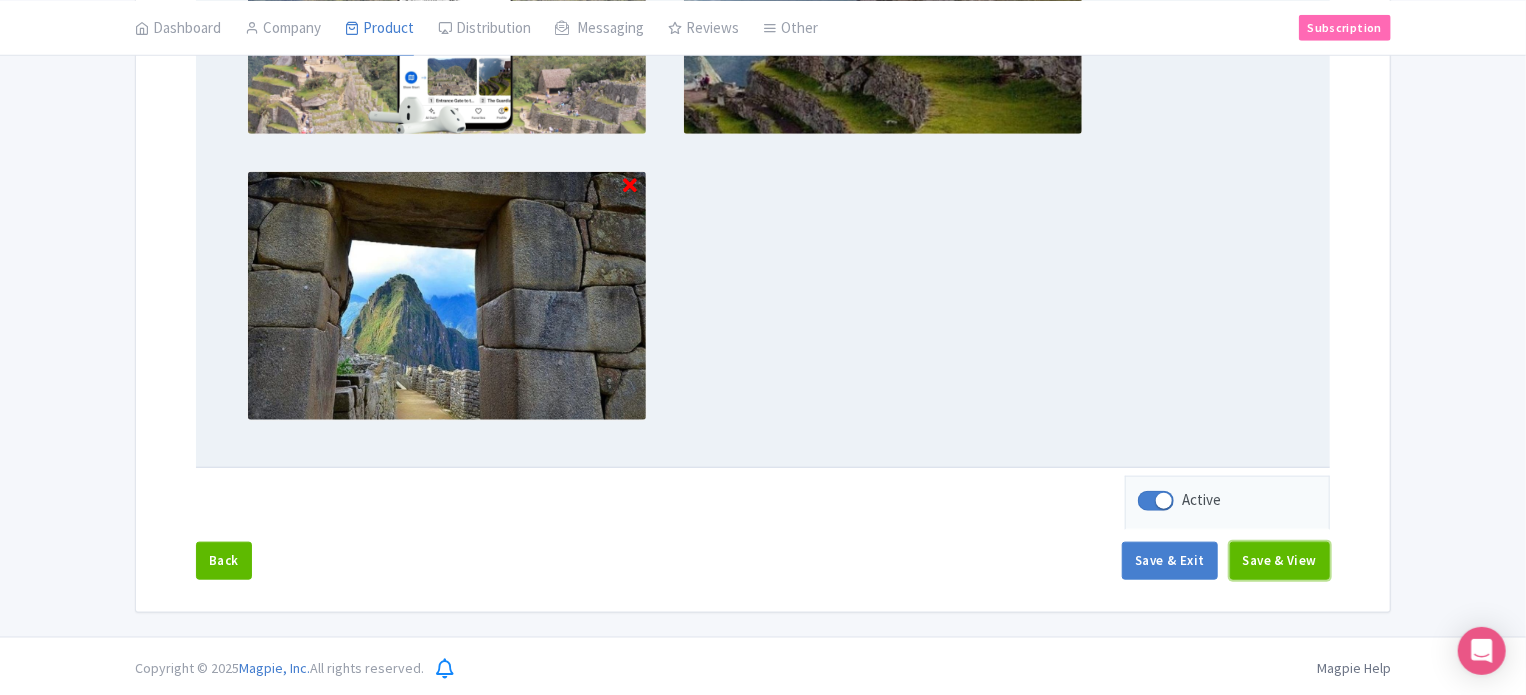 click on "Save & View" at bounding box center [1280, 561] 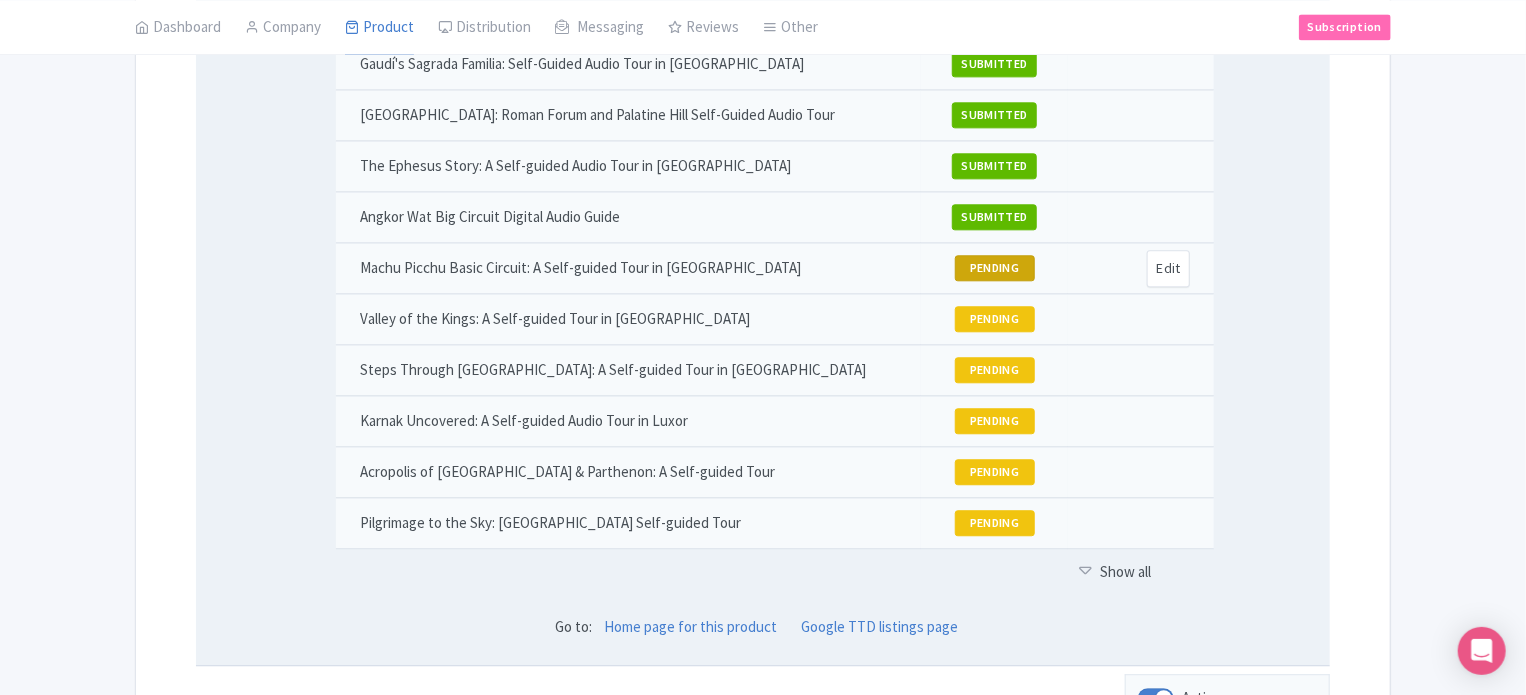 scroll, scrollTop: 2337, scrollLeft: 0, axis: vertical 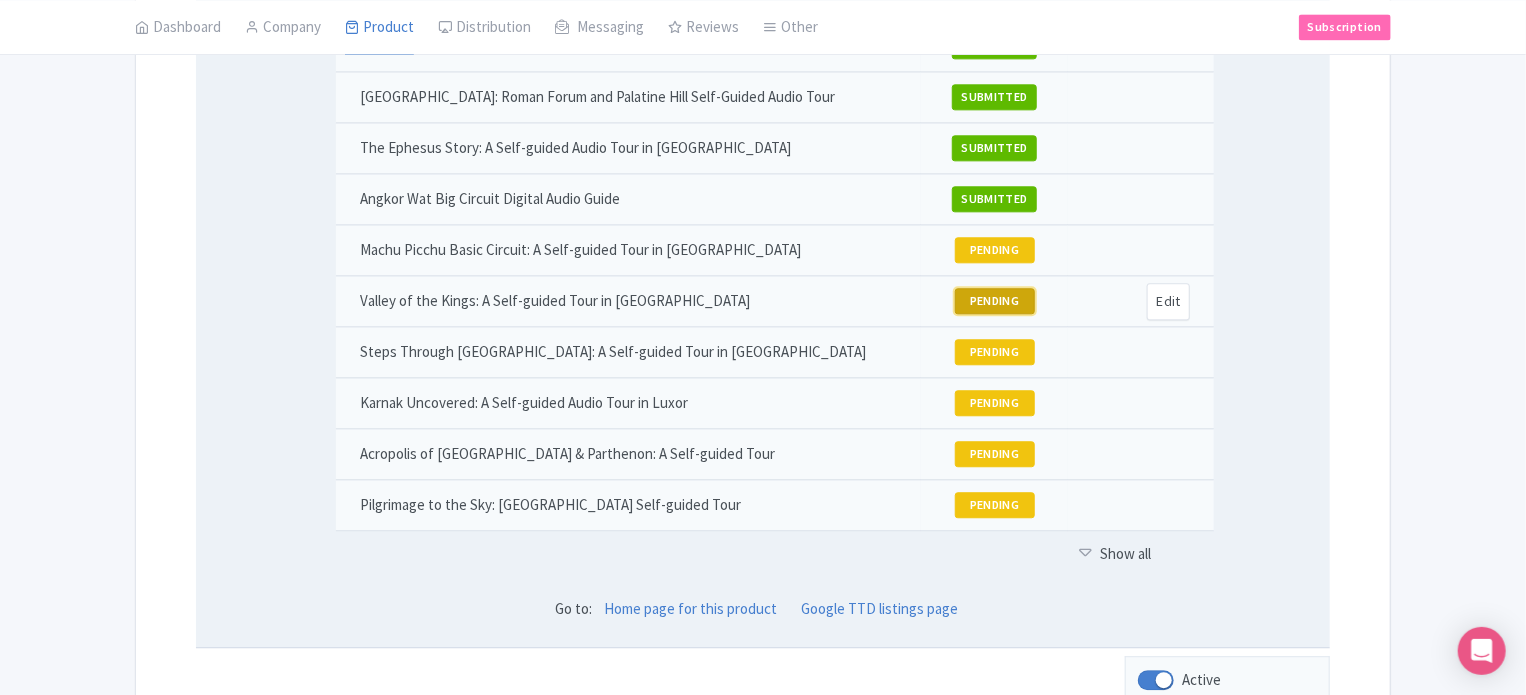 click on "PENDING" at bounding box center (995, 301) 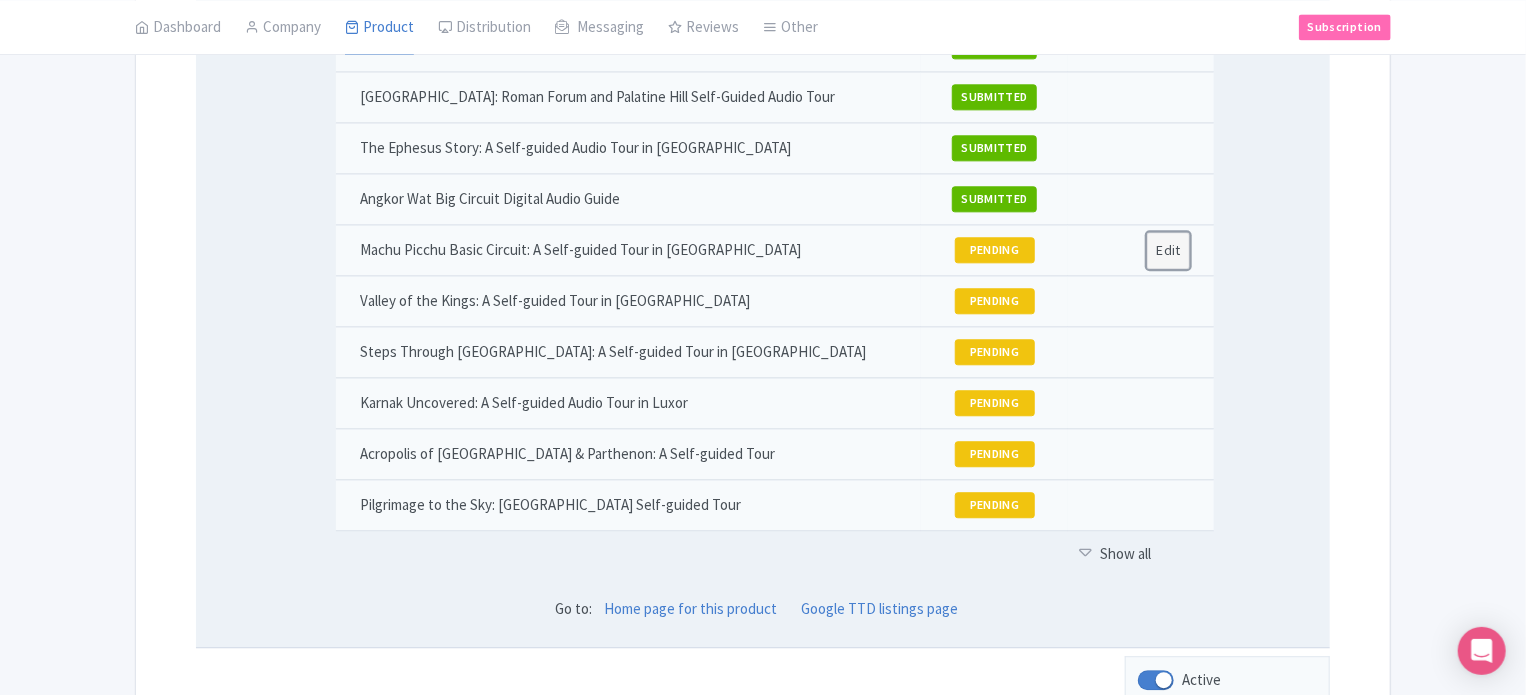 click on "Edit" at bounding box center [1168, 250] 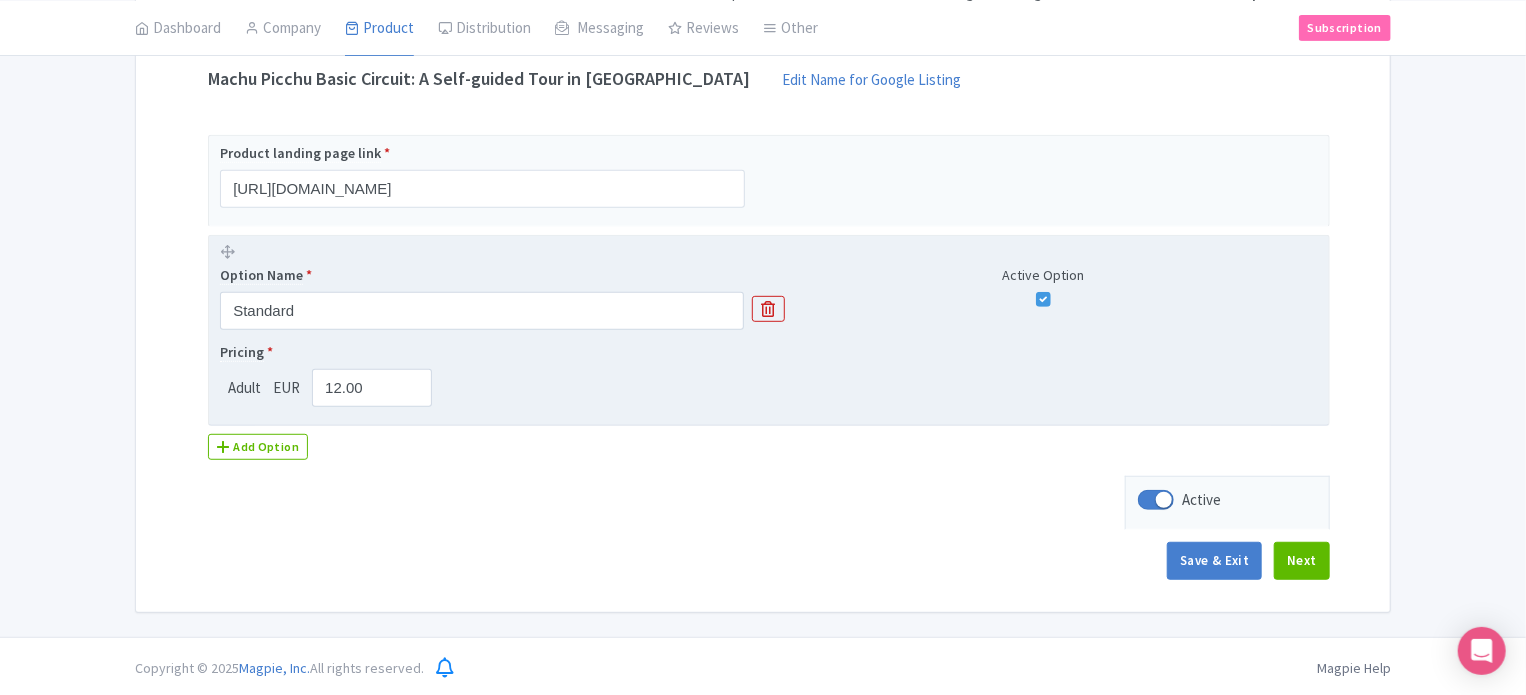 scroll, scrollTop: 400, scrollLeft: 0, axis: vertical 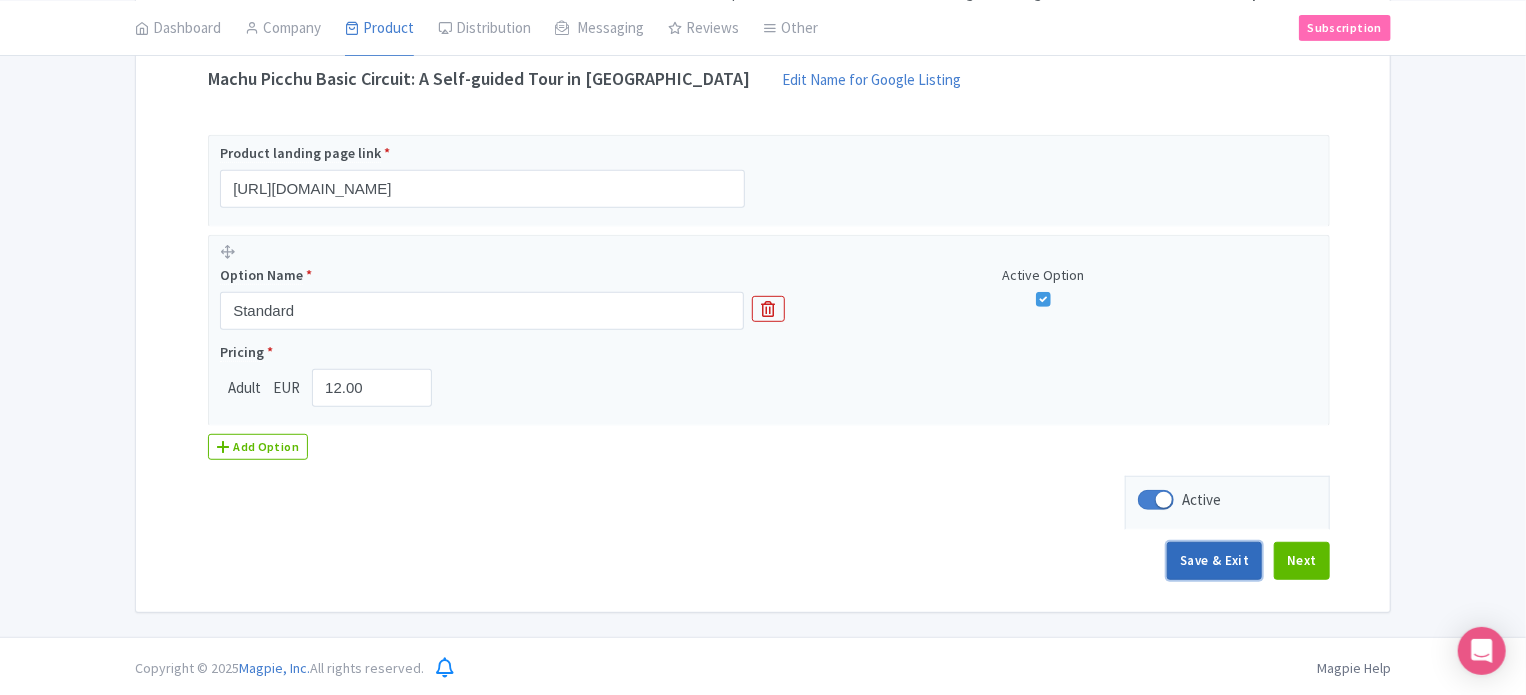 click on "Save & Exit" at bounding box center (1214, 561) 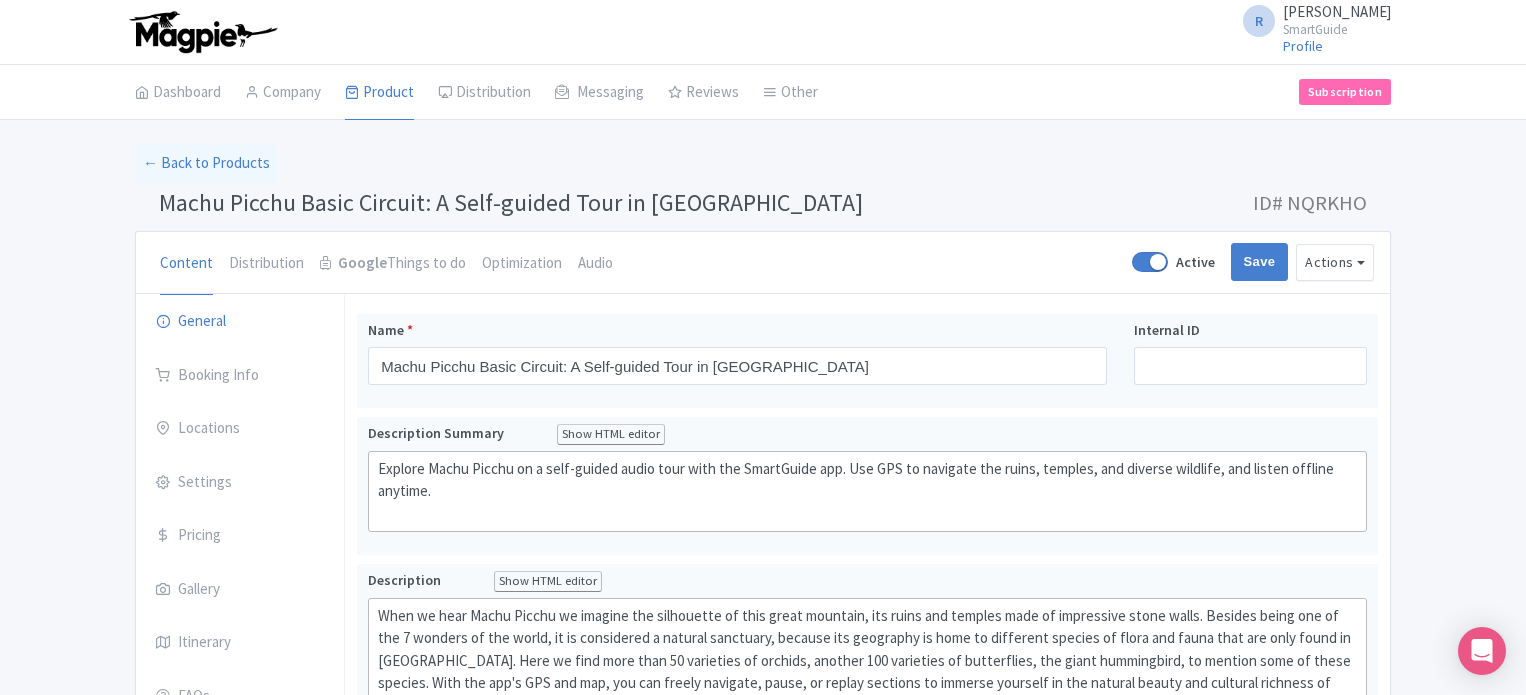 scroll, scrollTop: 0, scrollLeft: 0, axis: both 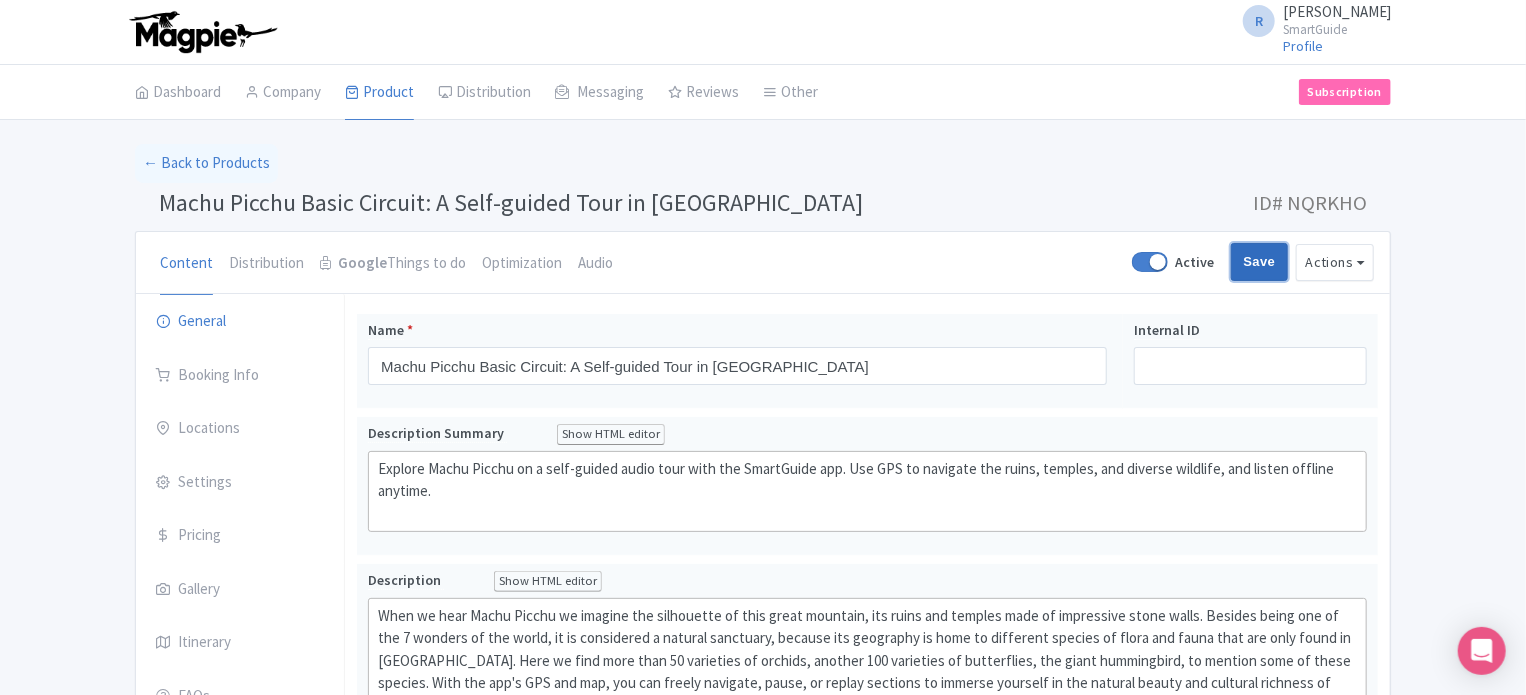 click on "Save" at bounding box center [1260, 262] 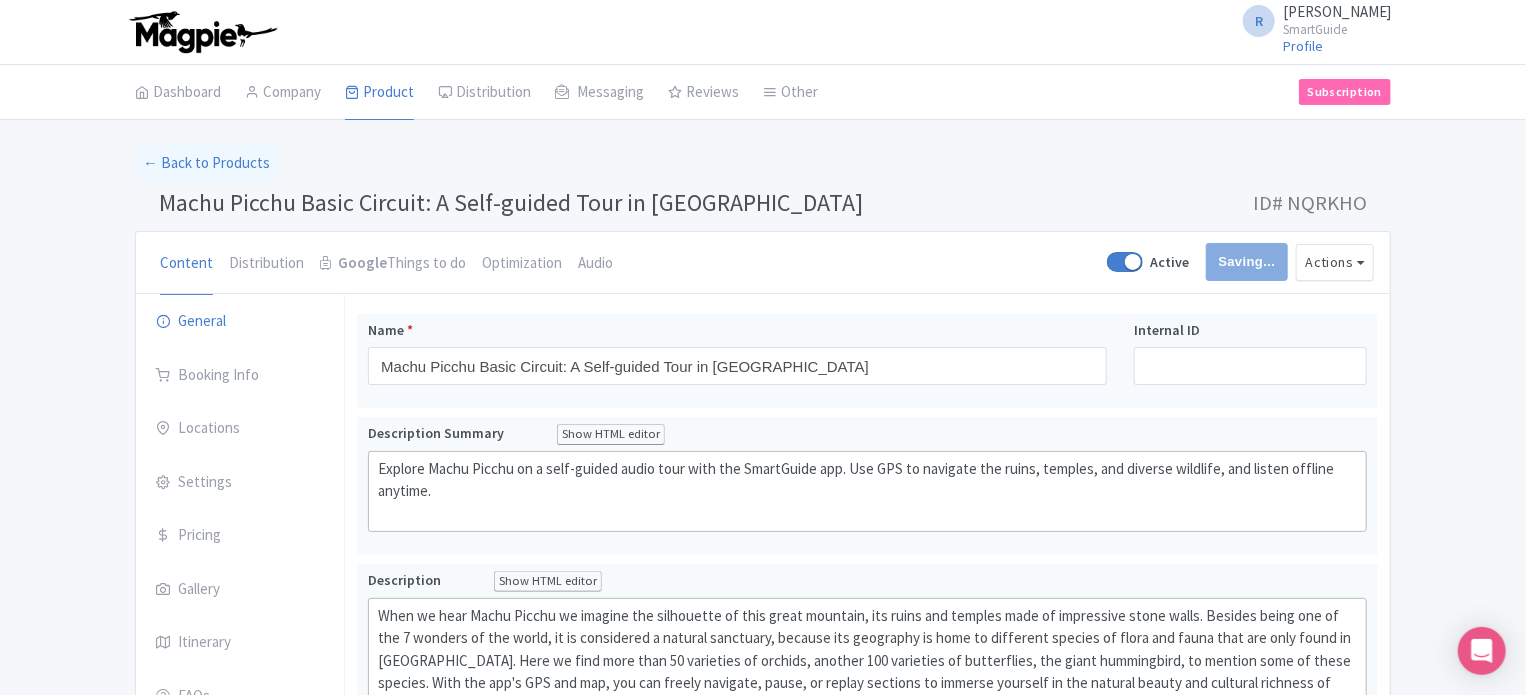 type on "Saving..." 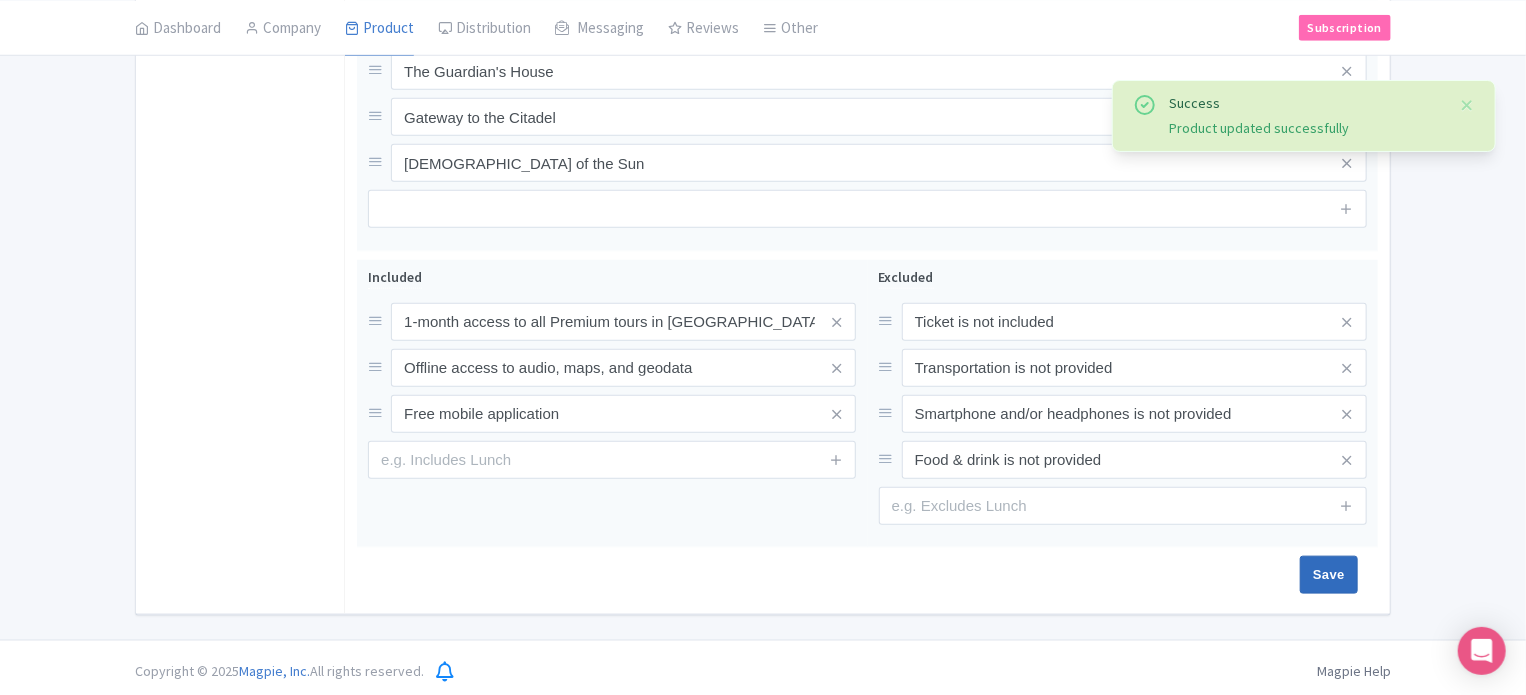 scroll, scrollTop: 860, scrollLeft: 0, axis: vertical 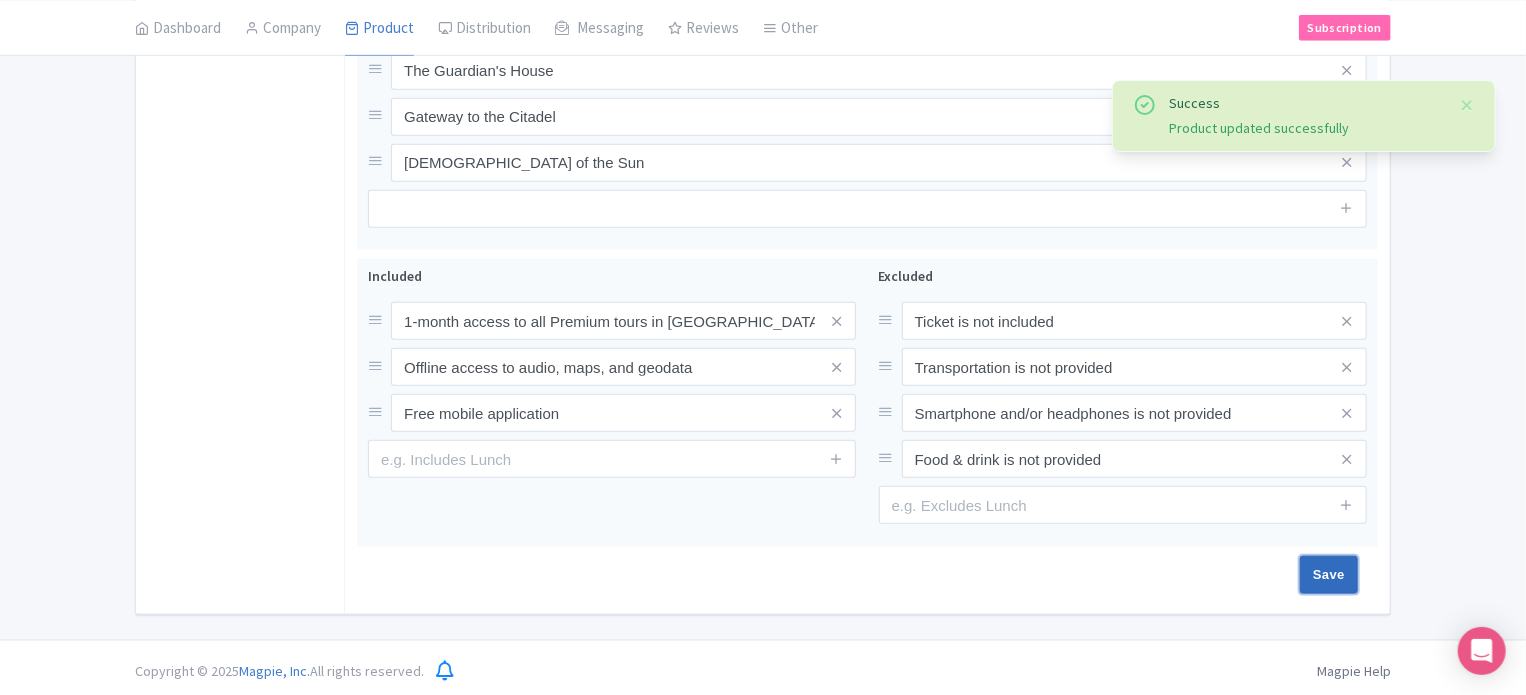click on "Save" at bounding box center [1329, 575] 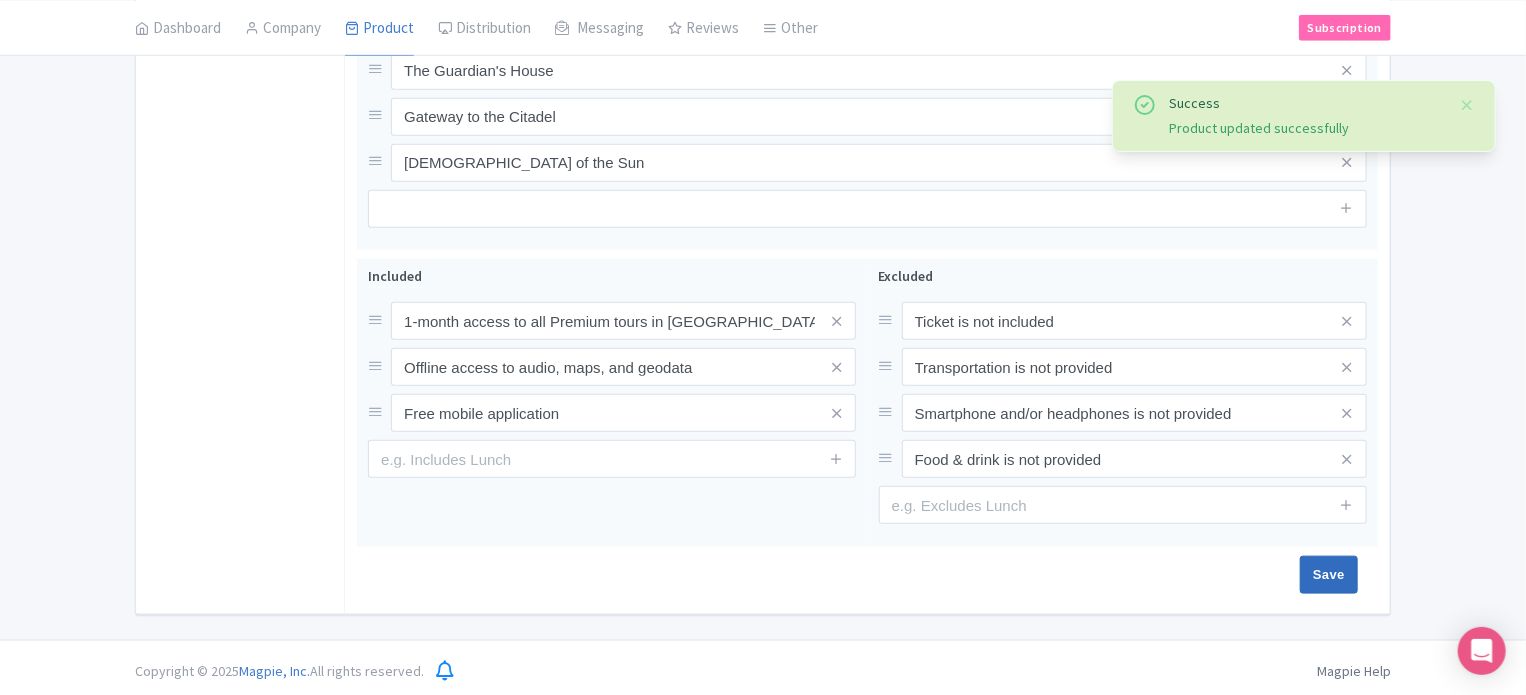 type on "Saving..." 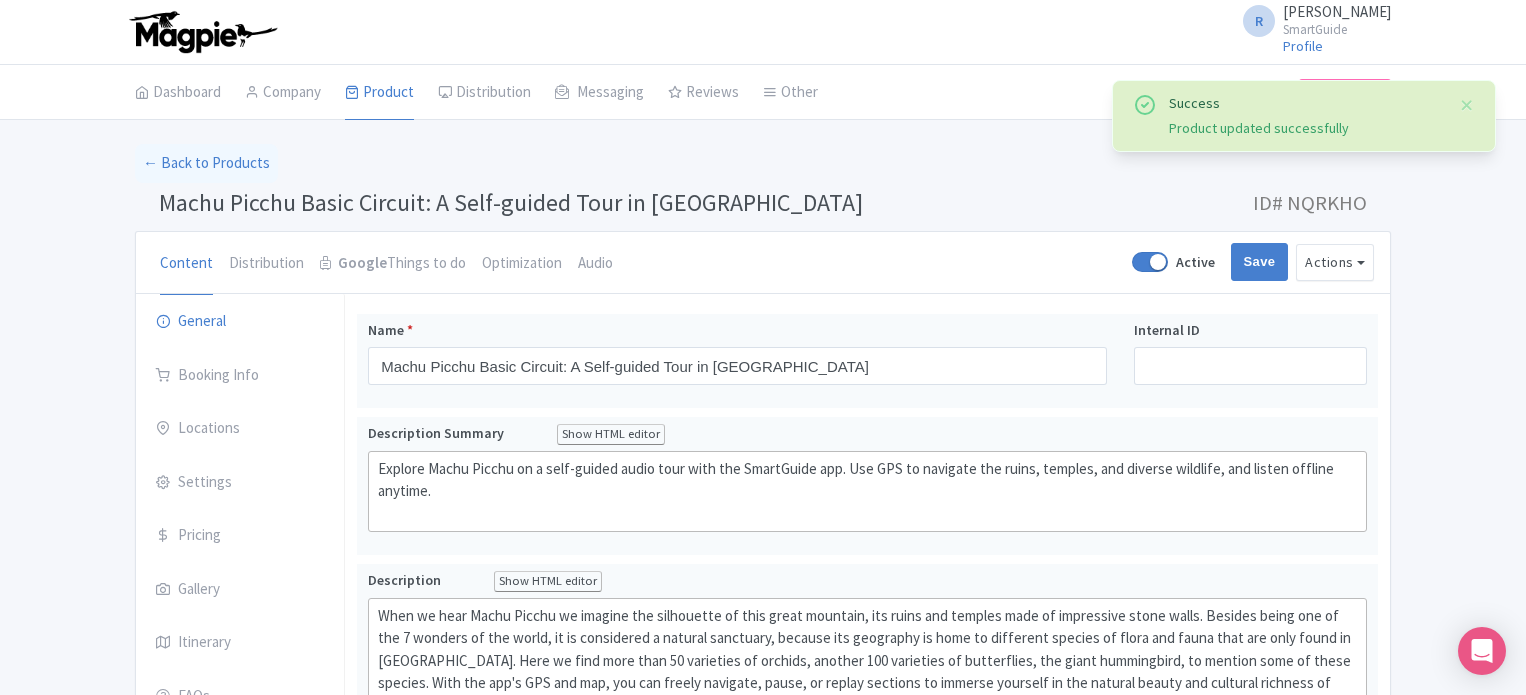 click on "Save" at bounding box center (1329, 1435) 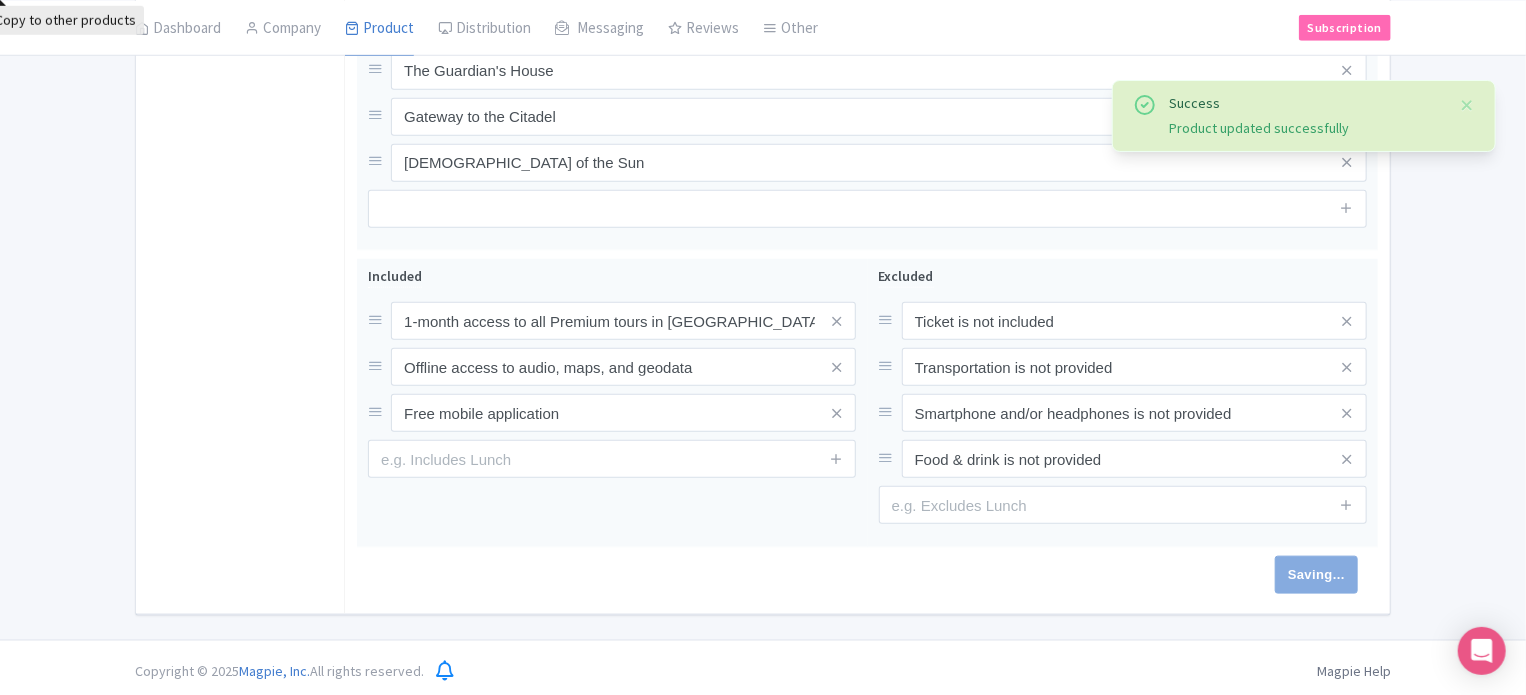 type on "Saving..." 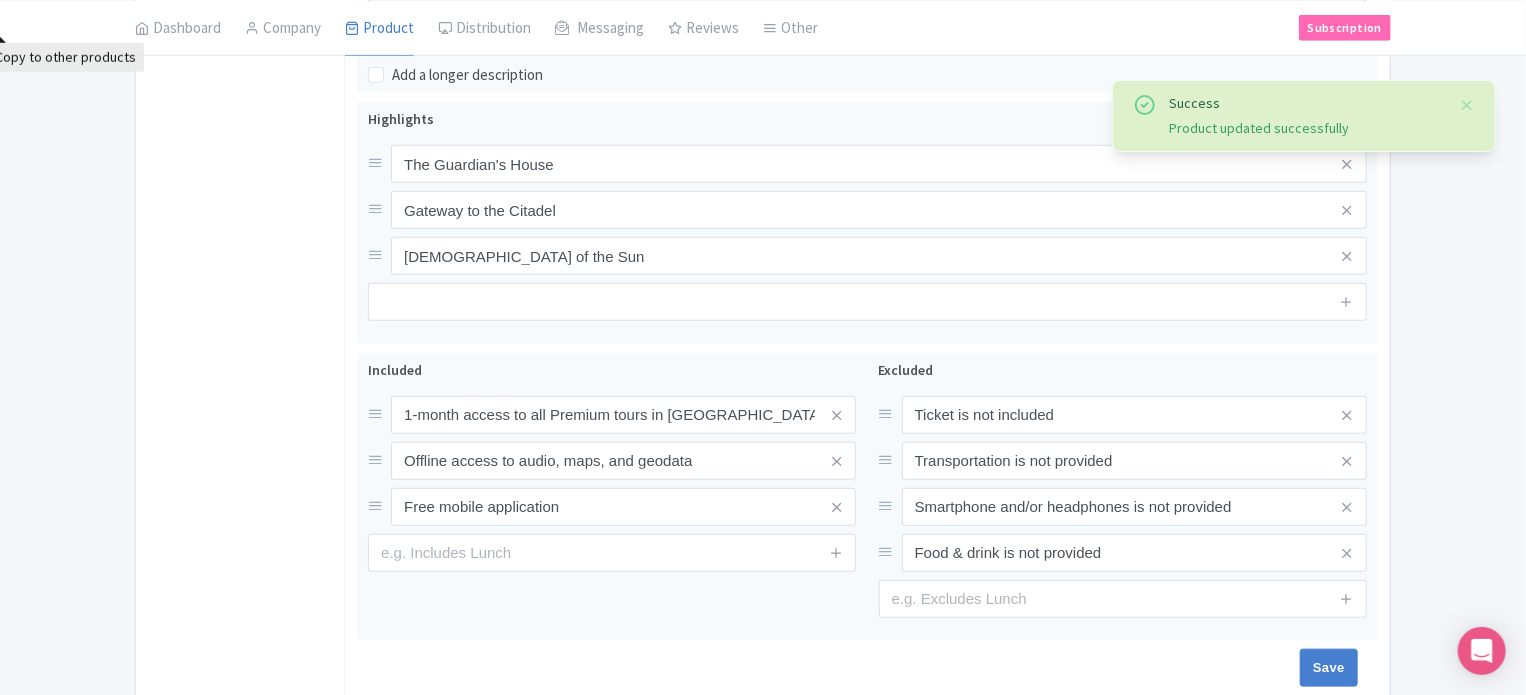 scroll, scrollTop: 812, scrollLeft: 0, axis: vertical 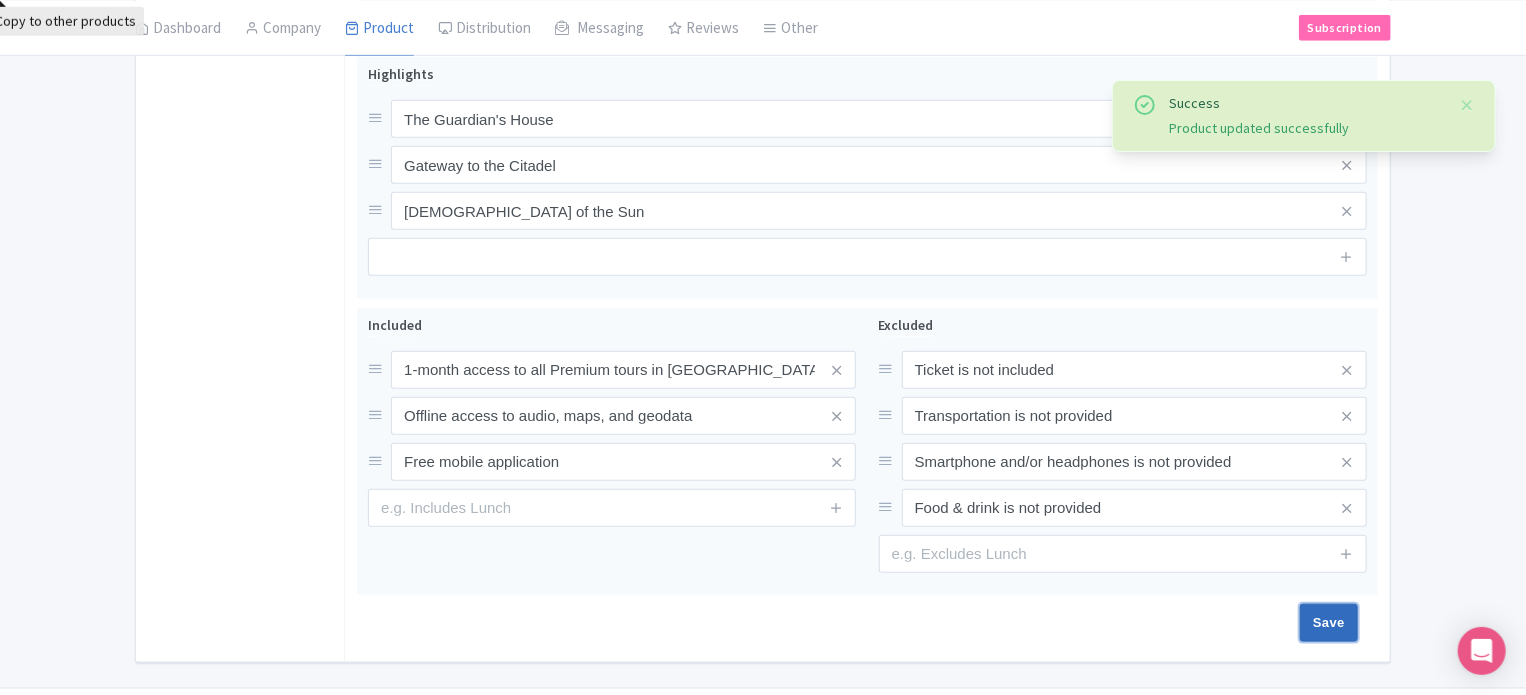 click on "Save" at bounding box center [1329, 623] 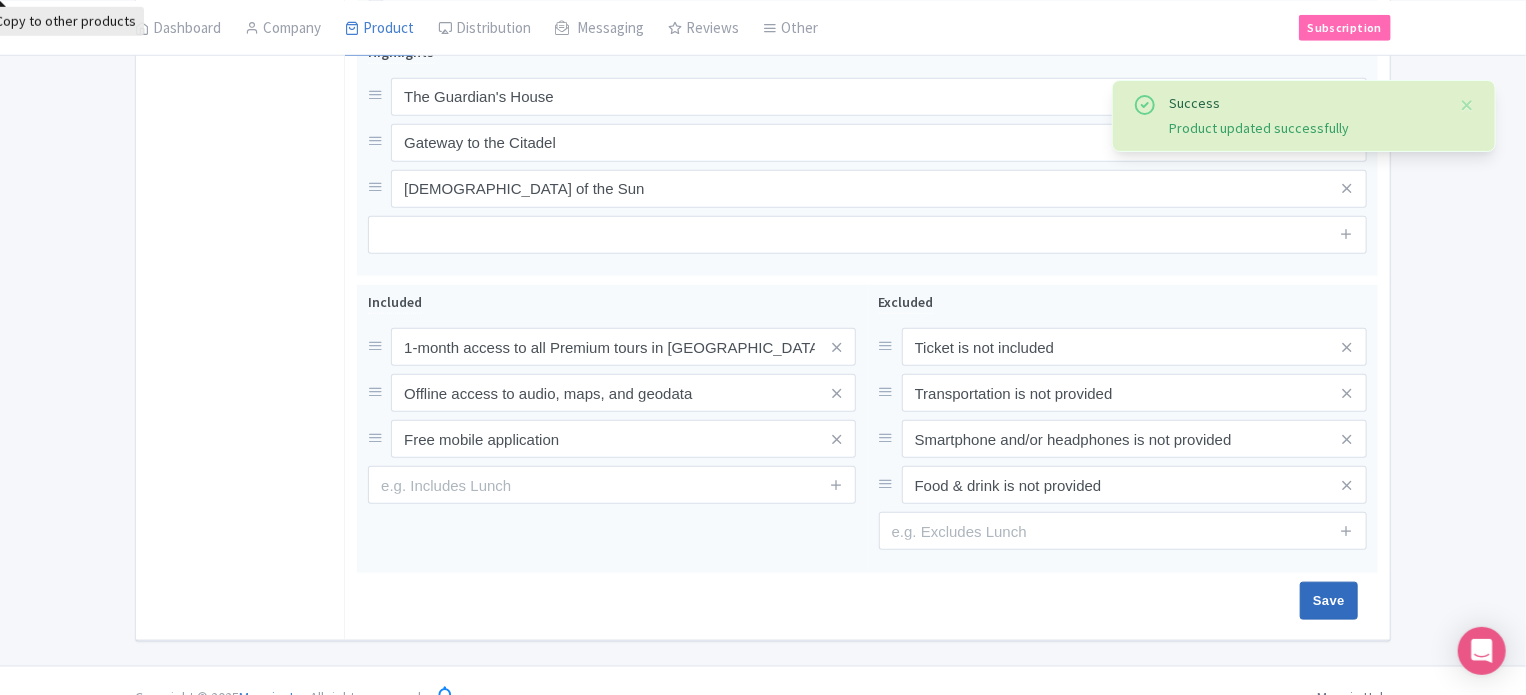 type on "Saving..." 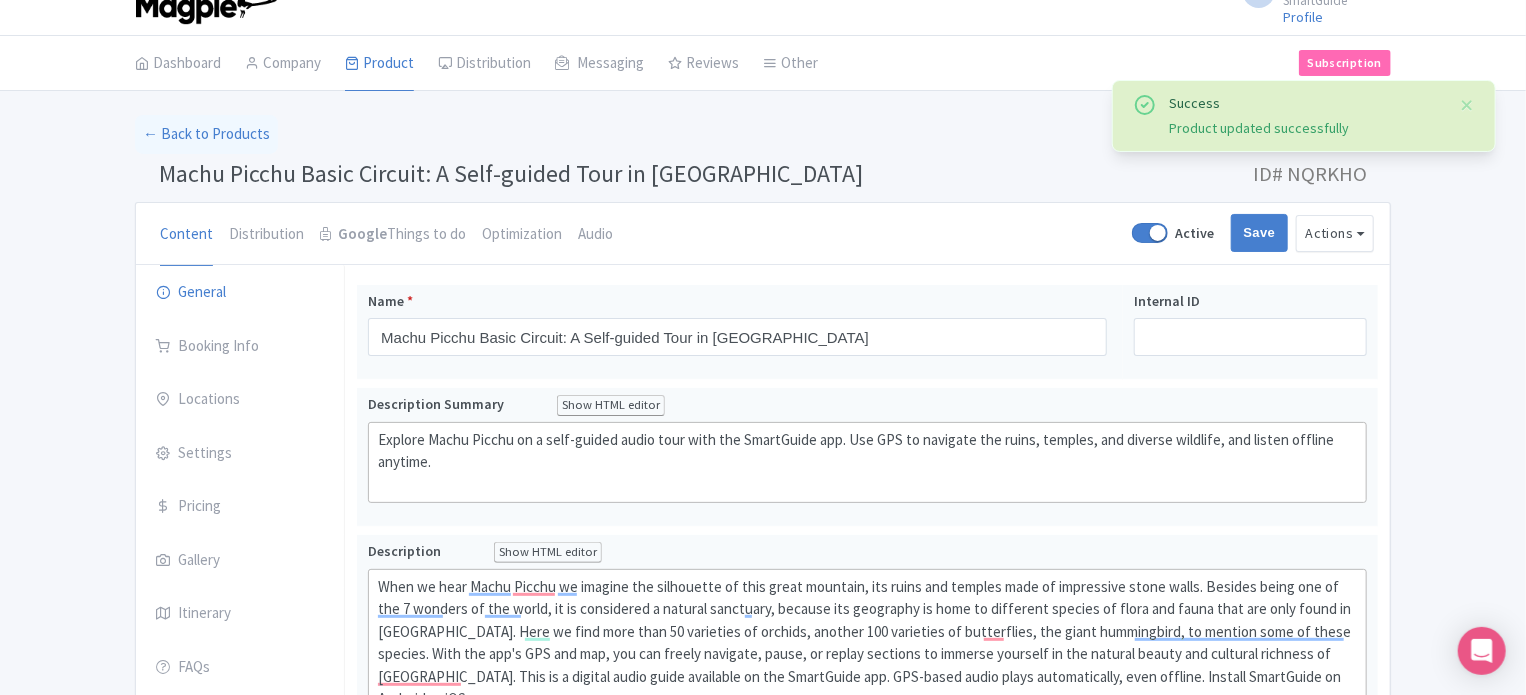 scroll, scrollTop: 0, scrollLeft: 0, axis: both 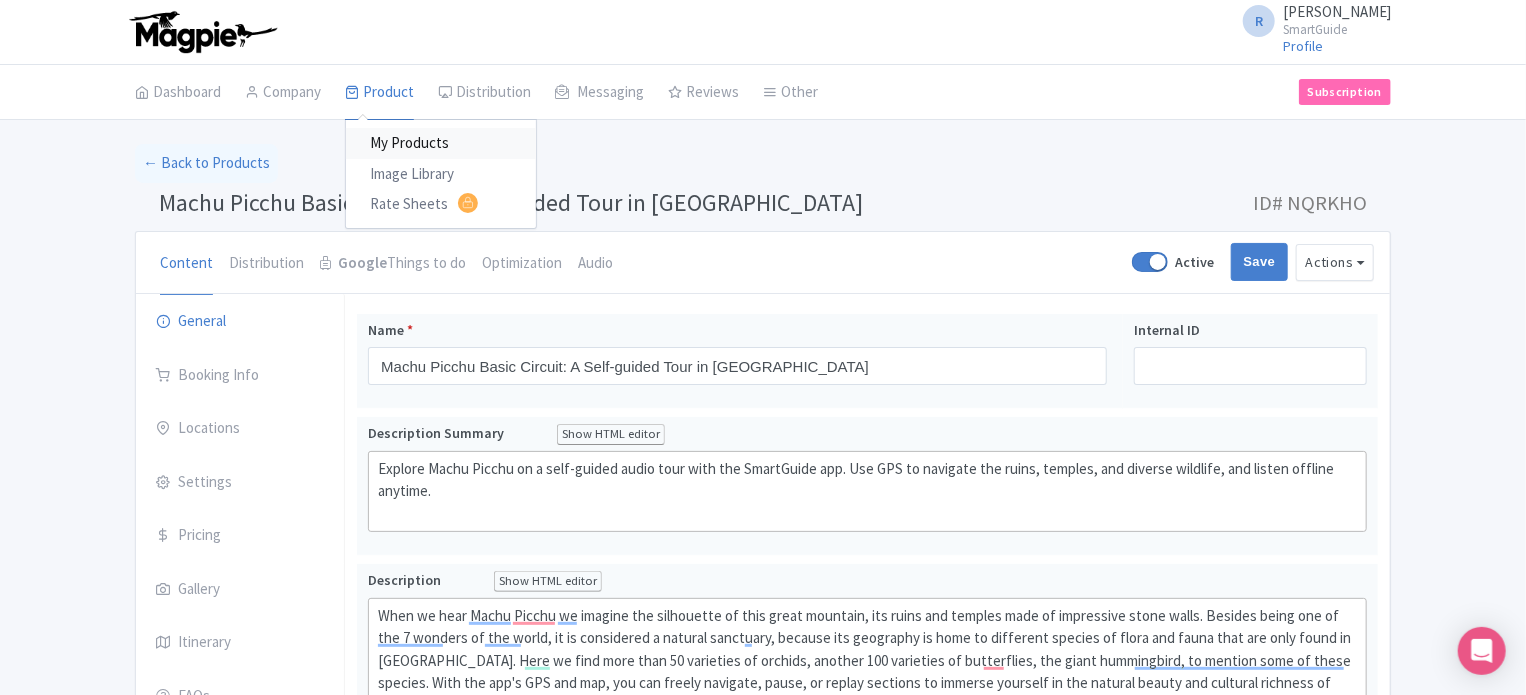 click on "My Products" at bounding box center (441, 143) 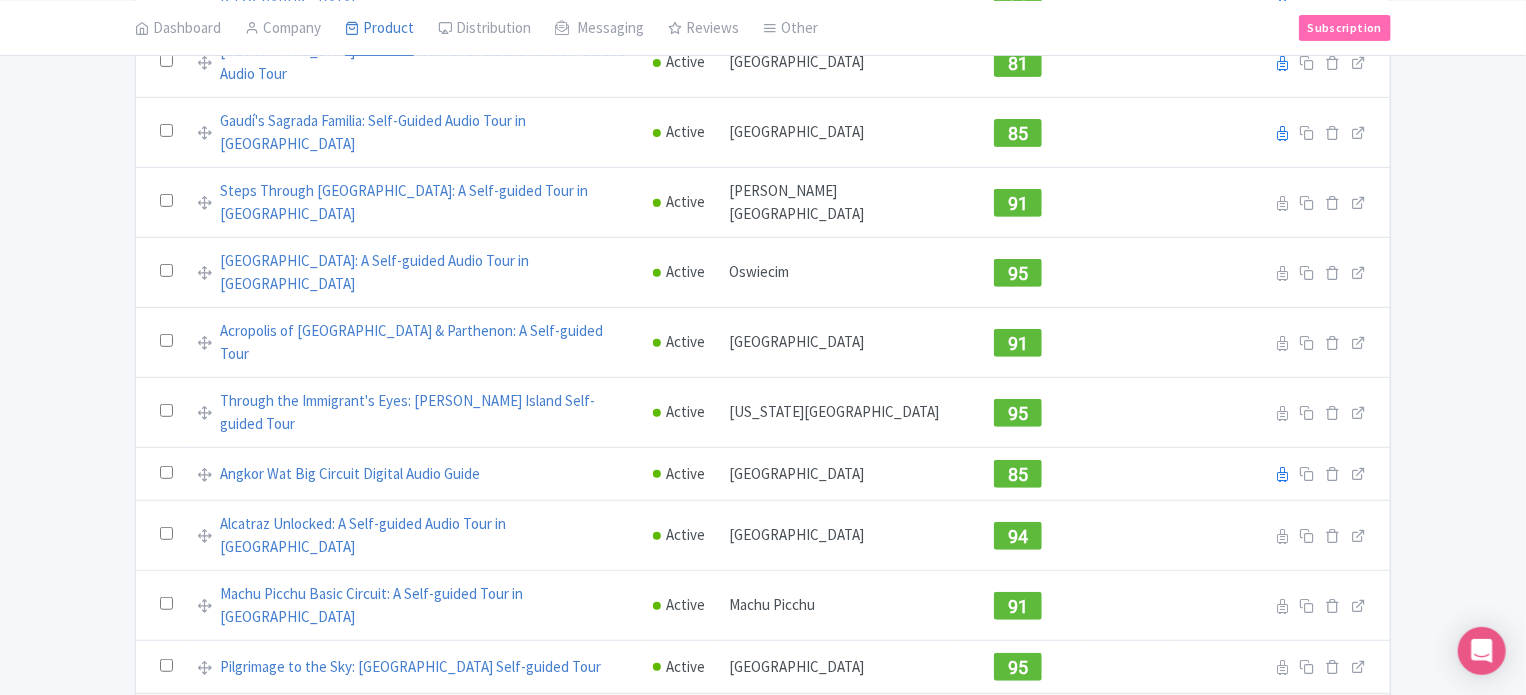 scroll, scrollTop: 390, scrollLeft: 0, axis: vertical 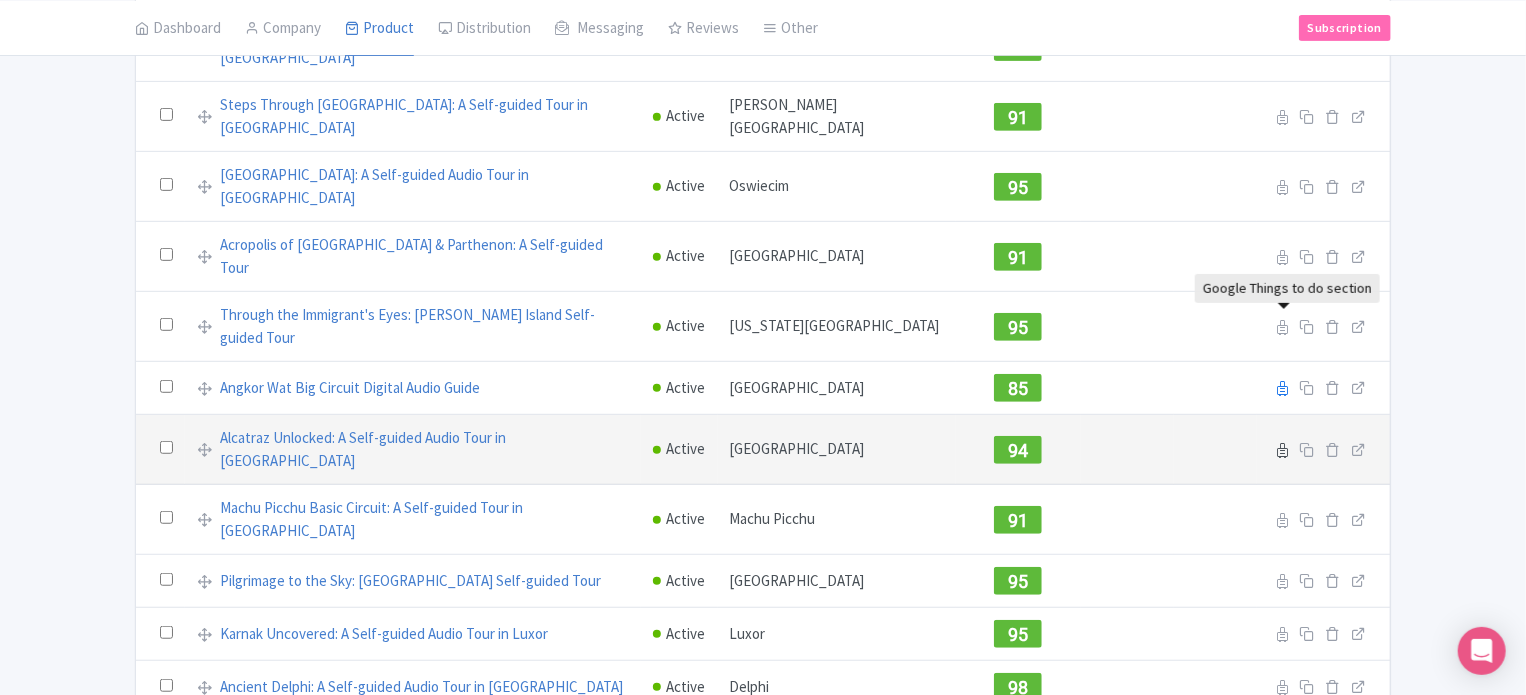 click at bounding box center (1282, 450) 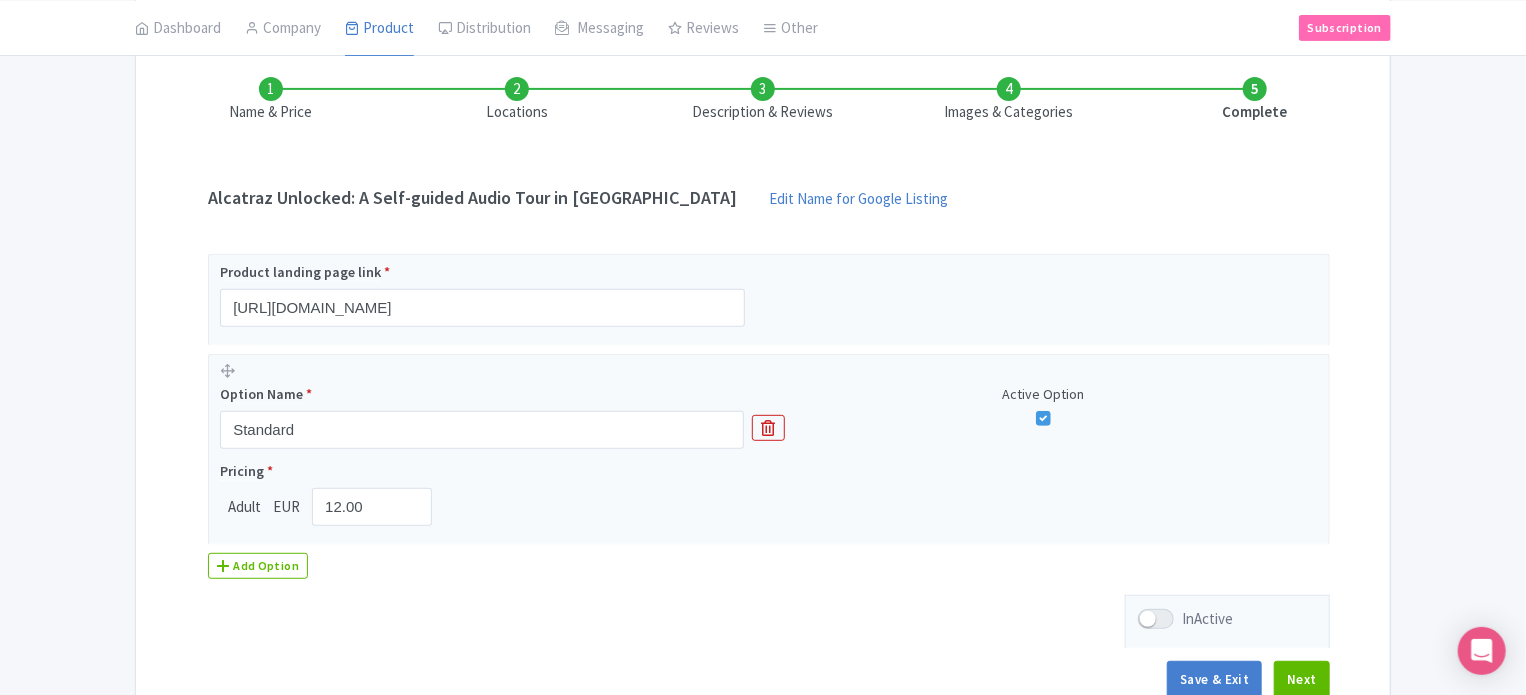 scroll, scrollTop: 300, scrollLeft: 0, axis: vertical 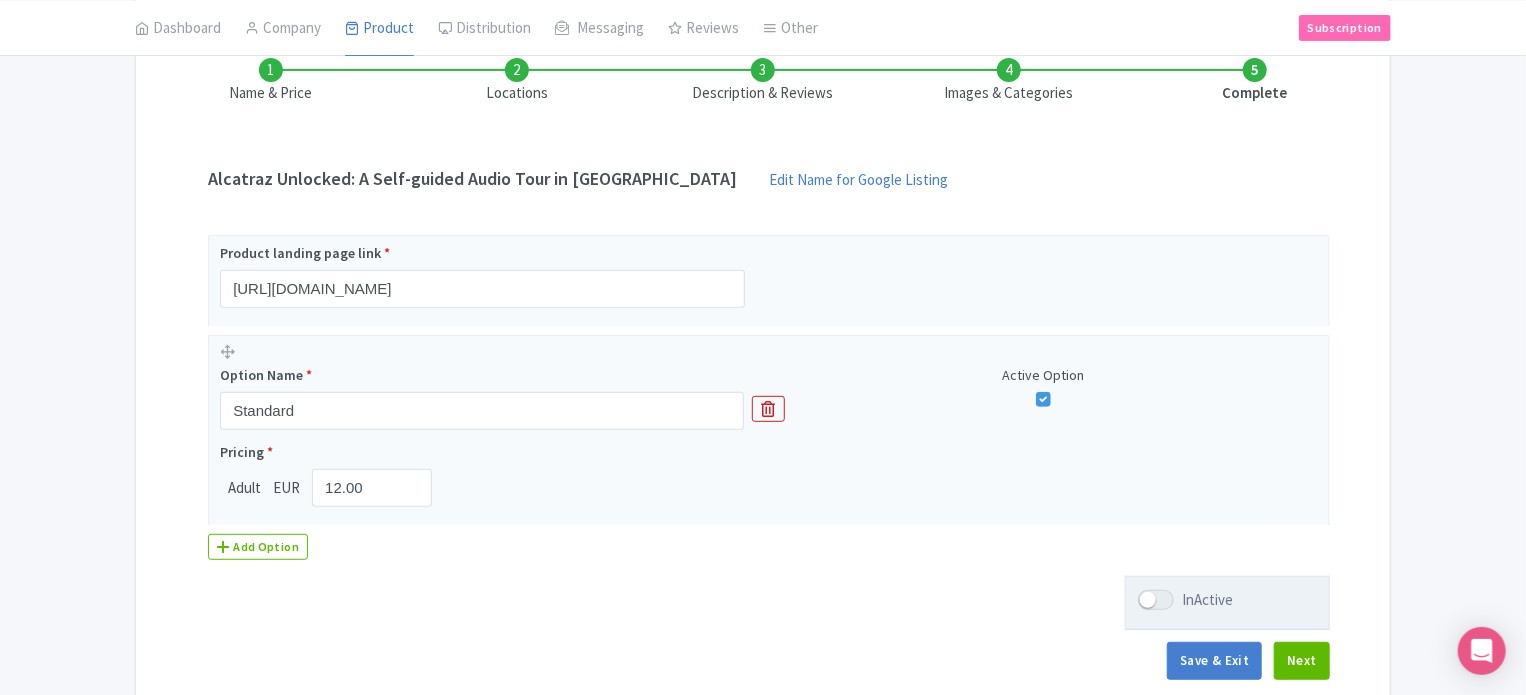click at bounding box center [1156, 600] 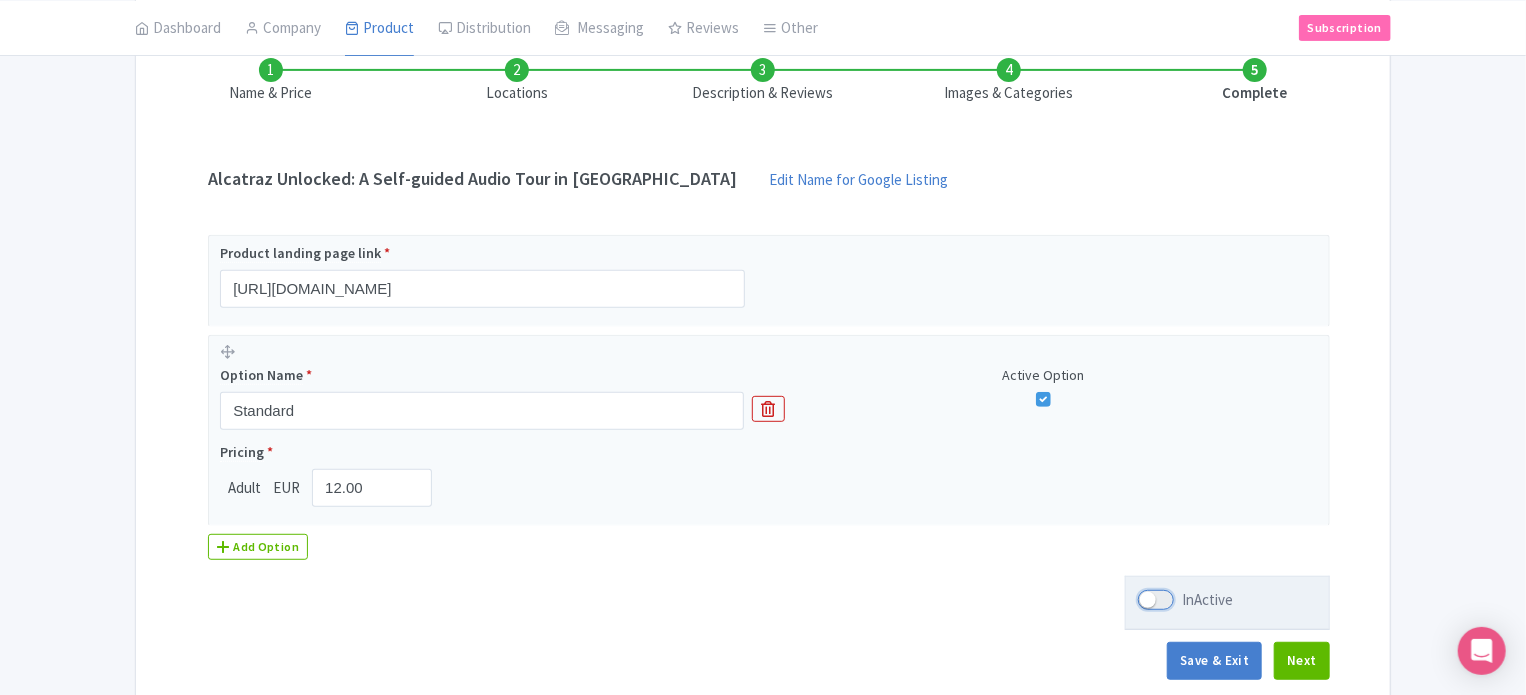 click on "InActive" at bounding box center (1144, 600) 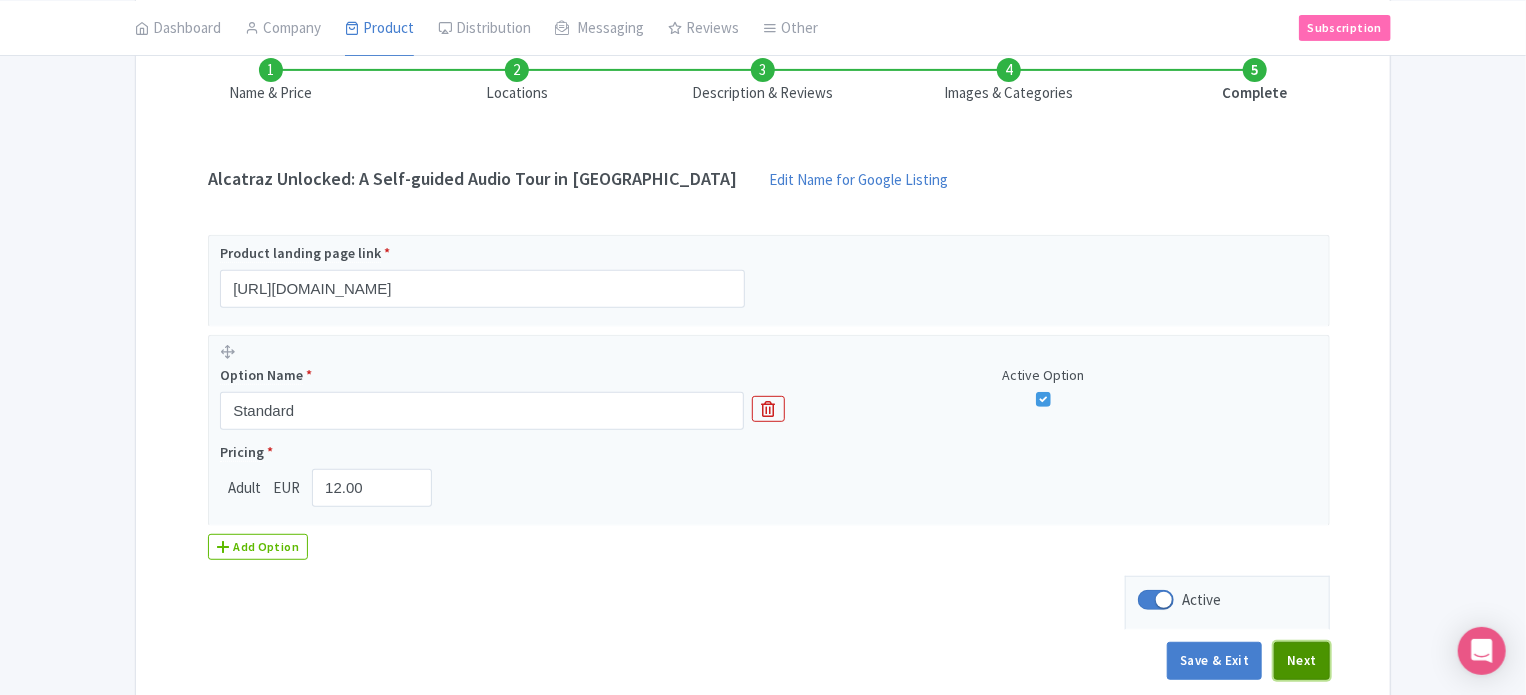 click on "Next" at bounding box center (1302, 661) 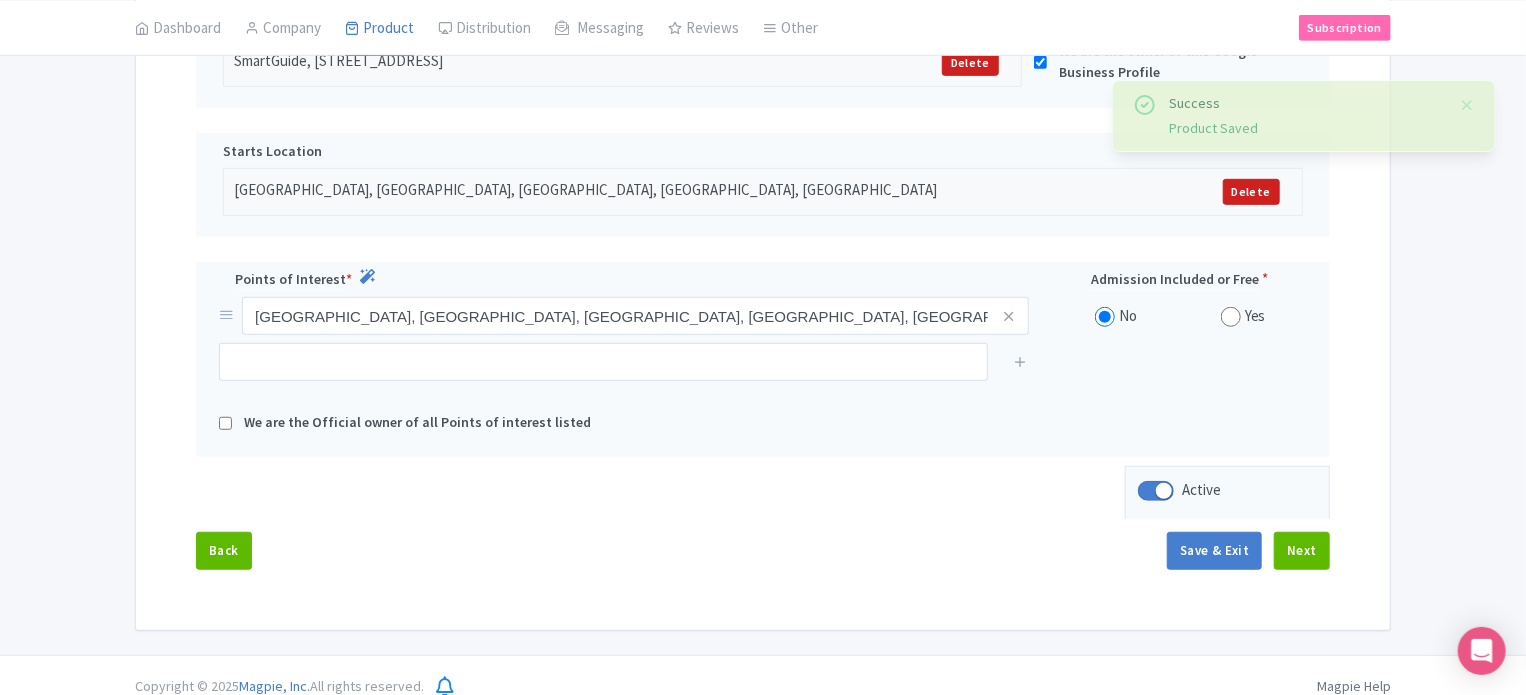 scroll, scrollTop: 516, scrollLeft: 0, axis: vertical 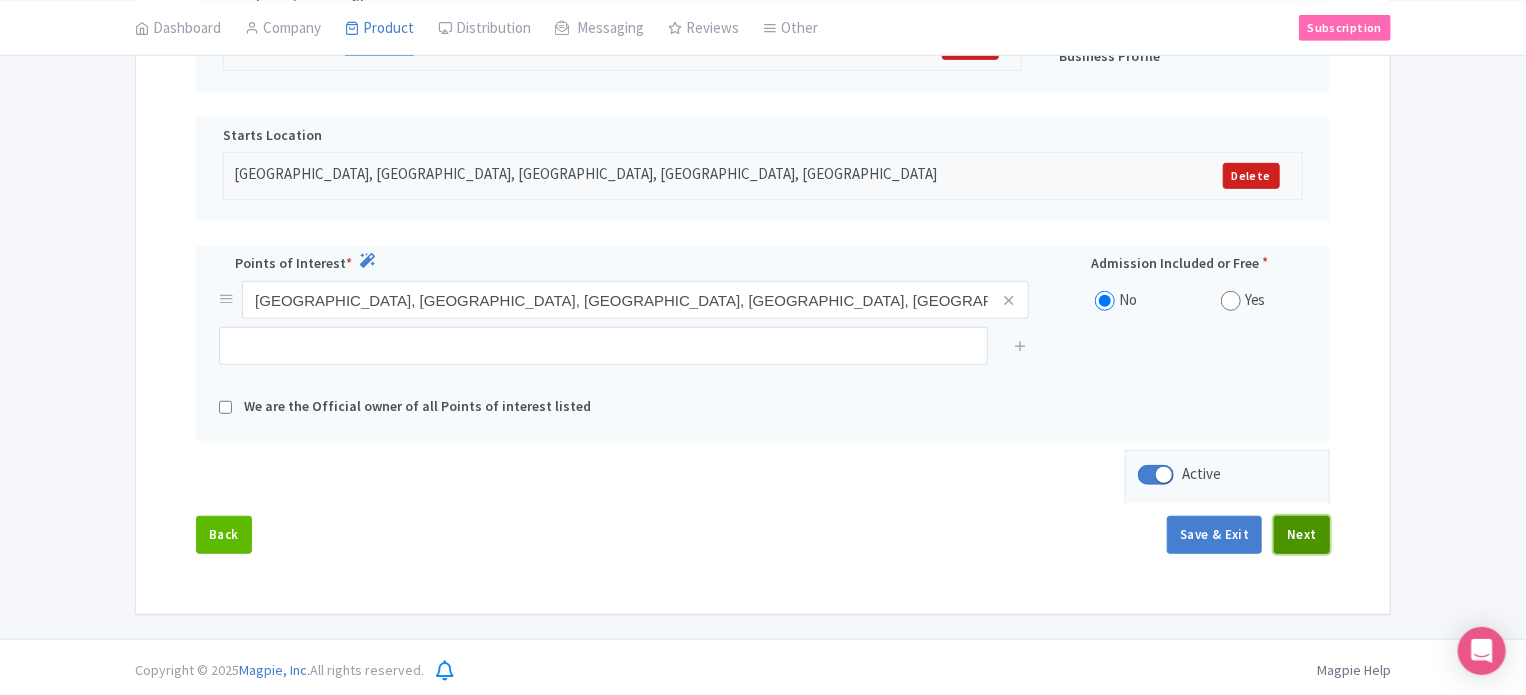 click on "Next" at bounding box center (1302, 535) 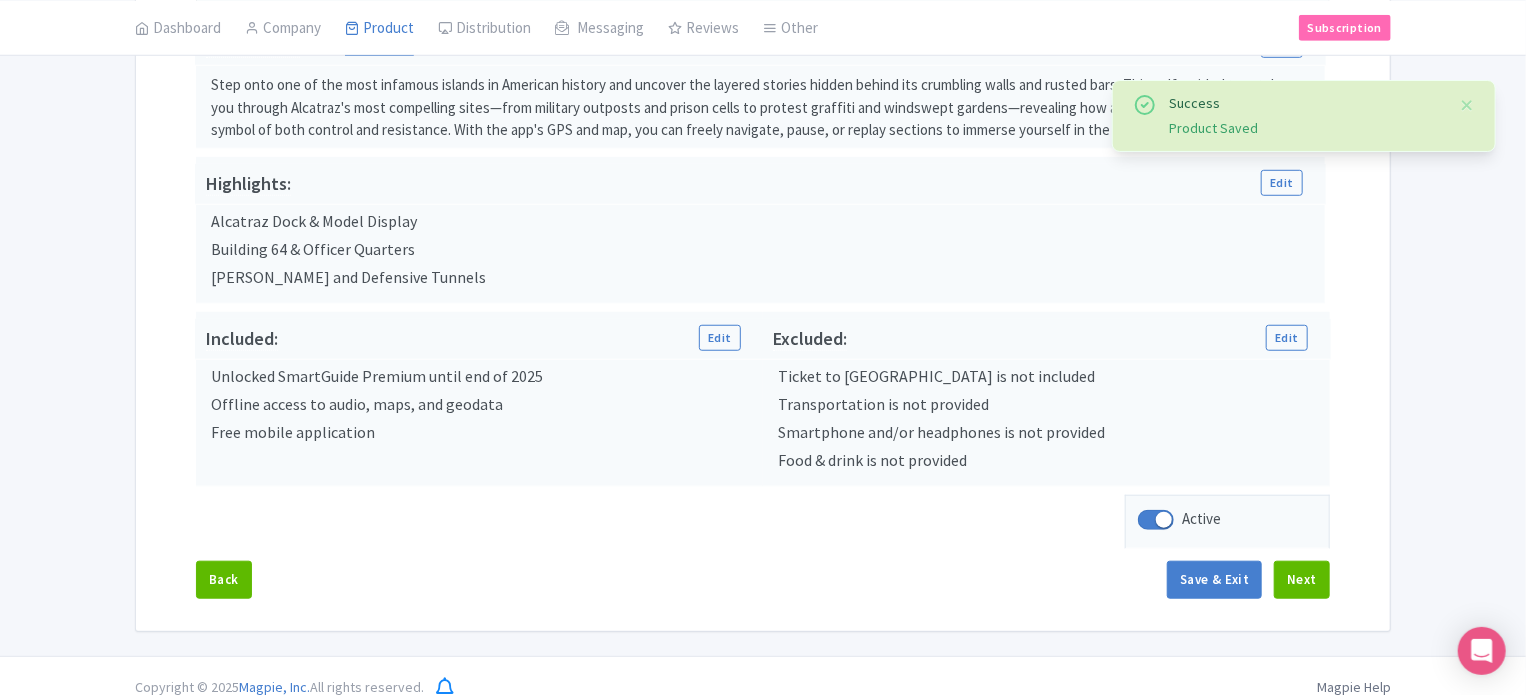 scroll, scrollTop: 659, scrollLeft: 0, axis: vertical 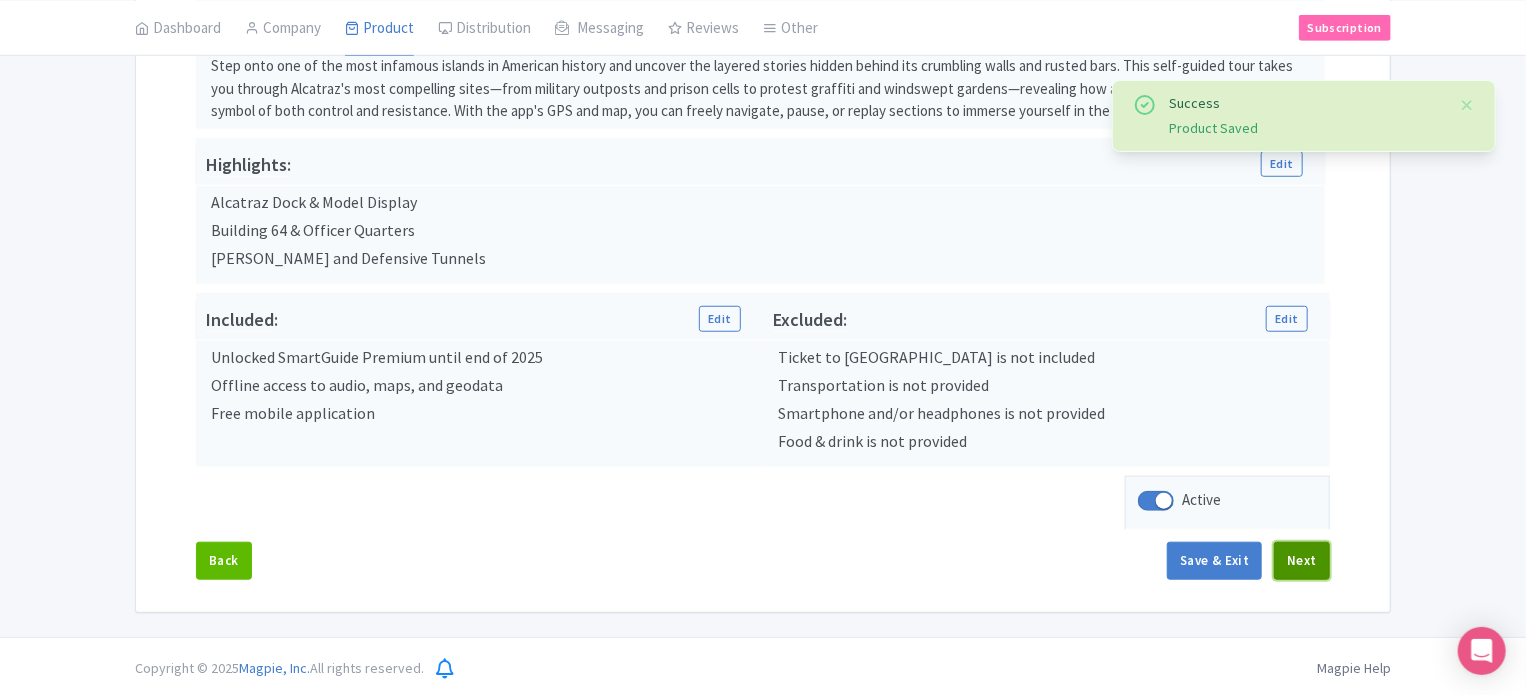 click on "Next" at bounding box center [1302, 561] 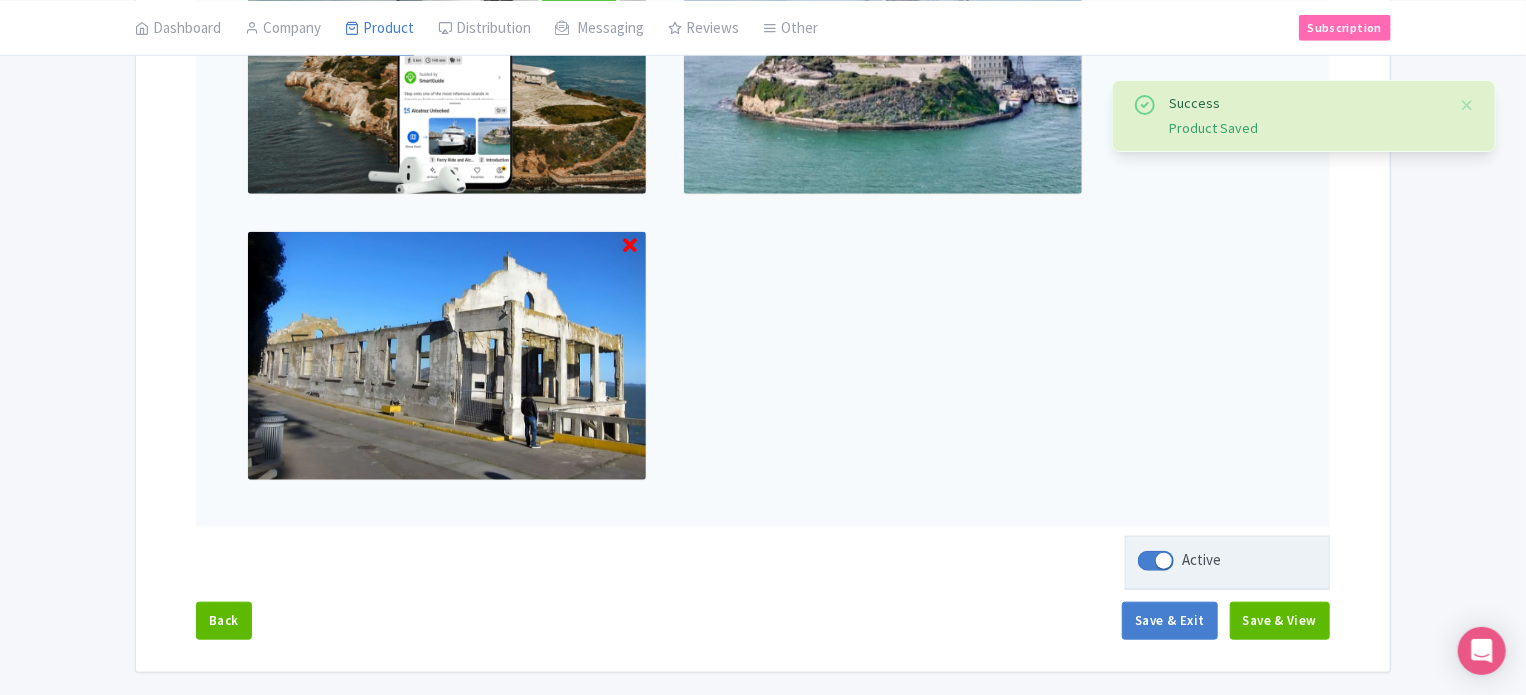 scroll, scrollTop: 837, scrollLeft: 0, axis: vertical 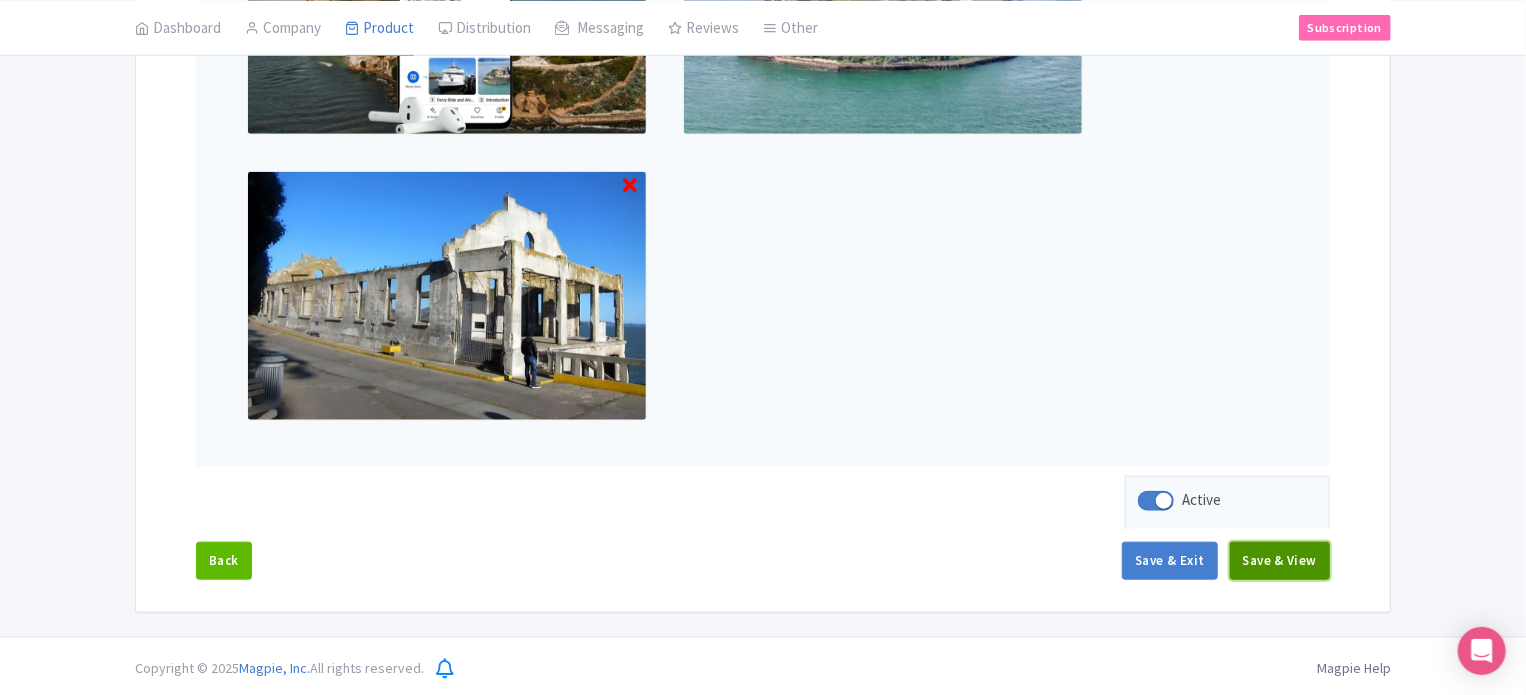 click on "Save & View" at bounding box center [1280, 561] 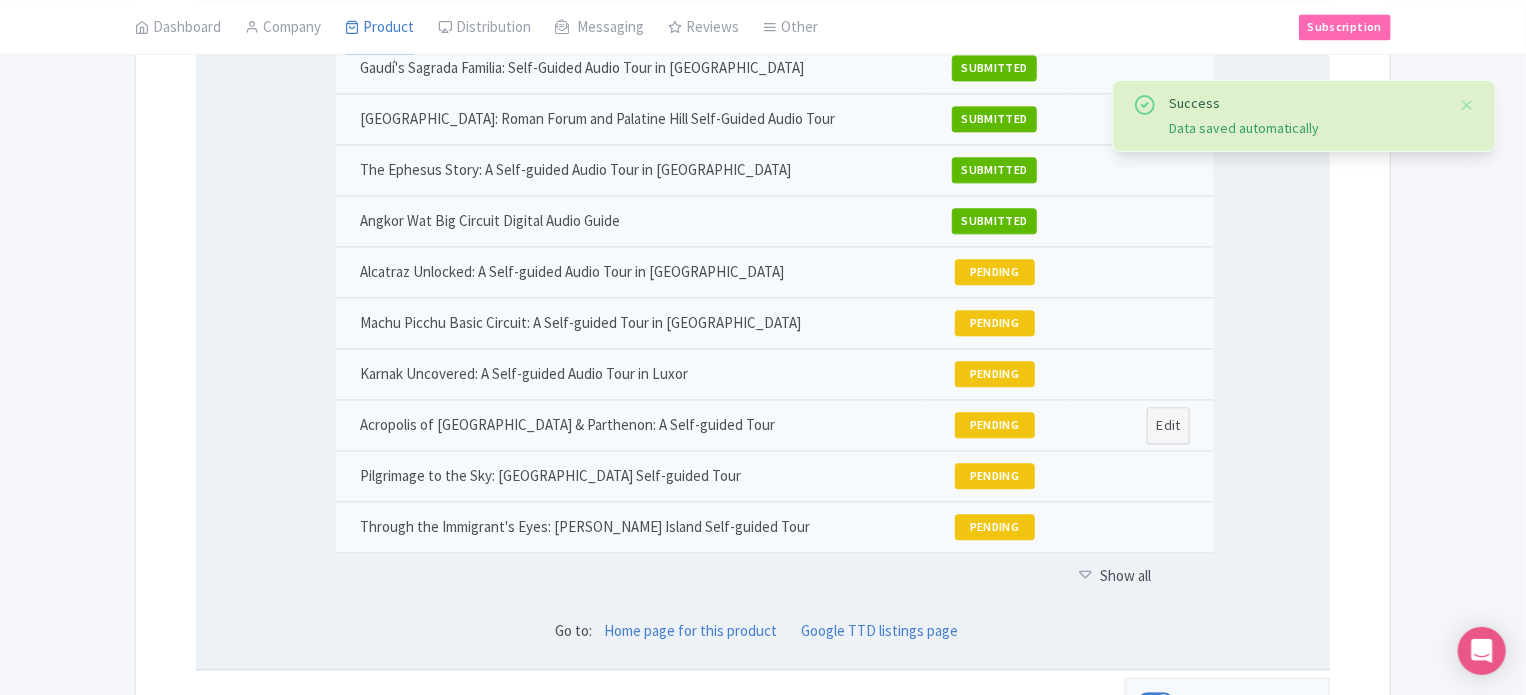 scroll, scrollTop: 2337, scrollLeft: 0, axis: vertical 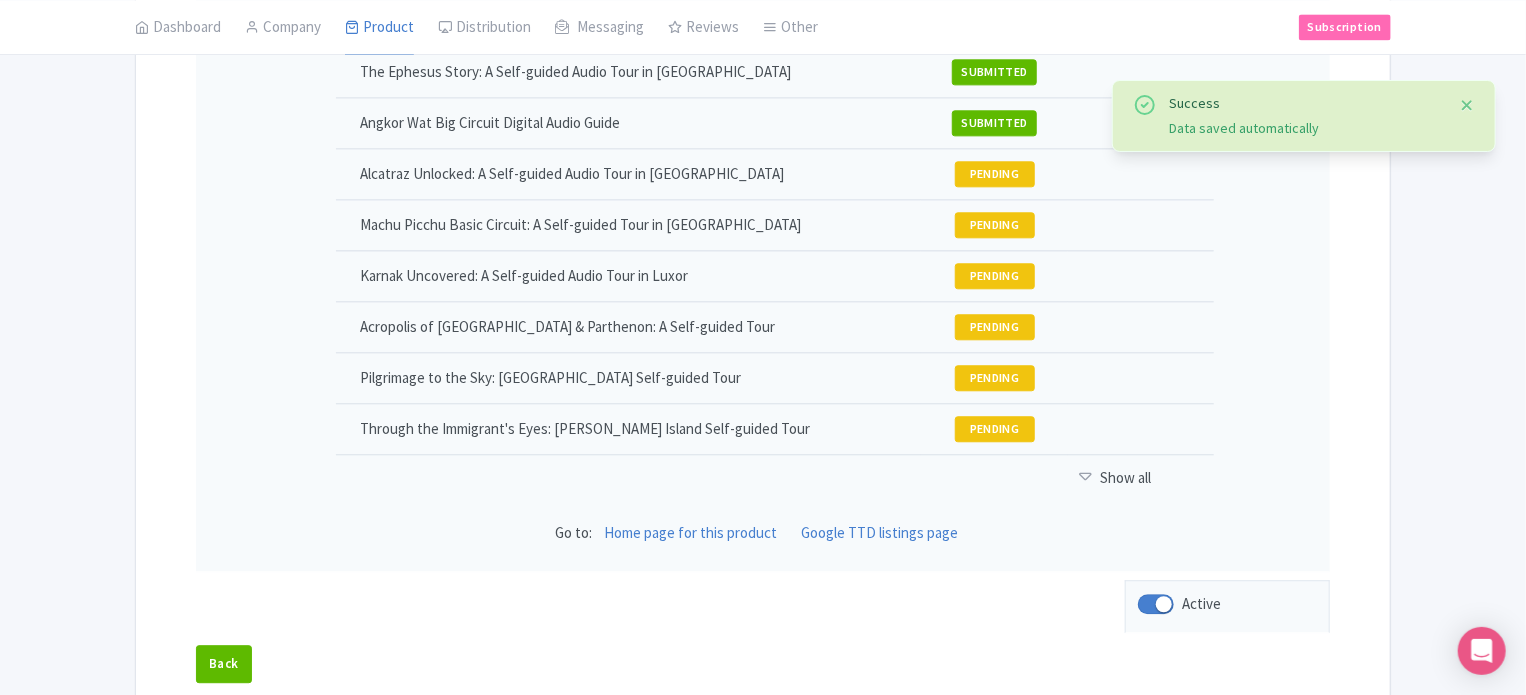 click at bounding box center (1467, 105) 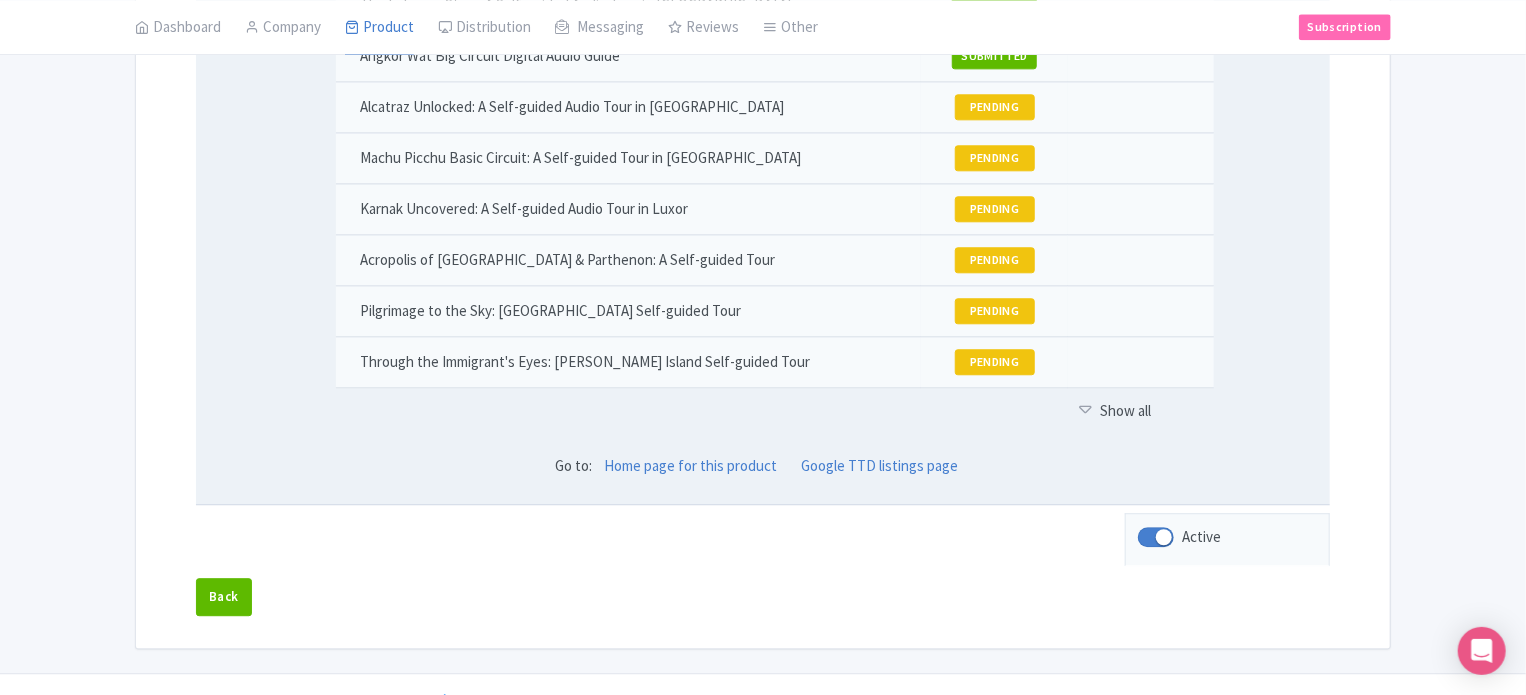 scroll, scrollTop: 2433, scrollLeft: 0, axis: vertical 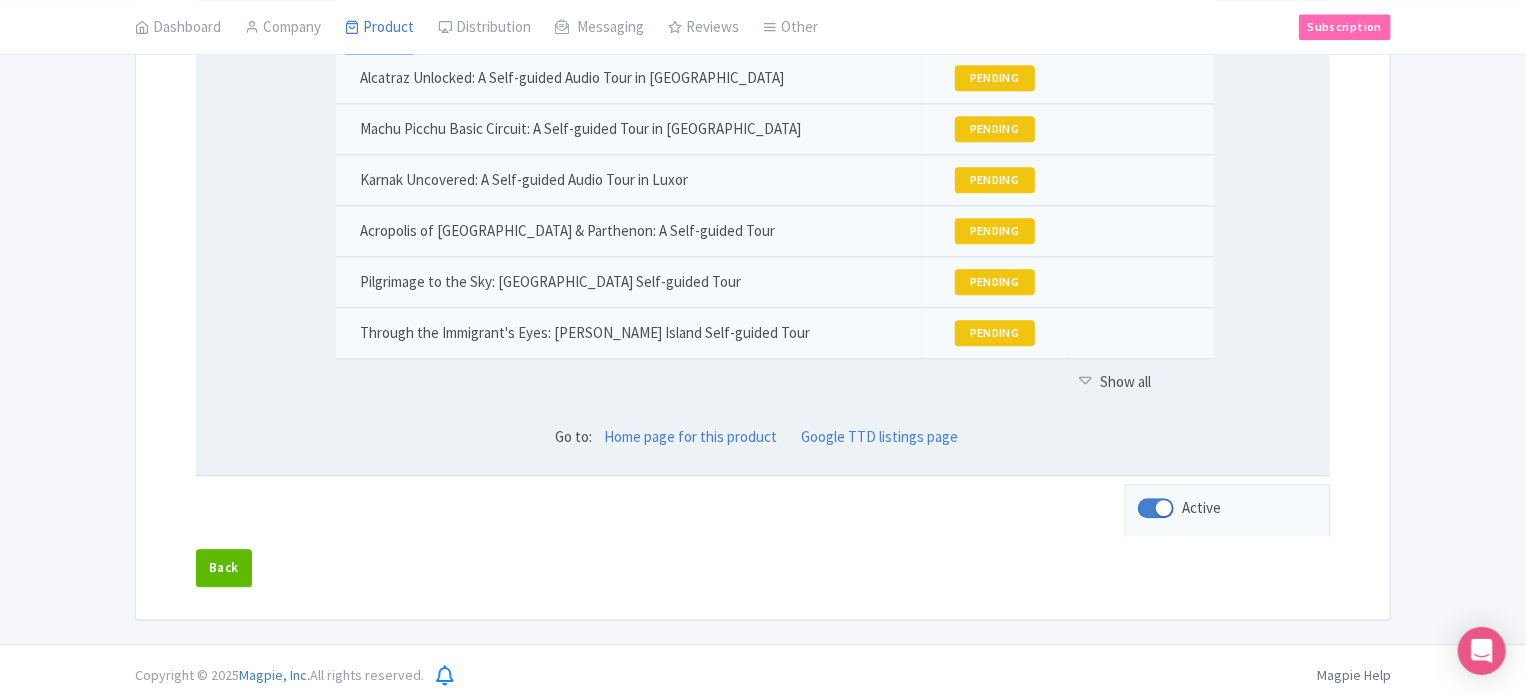 click on "Show all" at bounding box center (1141, 382) 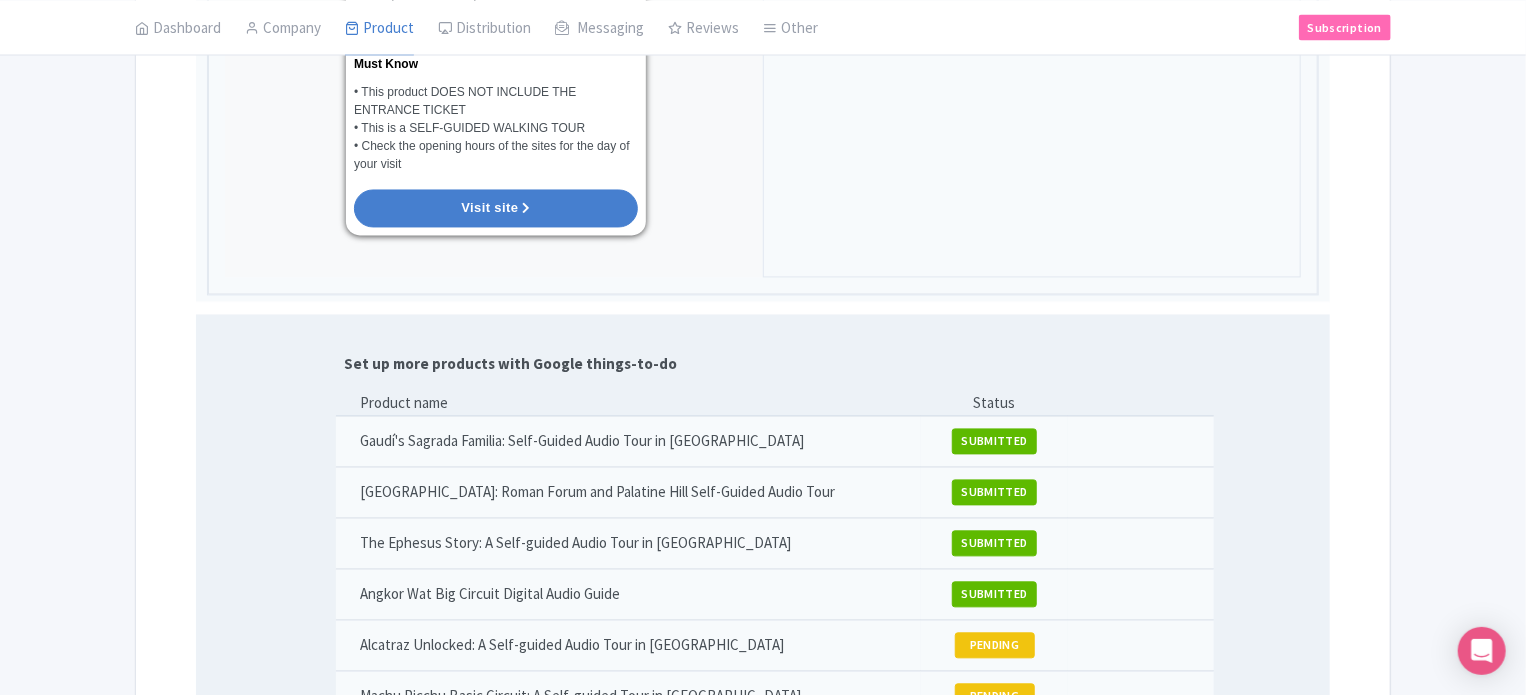 scroll, scrollTop: 2233, scrollLeft: 0, axis: vertical 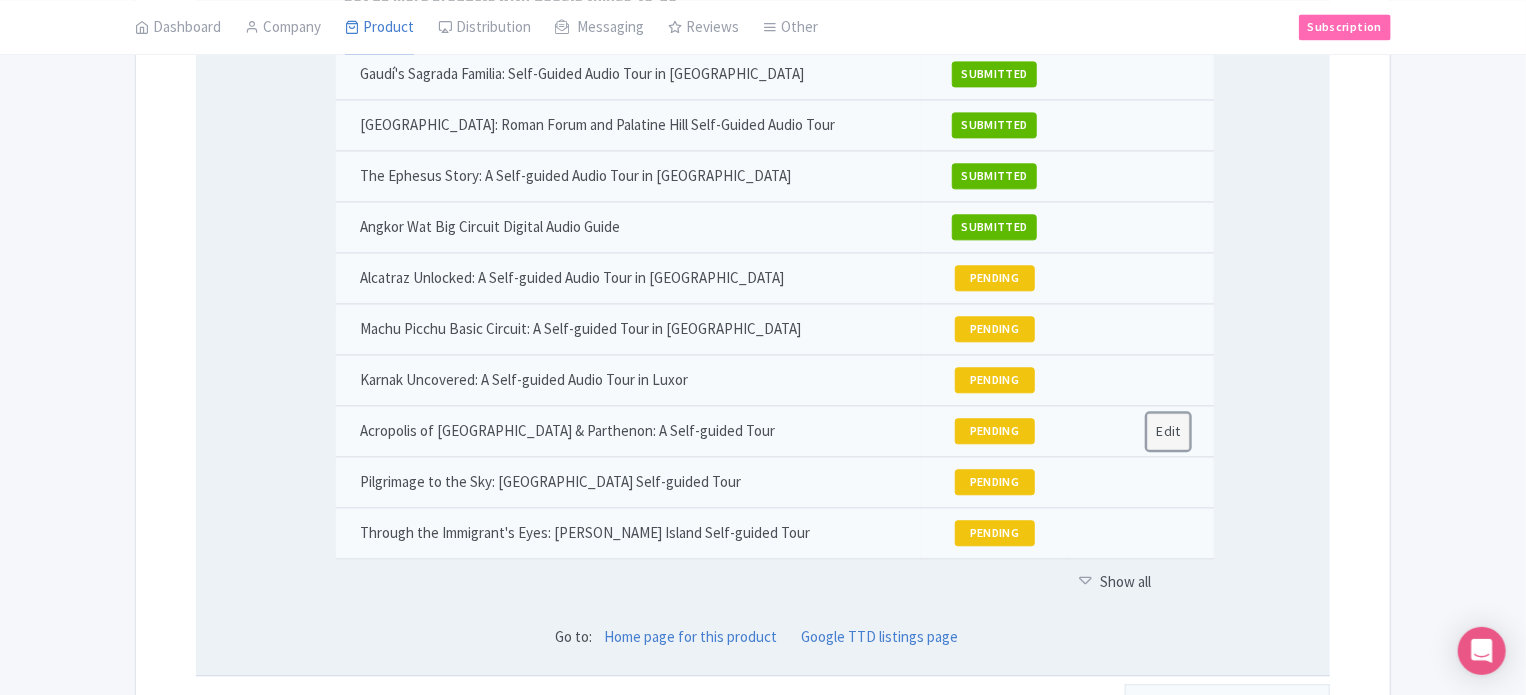 click on "Edit" at bounding box center [1168, 431] 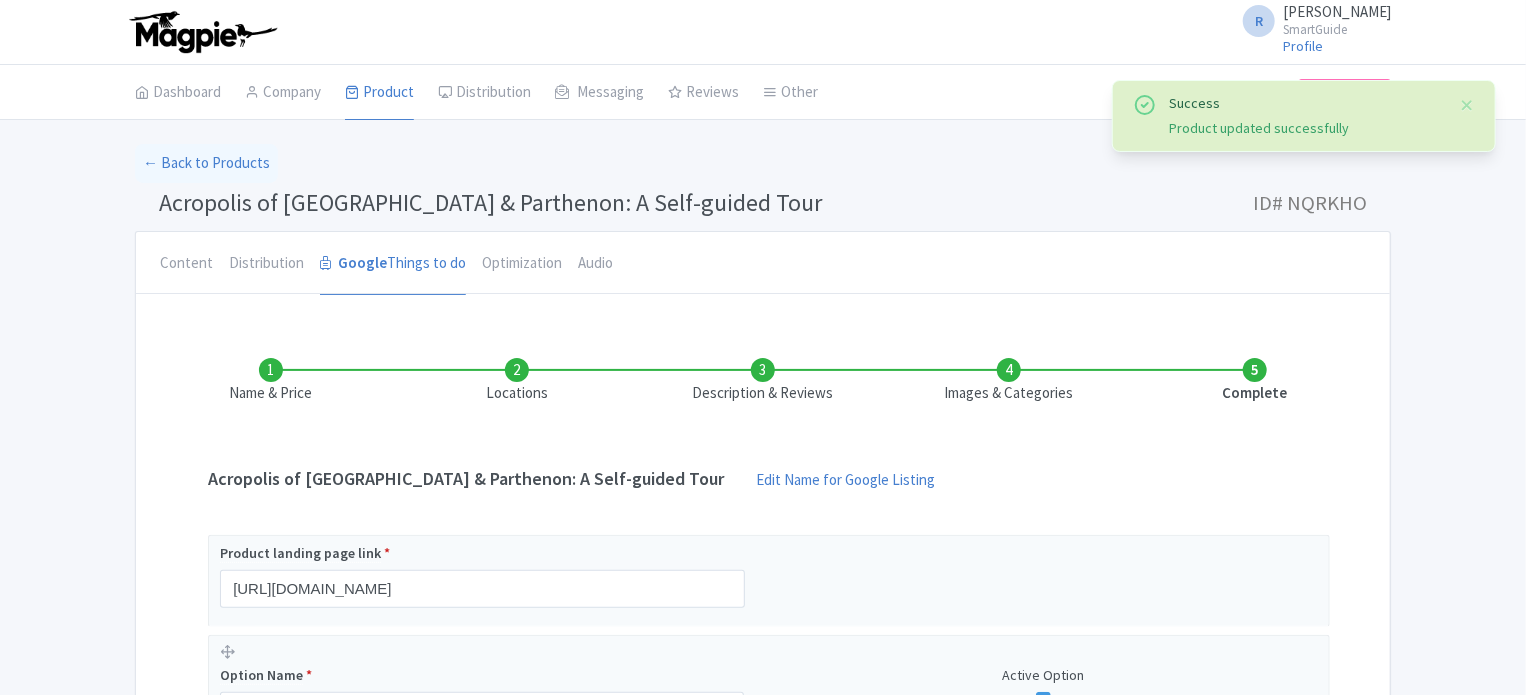 scroll, scrollTop: 400, scrollLeft: 0, axis: vertical 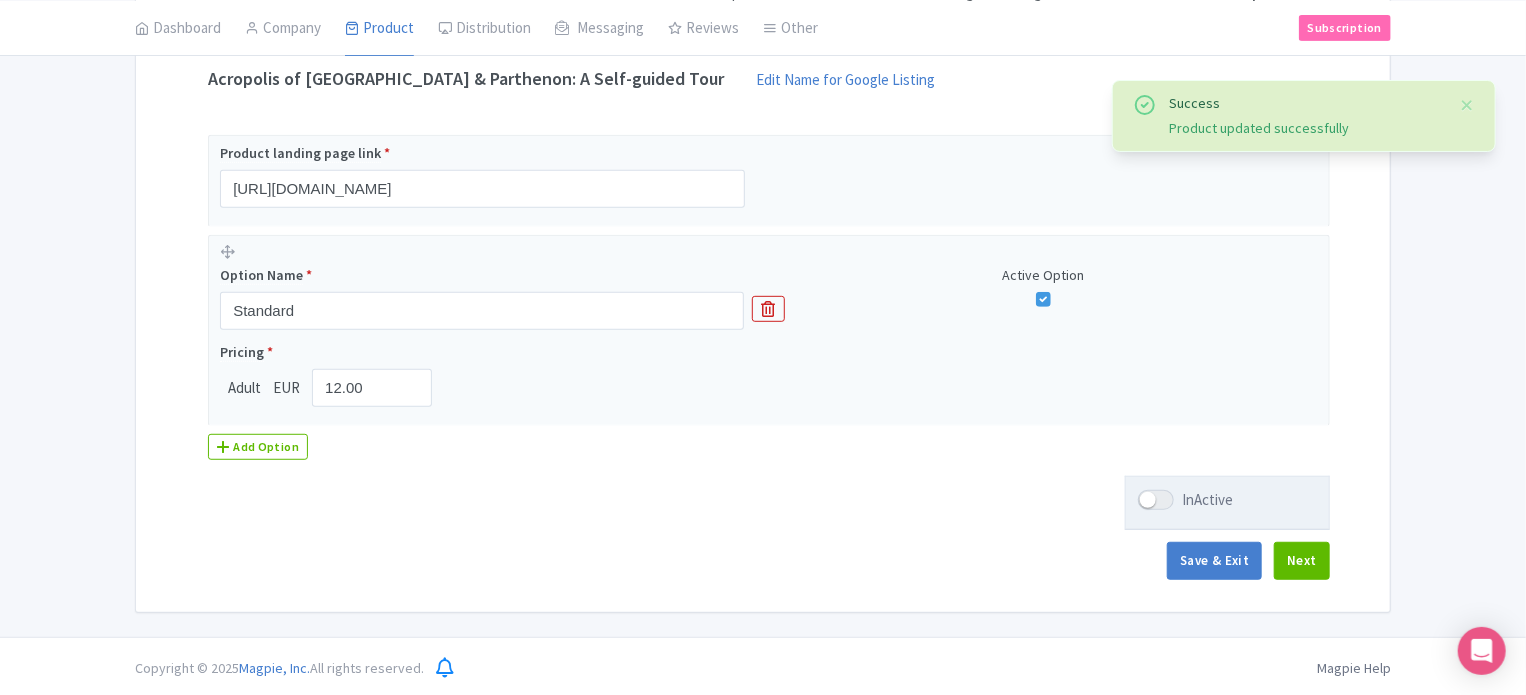 click at bounding box center (1156, 500) 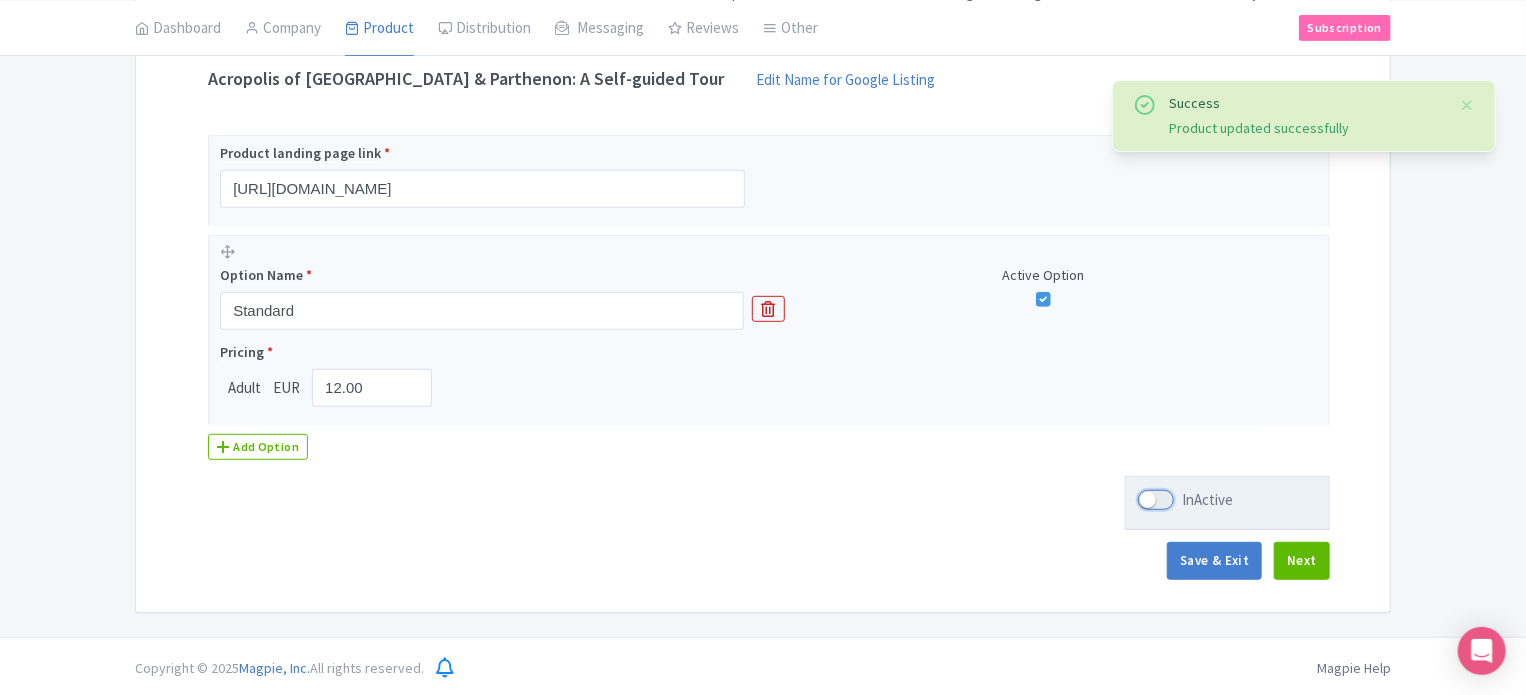 click on "InActive" at bounding box center [1144, 500] 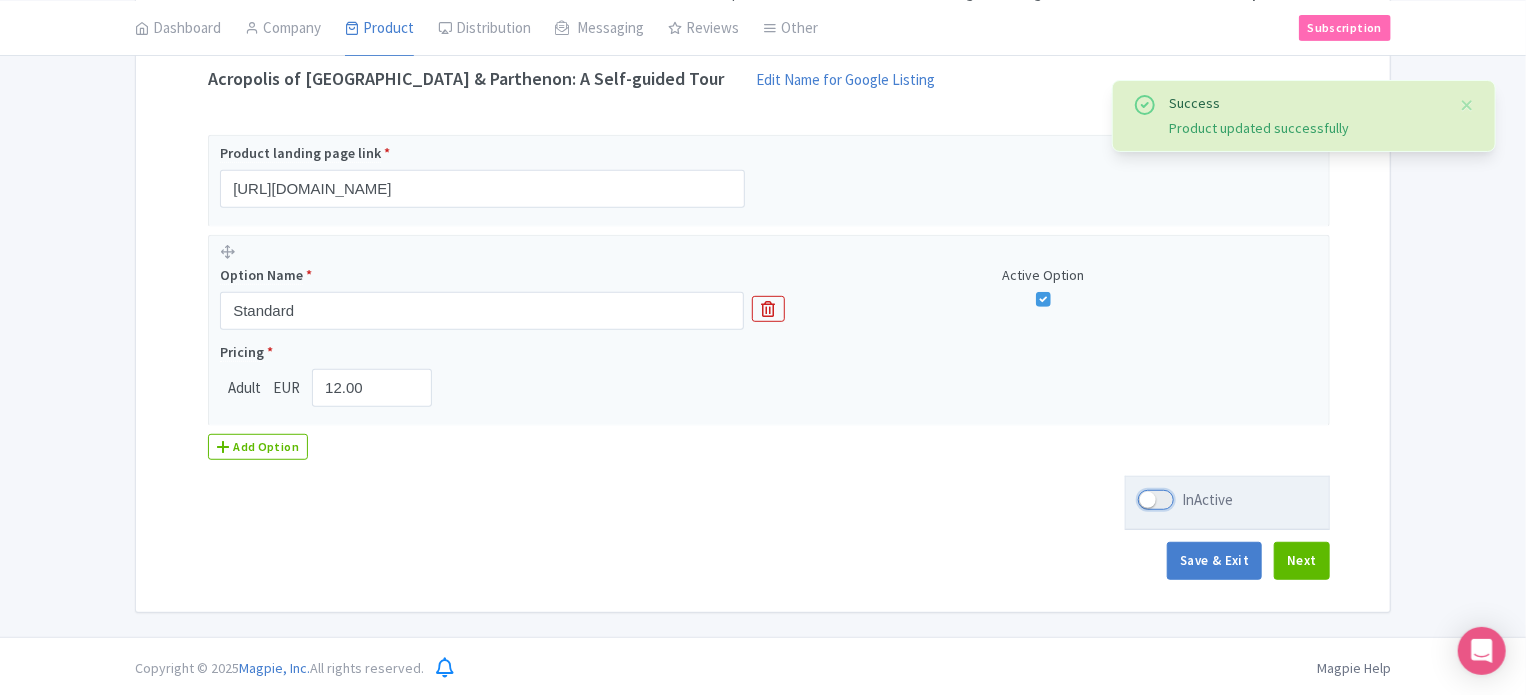 checkbox on "true" 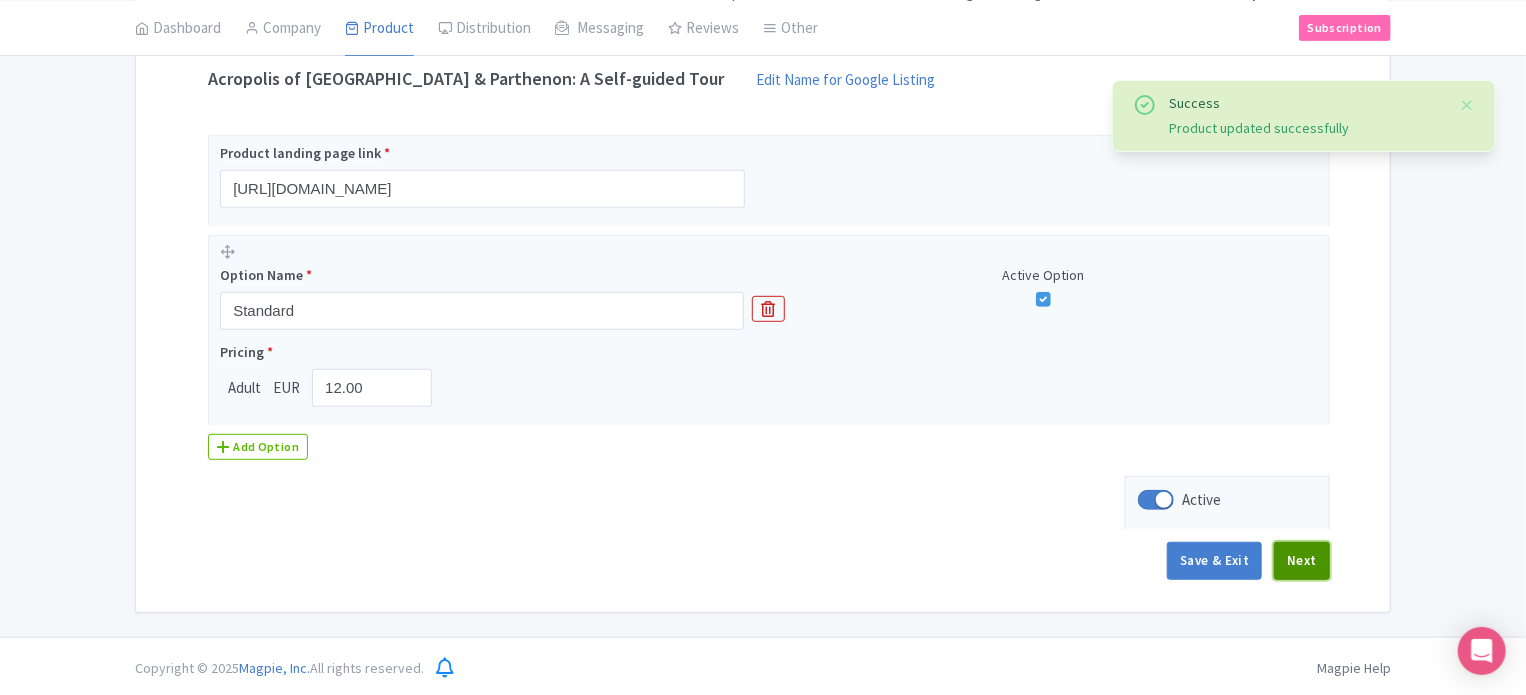 click on "Next" at bounding box center [1302, 561] 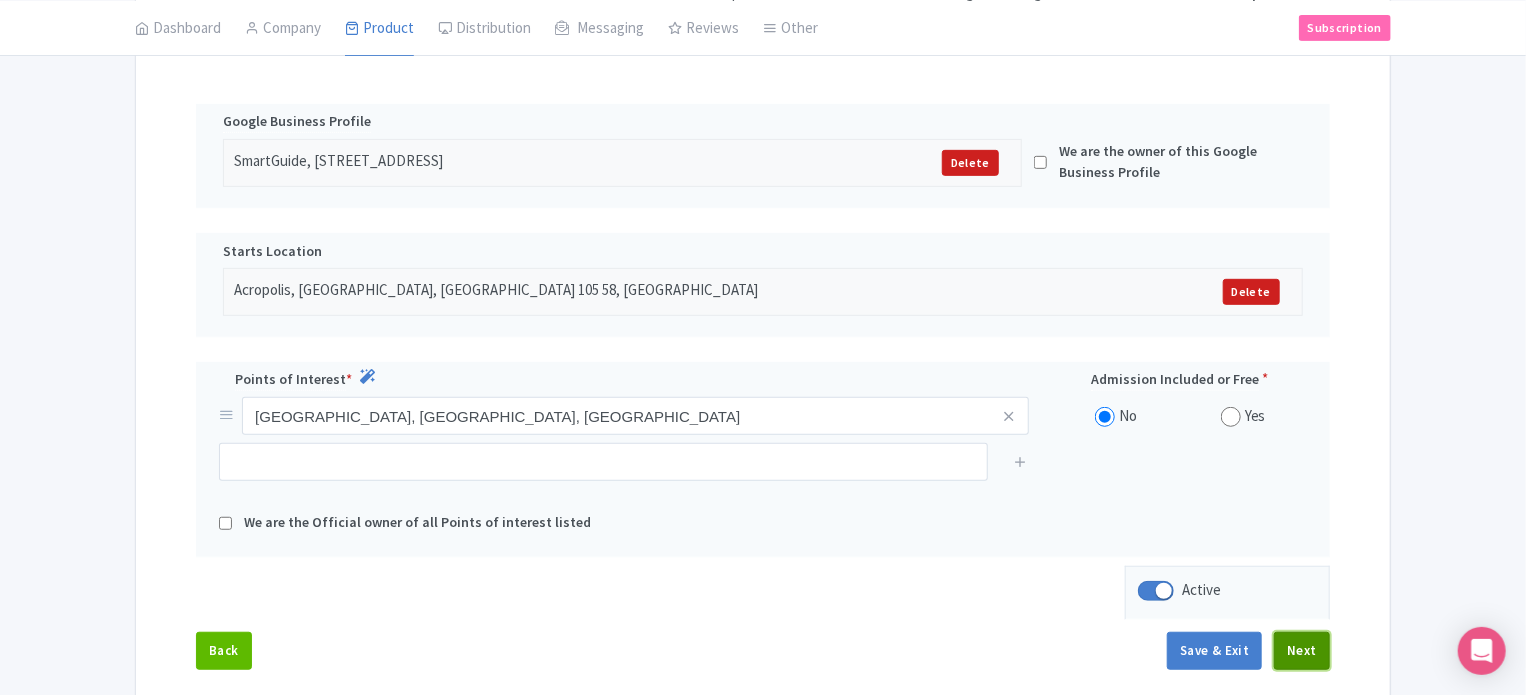 click on "Next" at bounding box center (1302, 651) 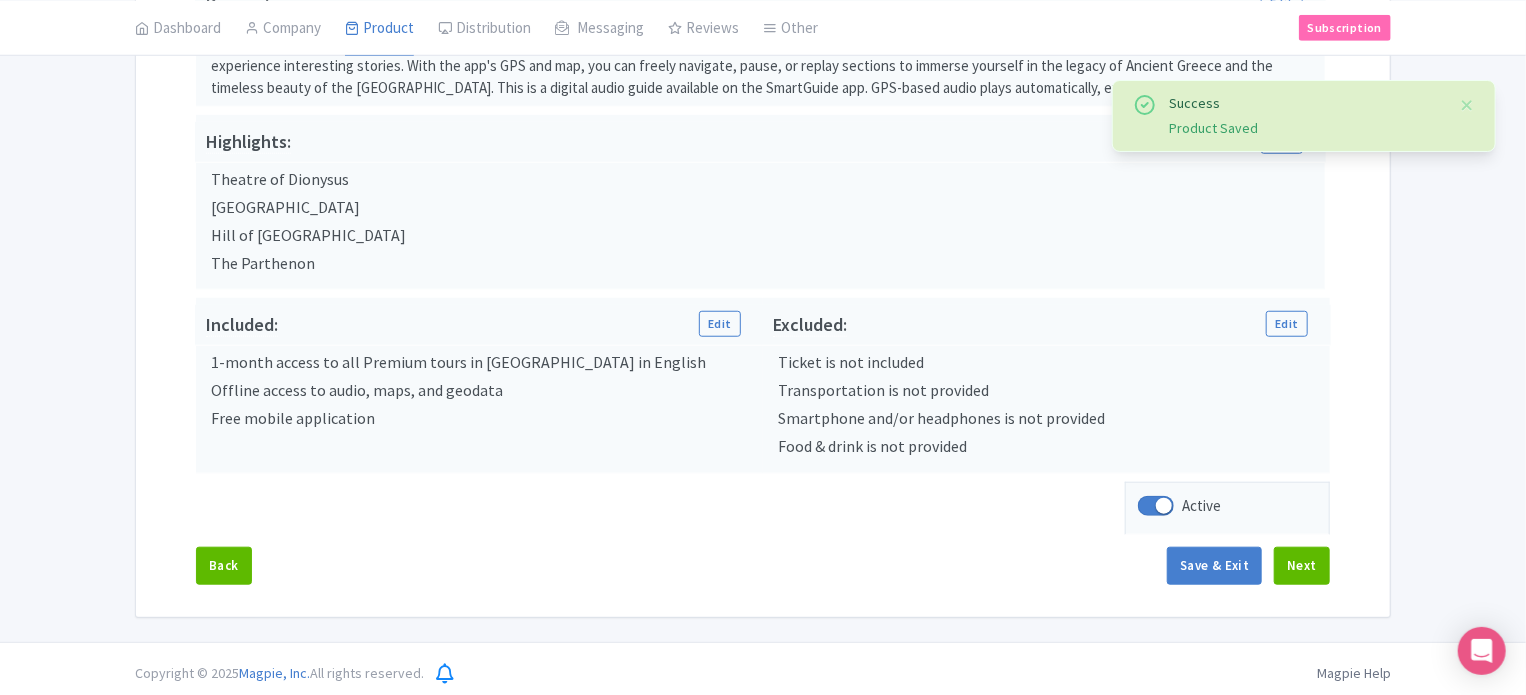 scroll, scrollTop: 687, scrollLeft: 0, axis: vertical 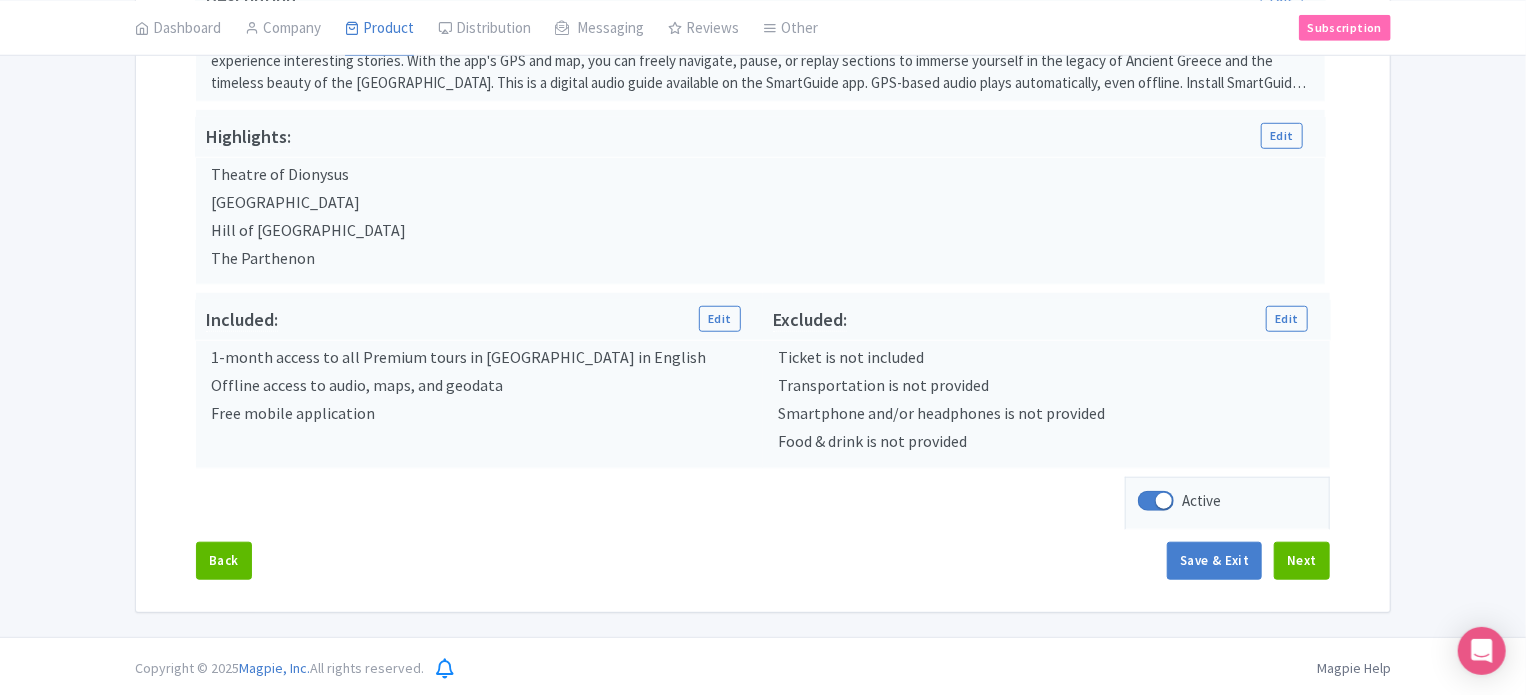 click on "Name & Price
Locations
Description & Reviews
Images & Categories
Complete
Edit Name for Google Listing
Regular Product Name:
Acropolis of Athens & Parthenon: A Self-guided Tour
Save
Fulfillment Type
Tickets will be held at the box office
Your voucher will be collected or scanned on redemption
Reviews
Average Score
5.0
Number of Reviews
5
Reviews are displayed on my product page
Description:
Edit
Description
Bold
Italic
Strikethrough
Link
Heading
Quote
Code
Bullets
Numbers
Decrease Level
Increase Level
Attach Files
Undo
Redo
Link
Unlink
Close
Save changes
Highlights:
Edit
Theatre of Dionysus" at bounding box center (763, 115) 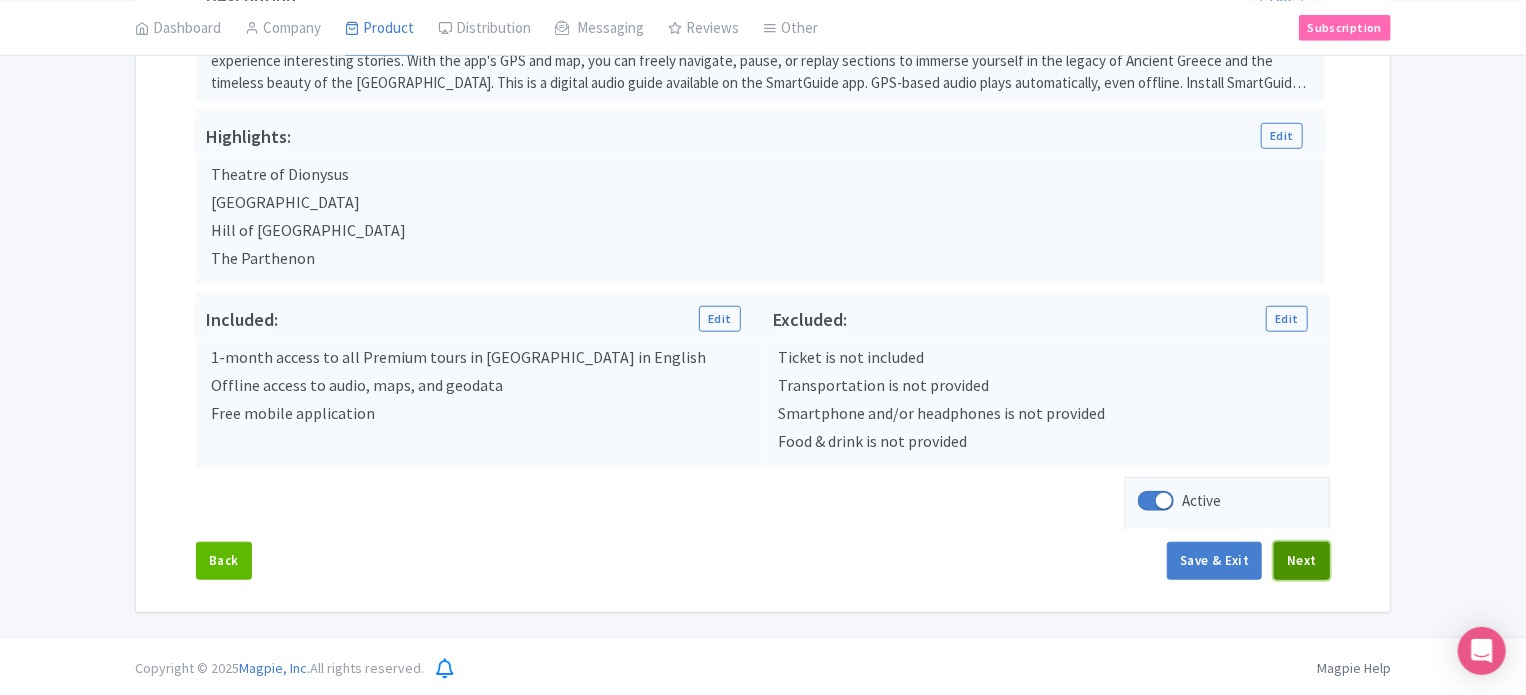 click on "Next" at bounding box center (1302, 561) 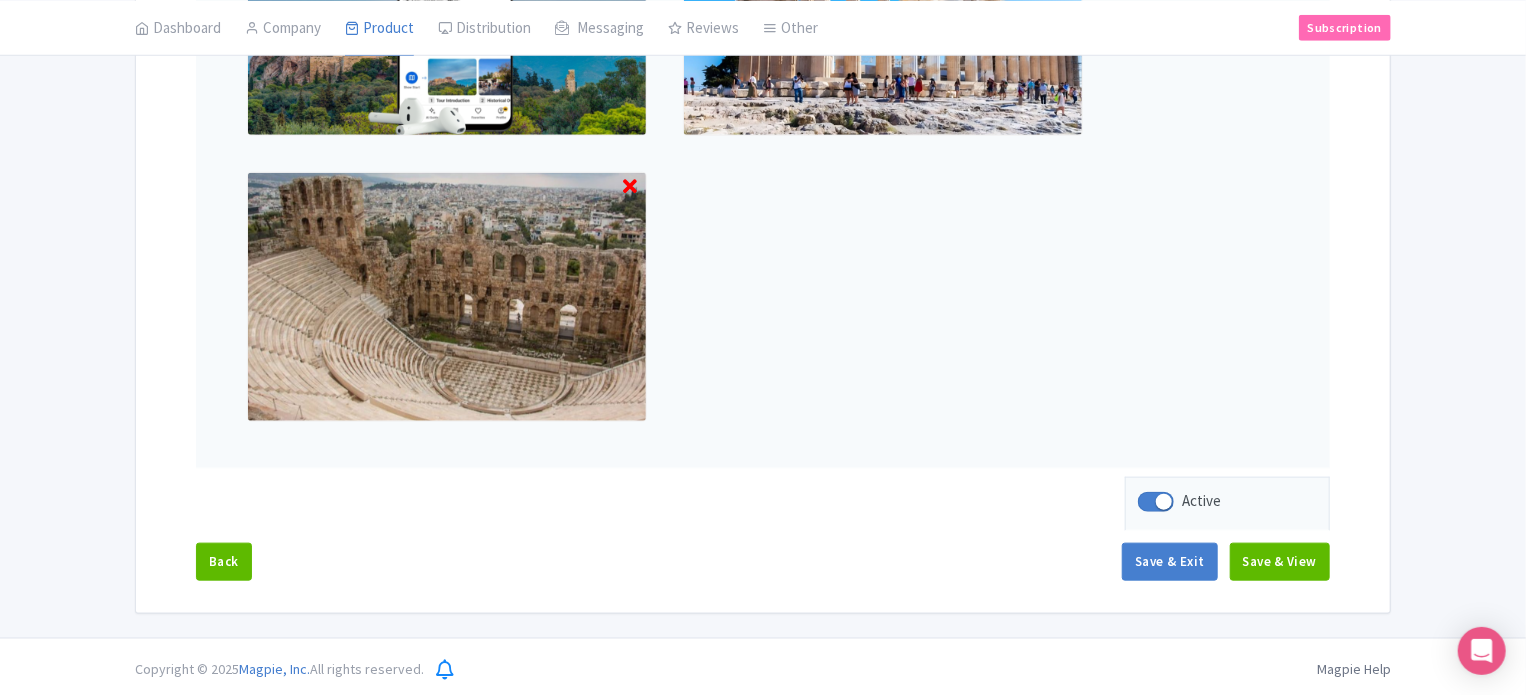 scroll, scrollTop: 837, scrollLeft: 0, axis: vertical 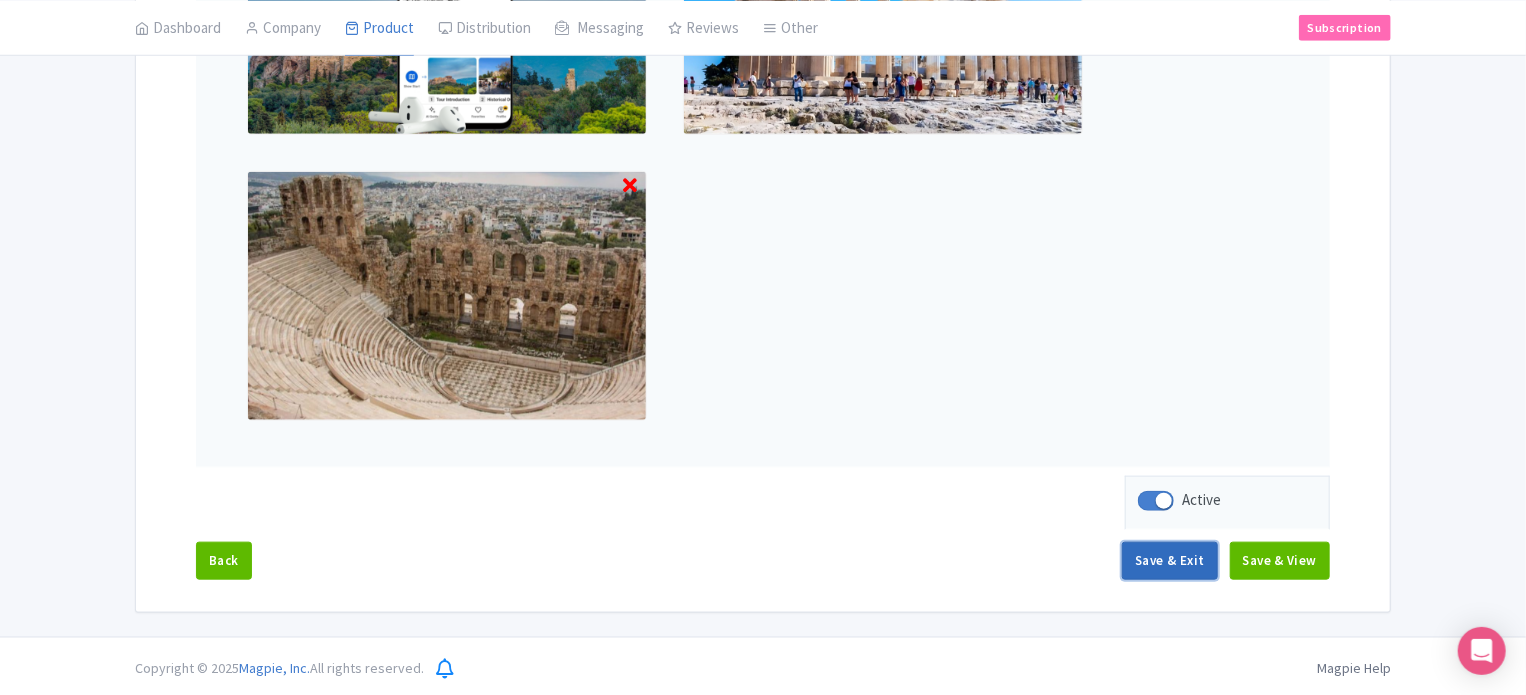 click on "Save & Exit" at bounding box center (1169, 561) 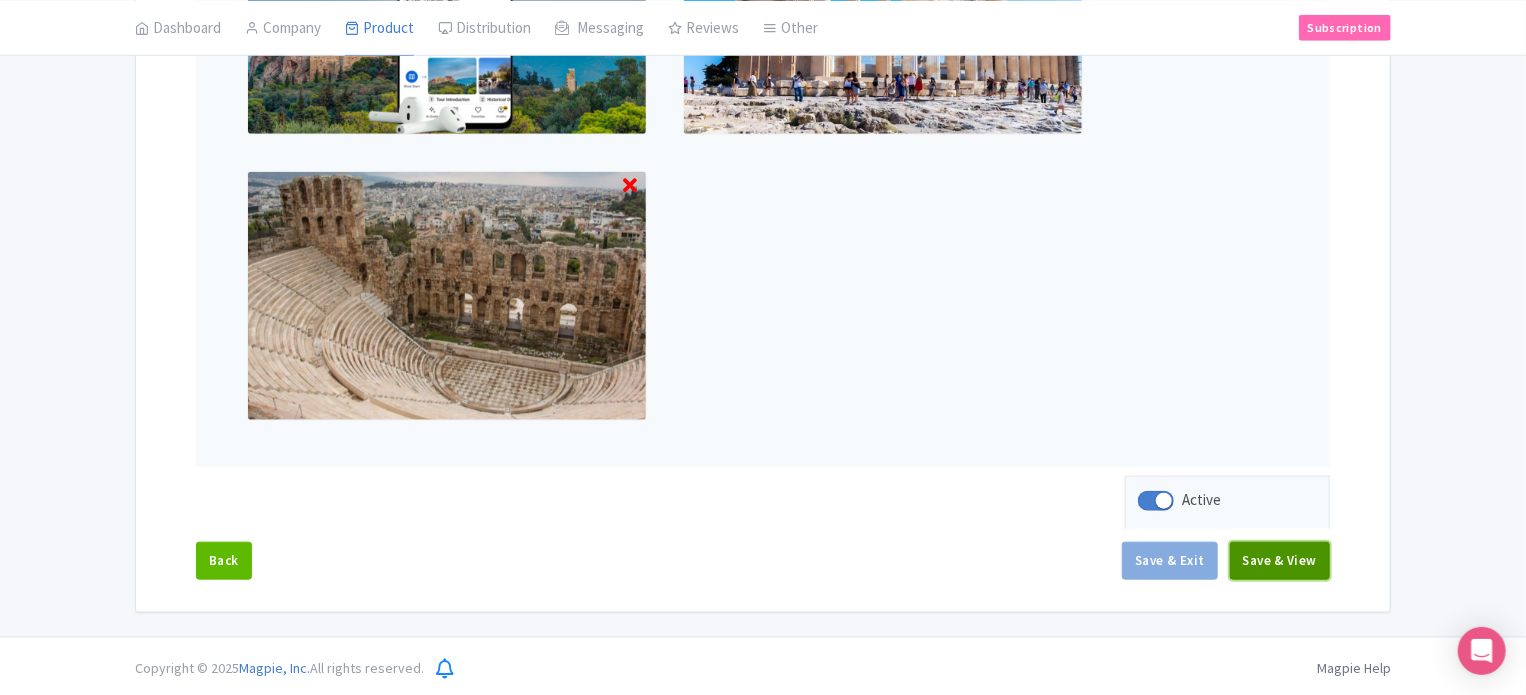 click on "Save & View" at bounding box center [1280, 561] 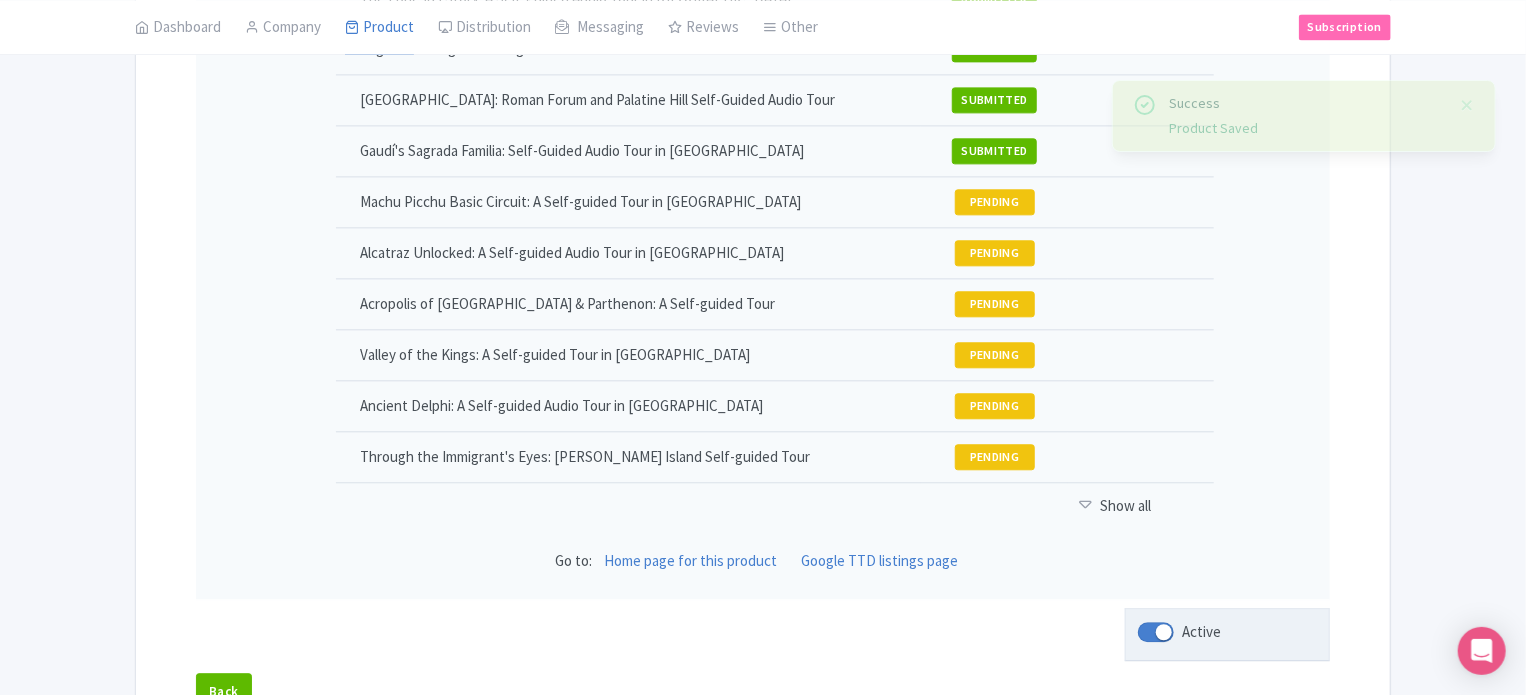 scroll, scrollTop: 2397, scrollLeft: 0, axis: vertical 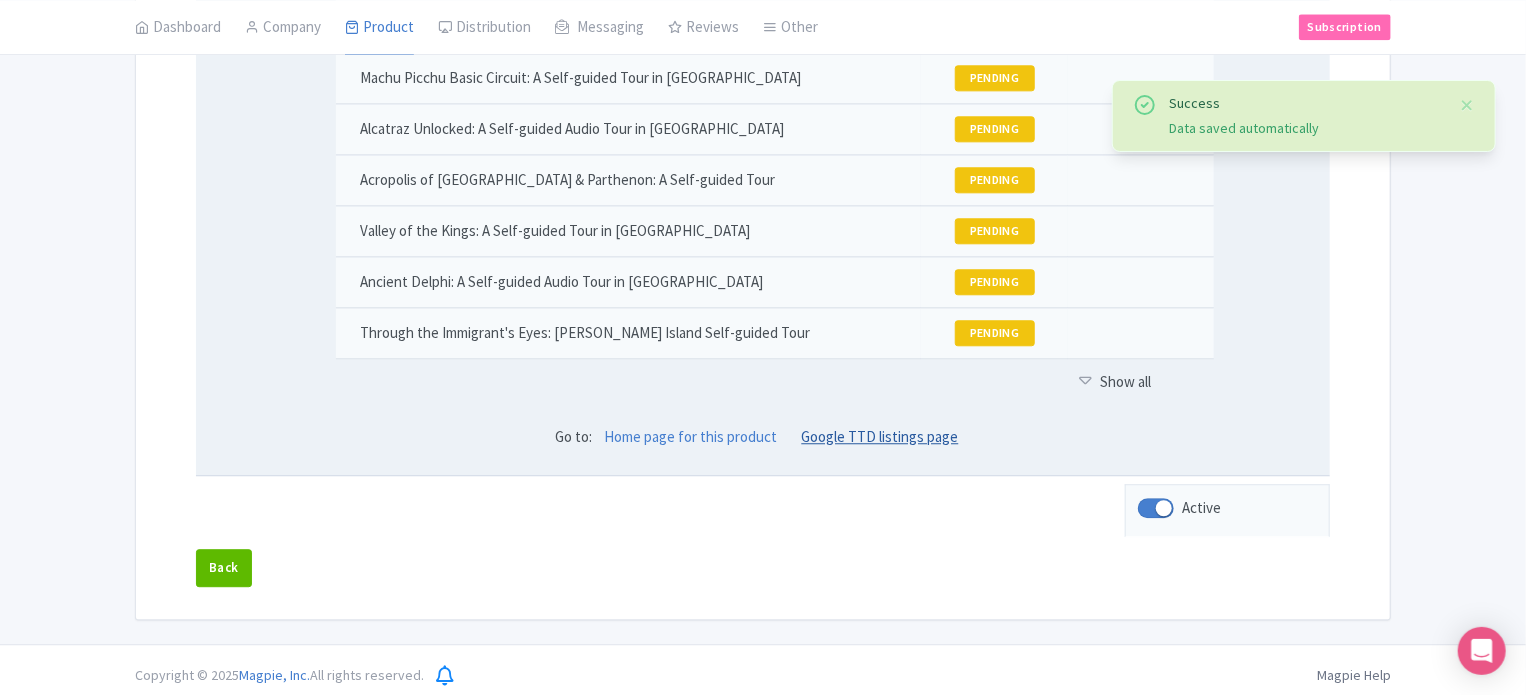 click on "Google TTD listings page" at bounding box center [880, 436] 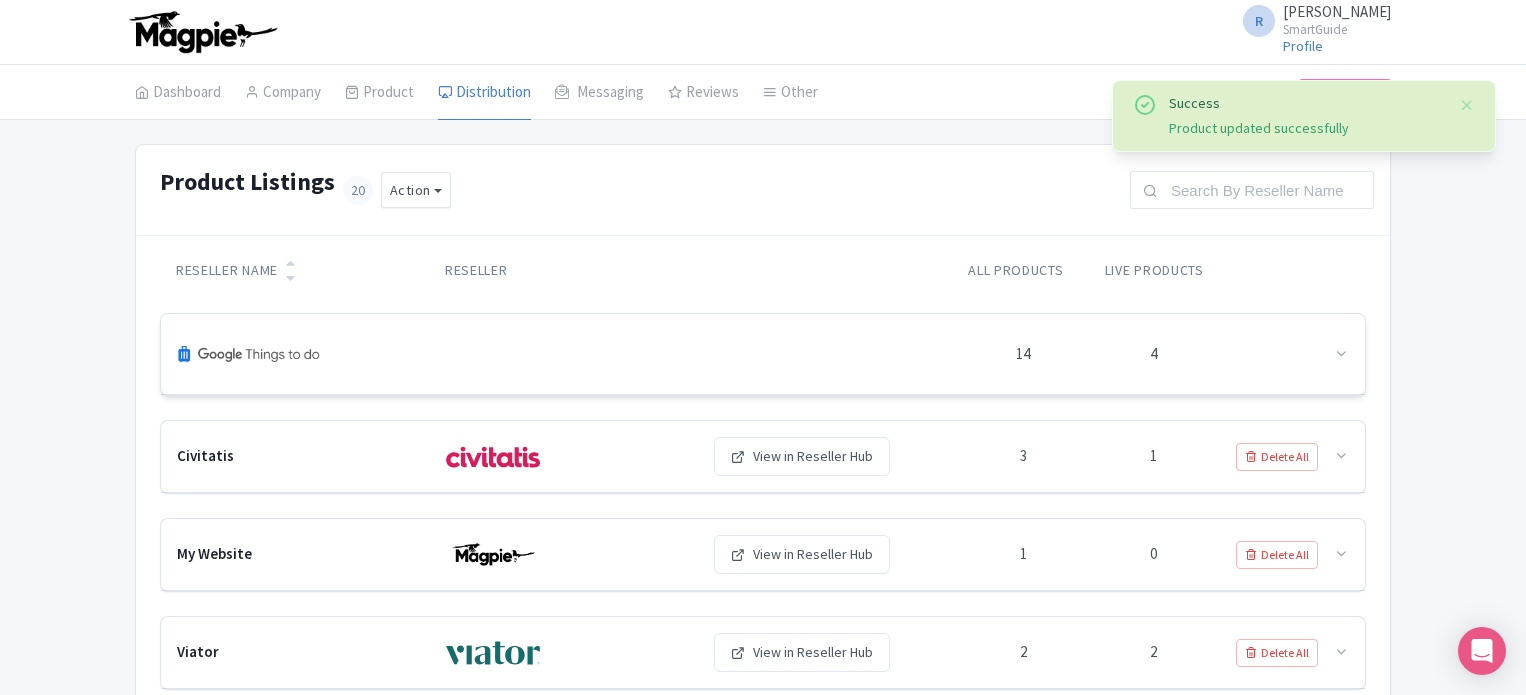 scroll, scrollTop: 0, scrollLeft: 0, axis: both 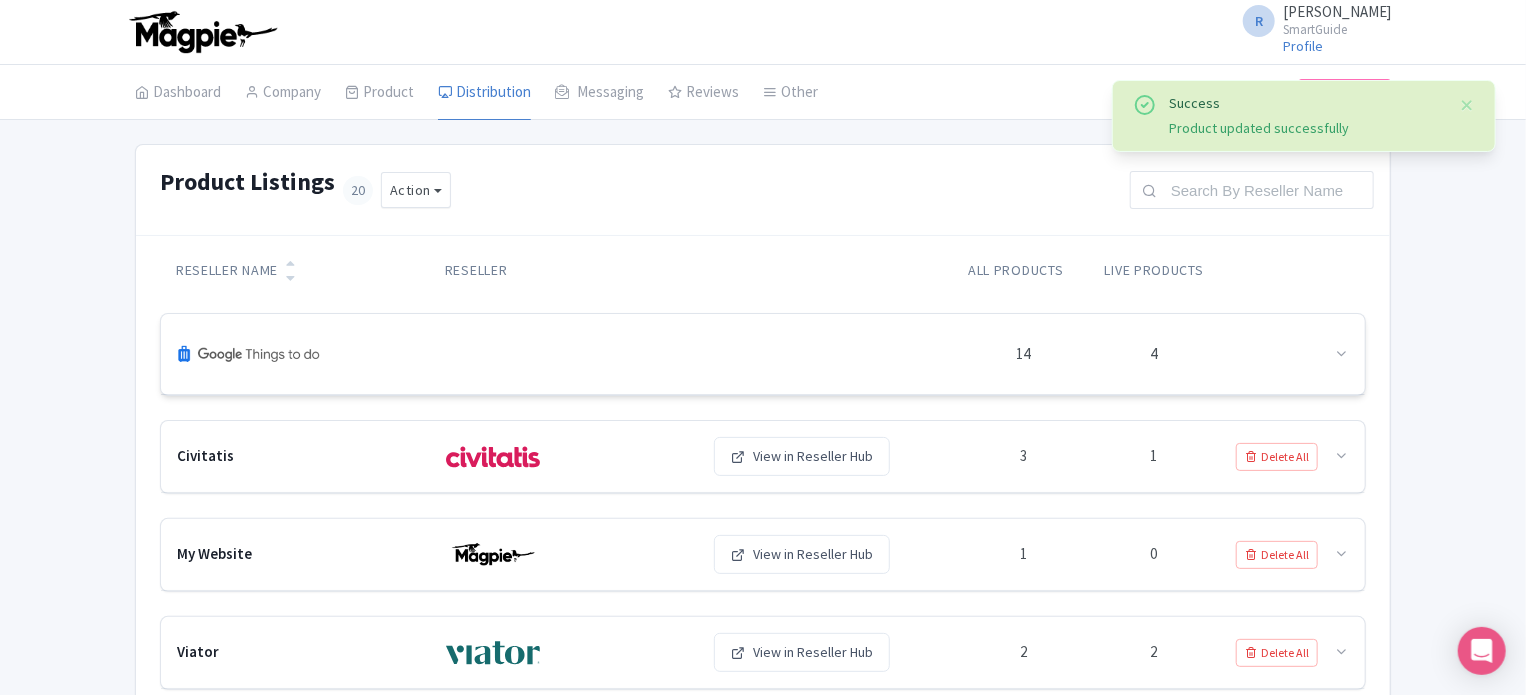 click on "14
4" at bounding box center [763, 354] 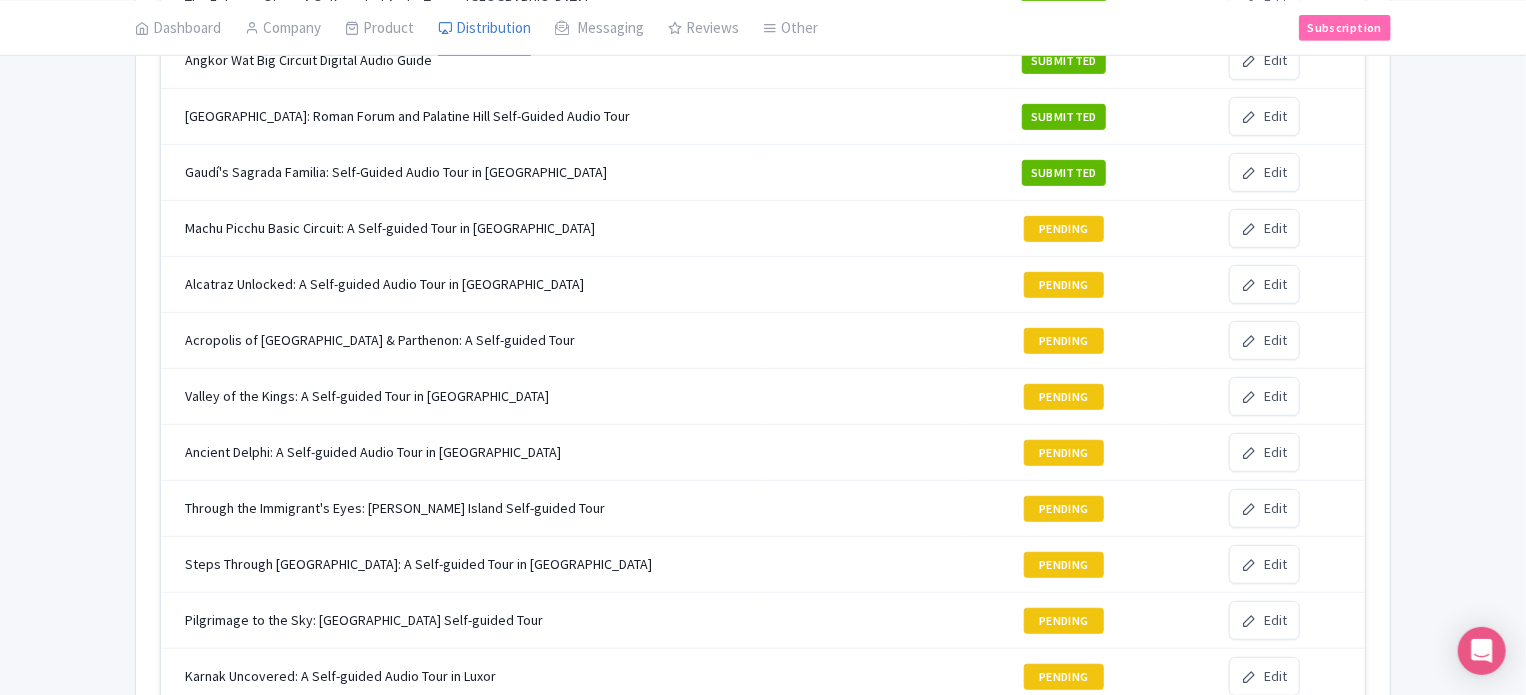 scroll, scrollTop: 600, scrollLeft: 0, axis: vertical 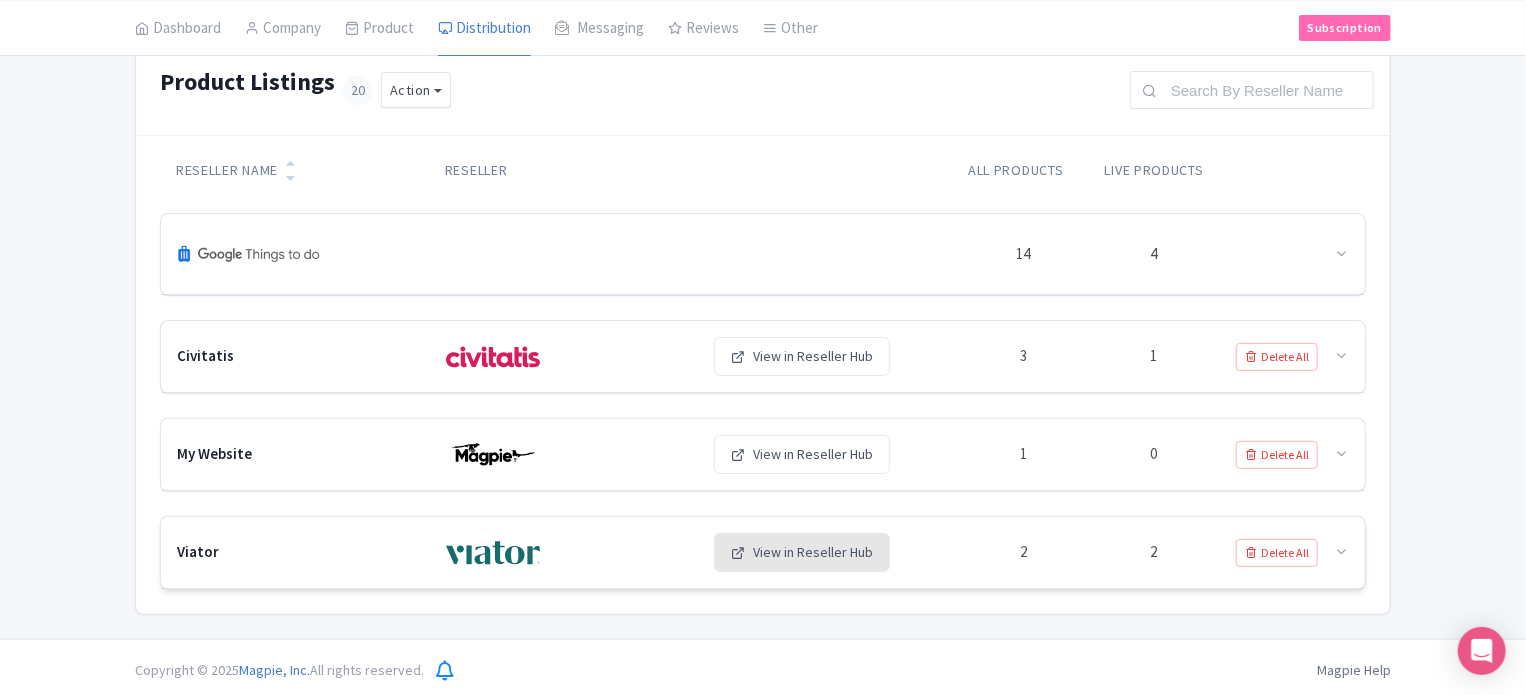 click on "View in Reseller Hub" at bounding box center [802, 552] 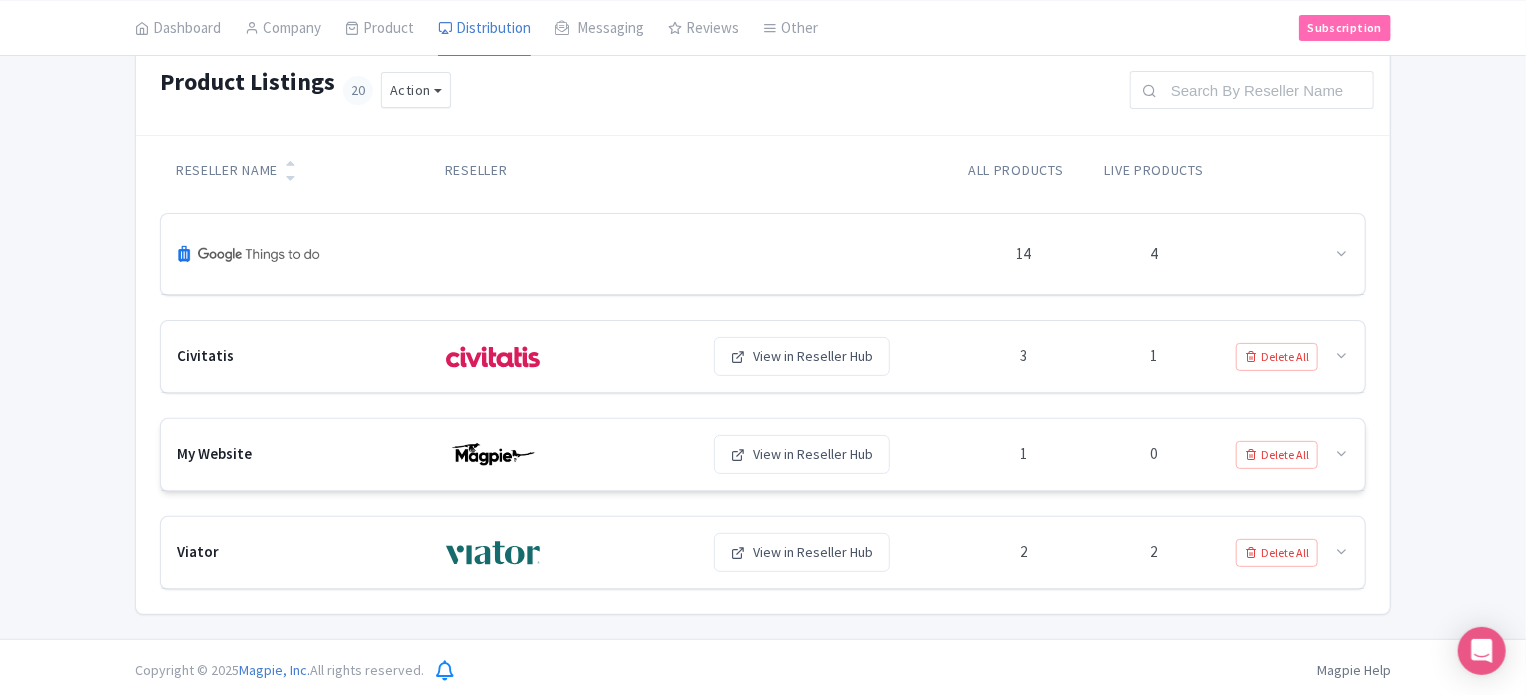 click at bounding box center (567, 455) 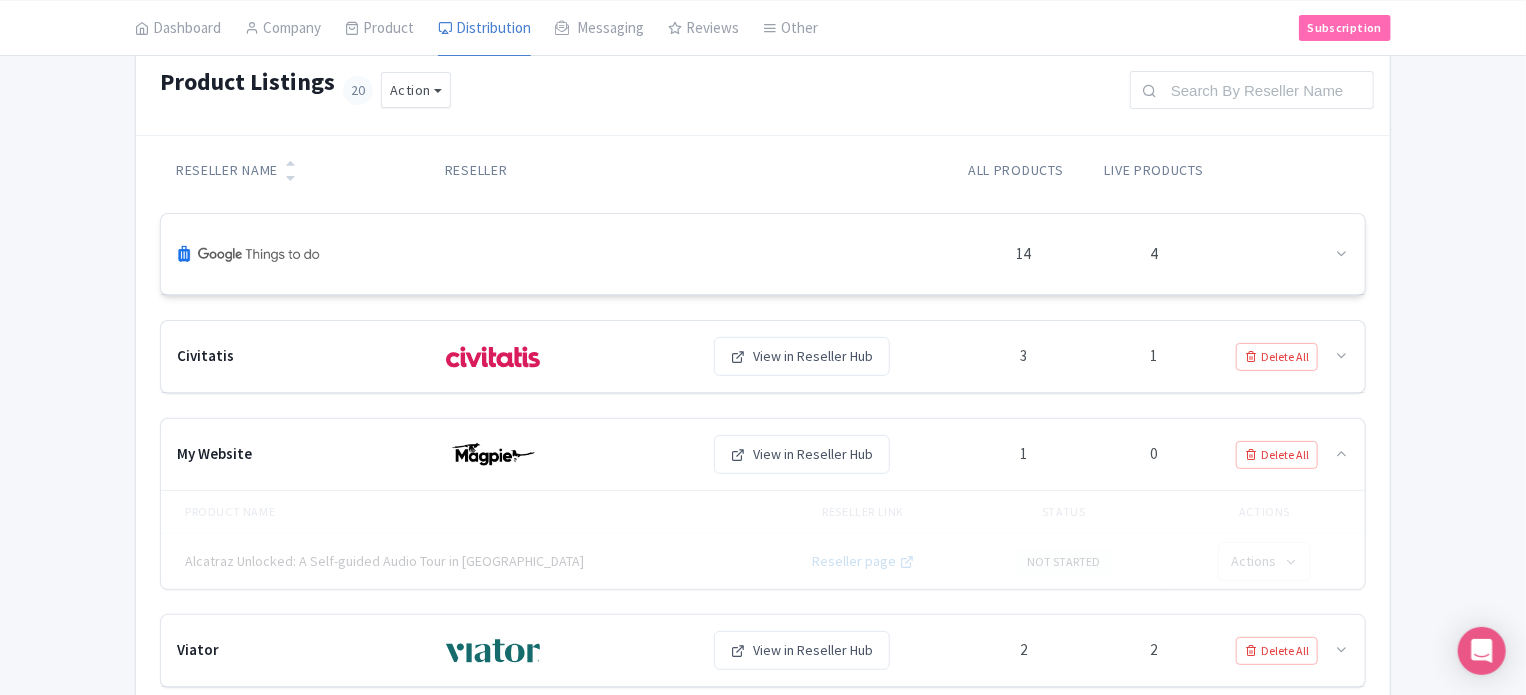 click at bounding box center [567, 254] 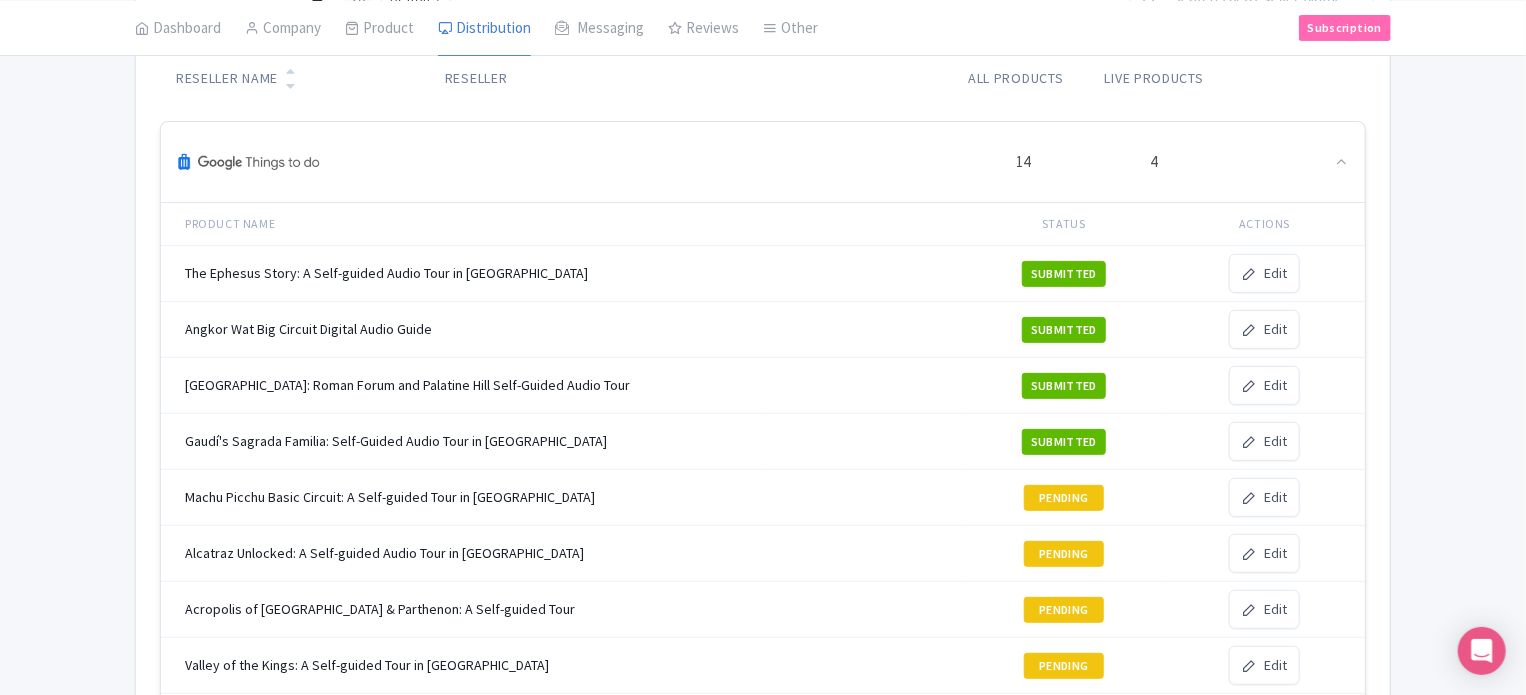 scroll, scrollTop: 300, scrollLeft: 0, axis: vertical 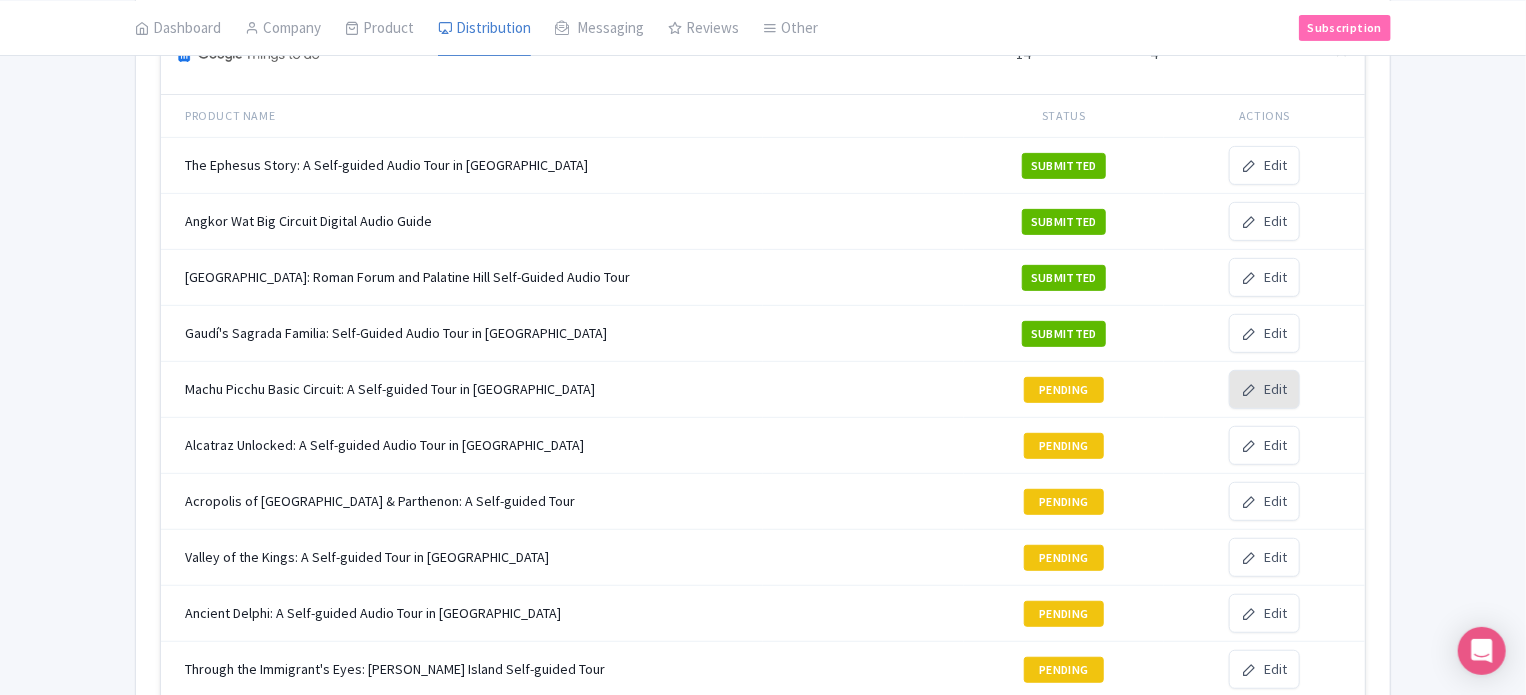 click on "Edit" at bounding box center [1264, 389] 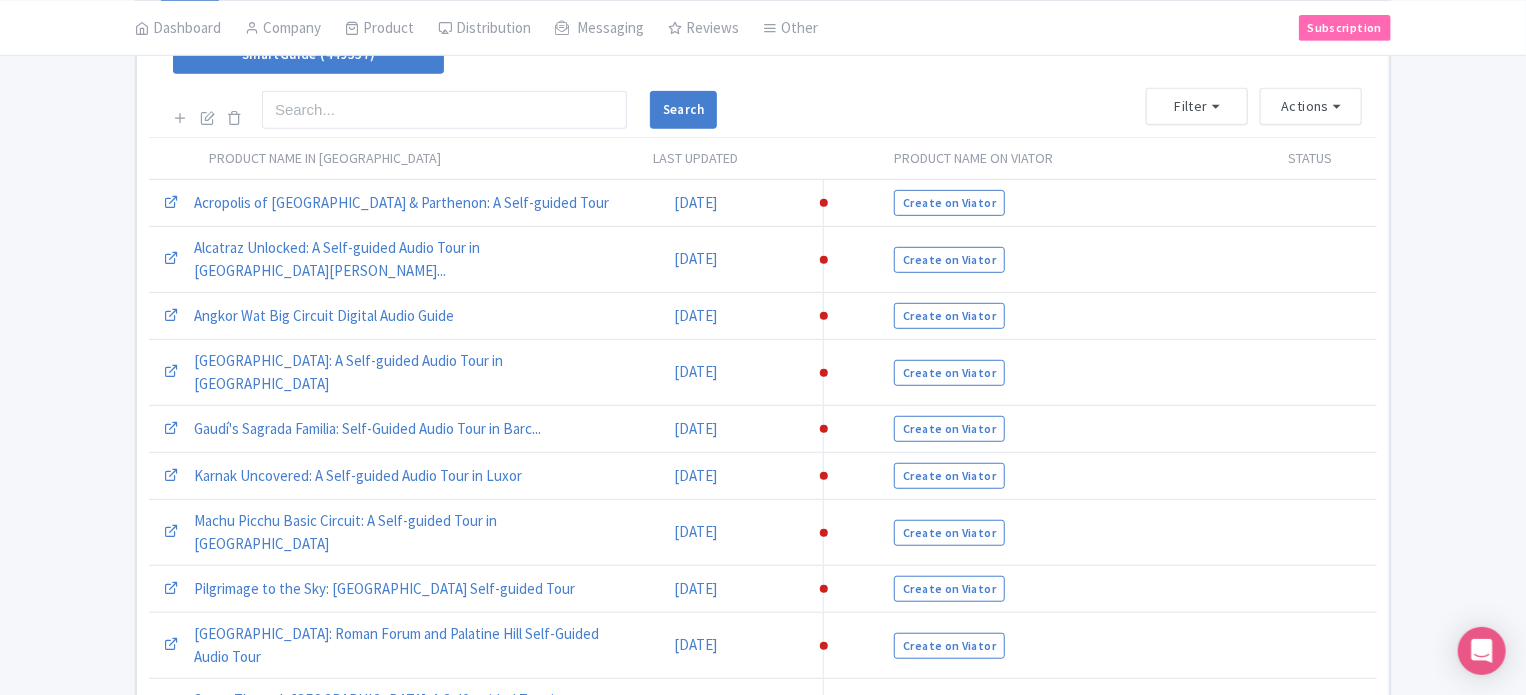scroll, scrollTop: 0, scrollLeft: 0, axis: both 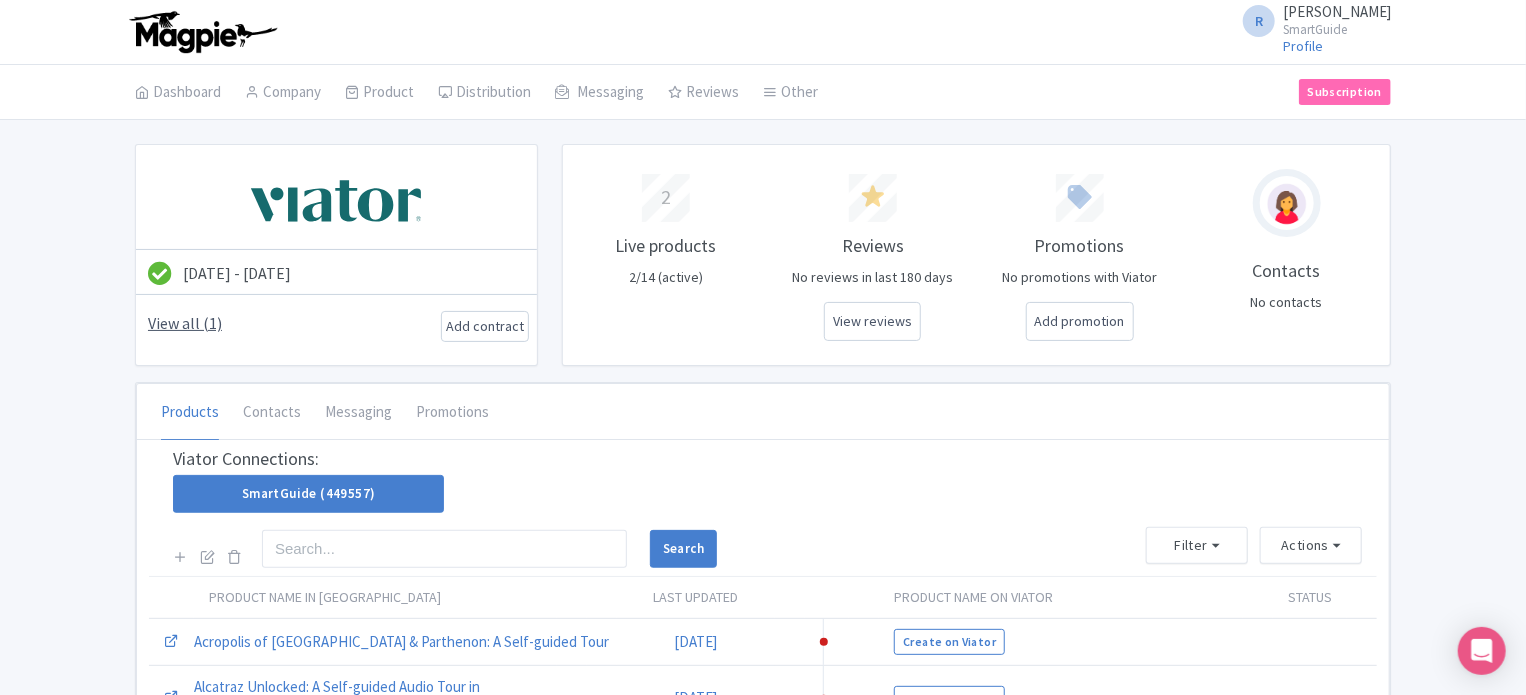 click on "View all (1)" at bounding box center (185, 323) 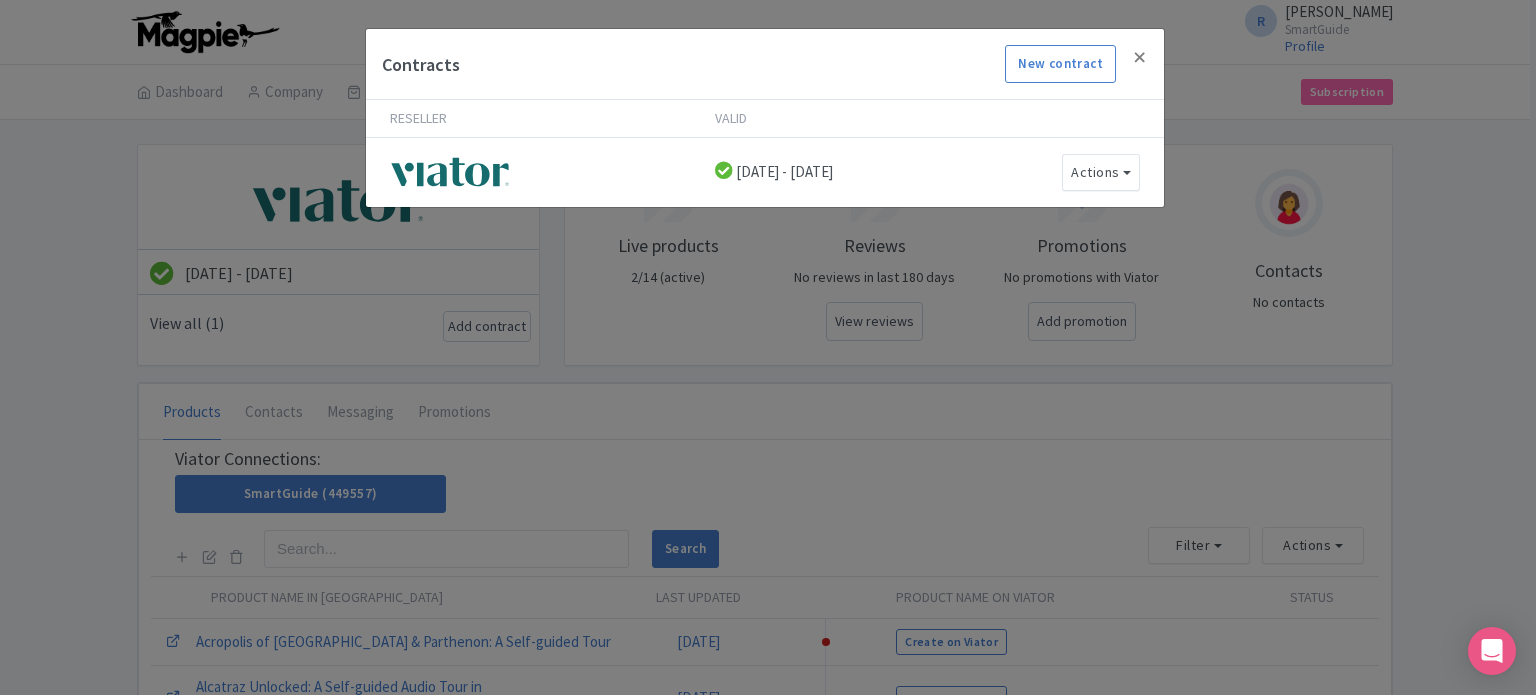 click on "Contracts
New contract
Reseller
Valid
11 June, 2025 - 11 June, 2026
Actions
Edit contract
Delete Contract" at bounding box center (768, 347) 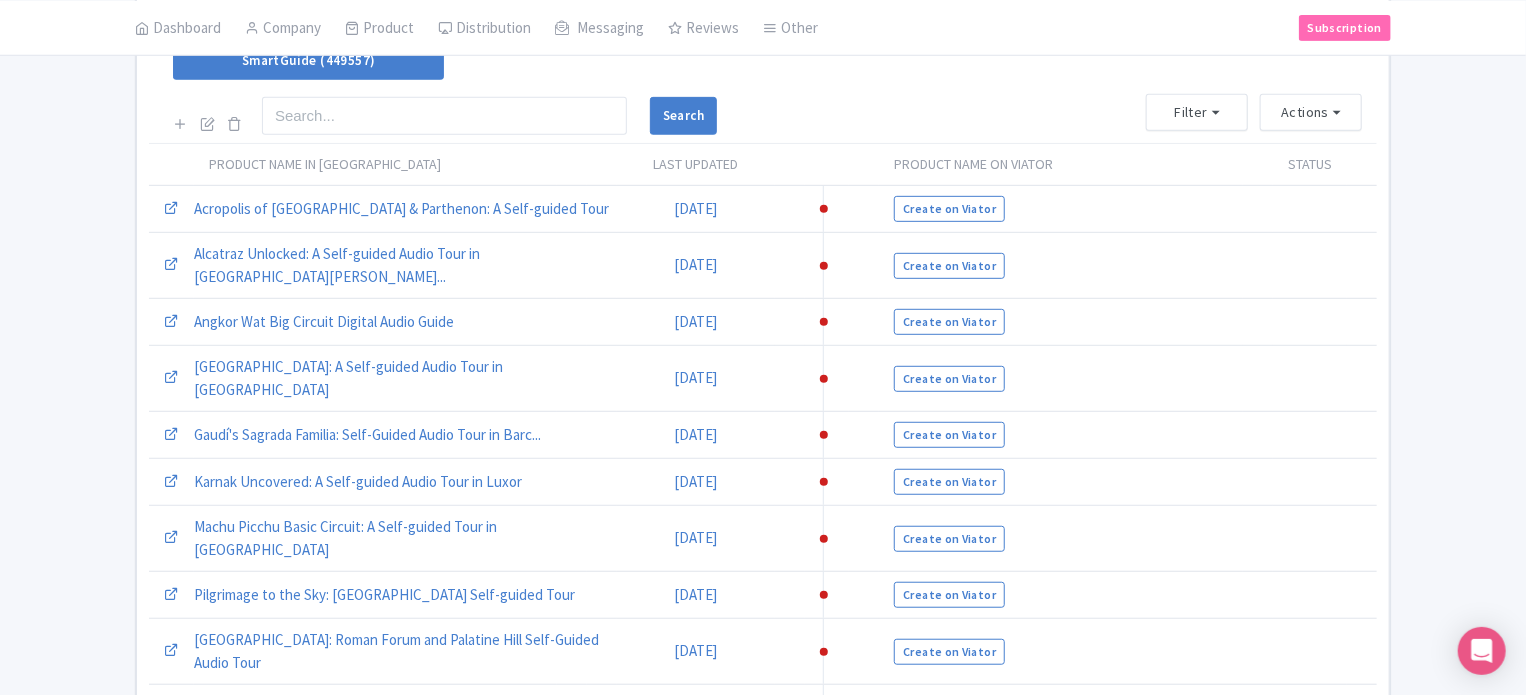scroll, scrollTop: 385, scrollLeft: 0, axis: vertical 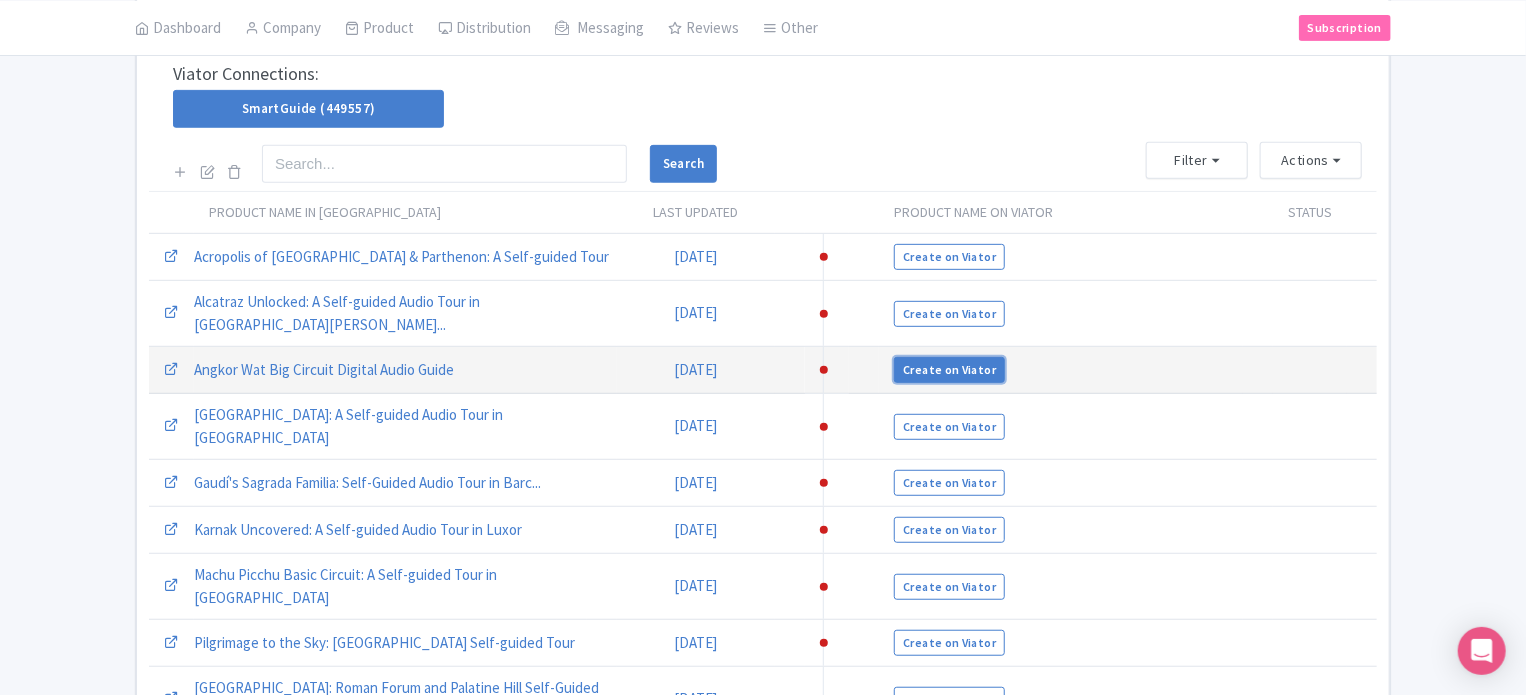 click on "Create on Viator" at bounding box center [949, 370] 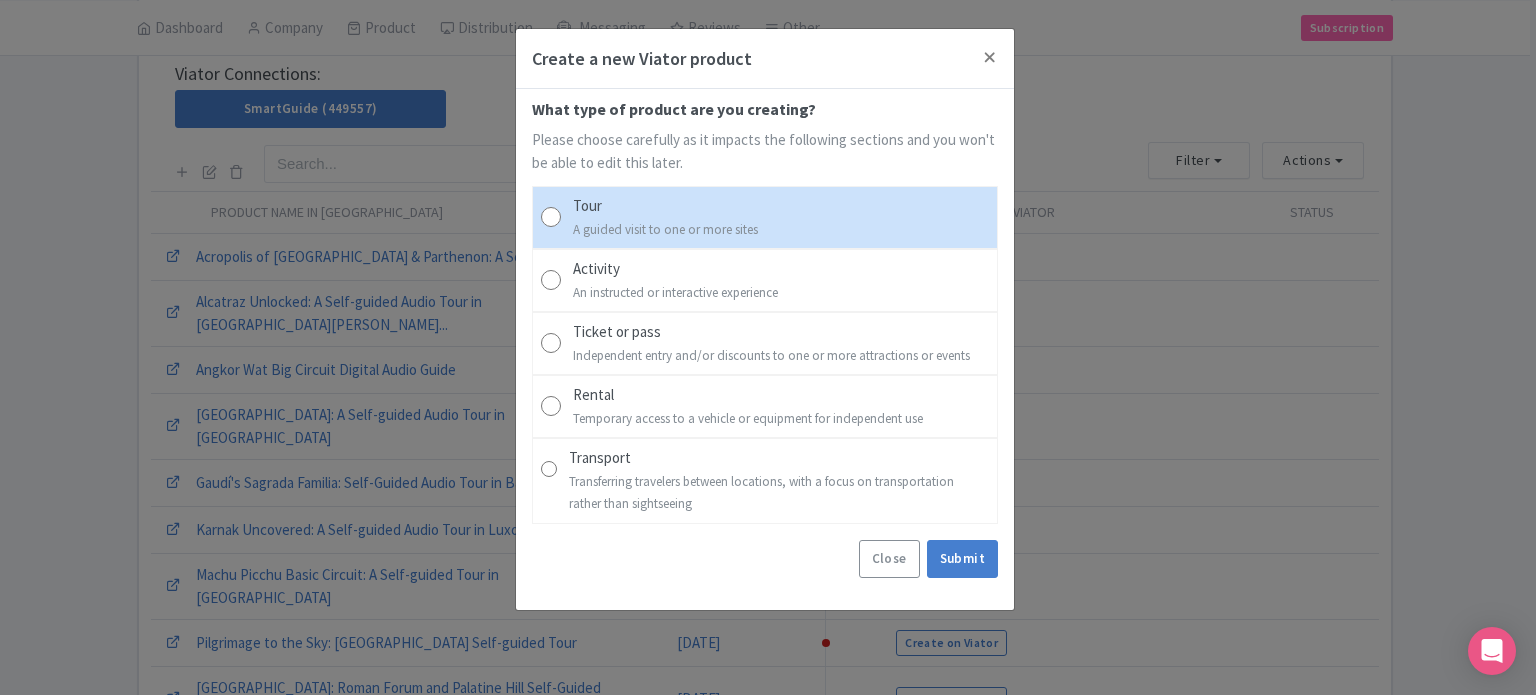 click on "Tour
A guided visit to one or more sites" at bounding box center [665, 217] 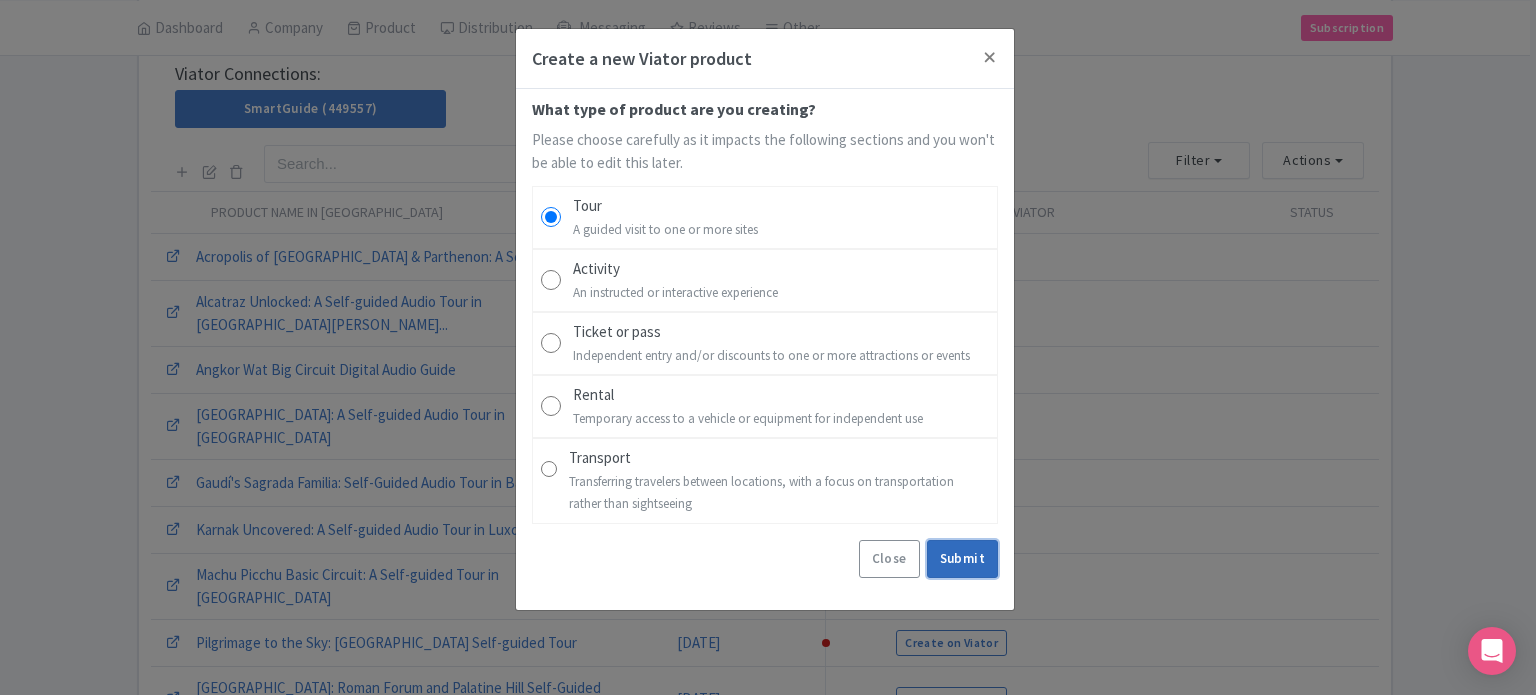 click on "Submit" at bounding box center (962, 559) 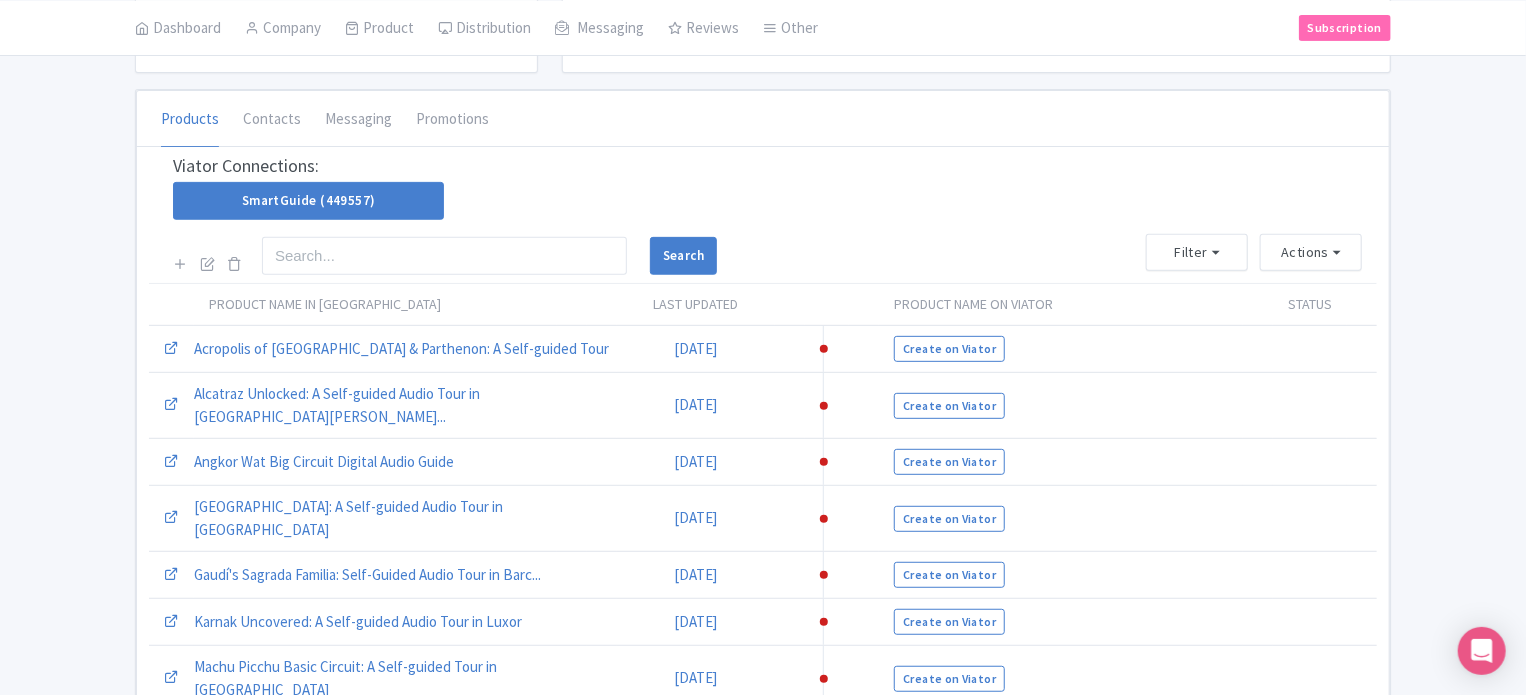 scroll, scrollTop: 300, scrollLeft: 0, axis: vertical 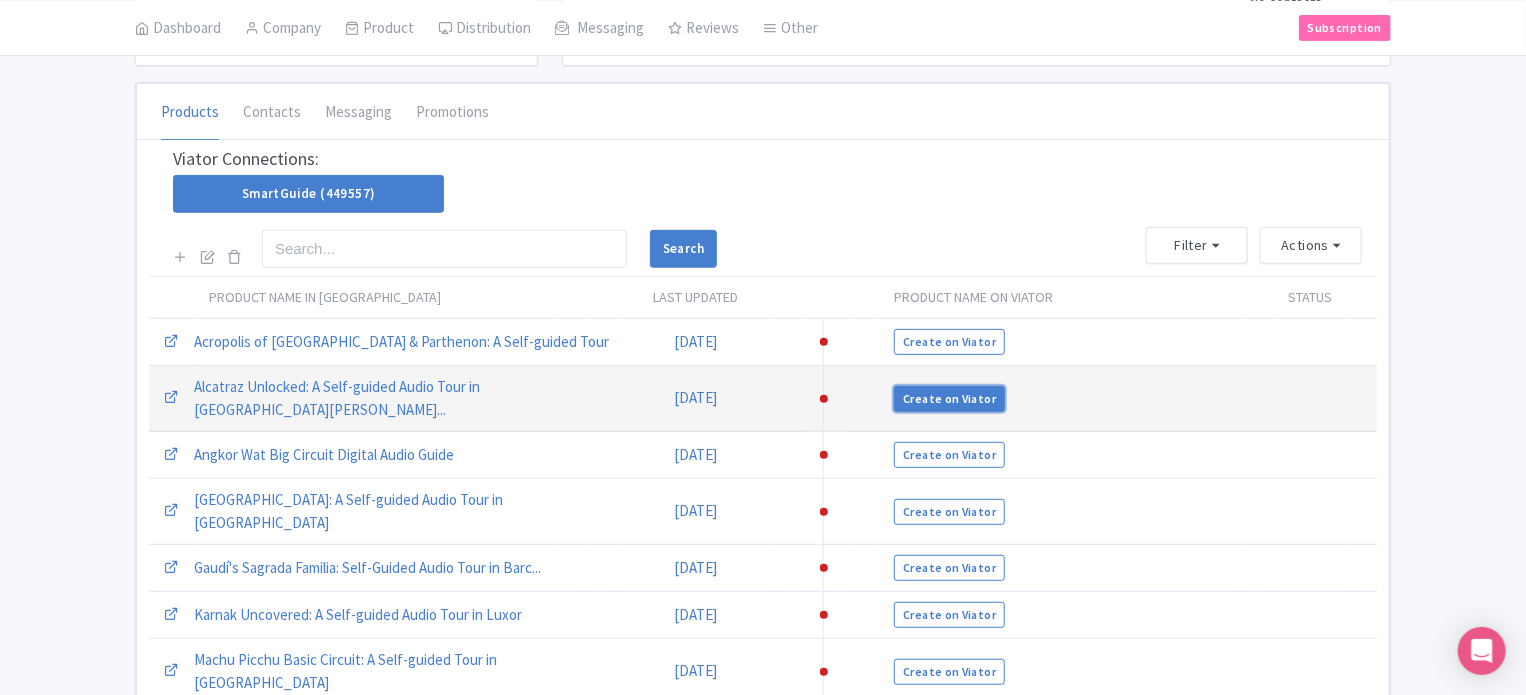 click on "Create on Viator" at bounding box center (949, 399) 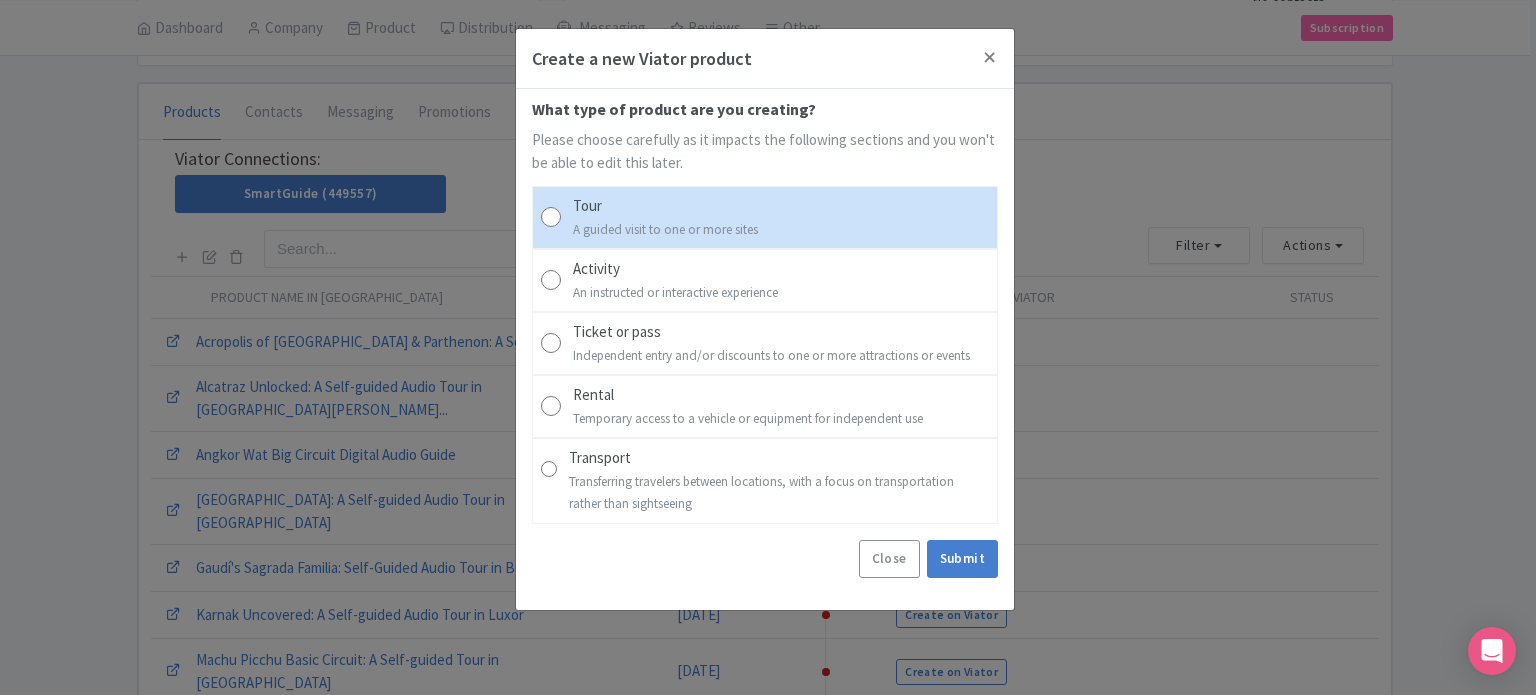 click on "Tour
A guided visit to one or more sites" at bounding box center [765, 217] 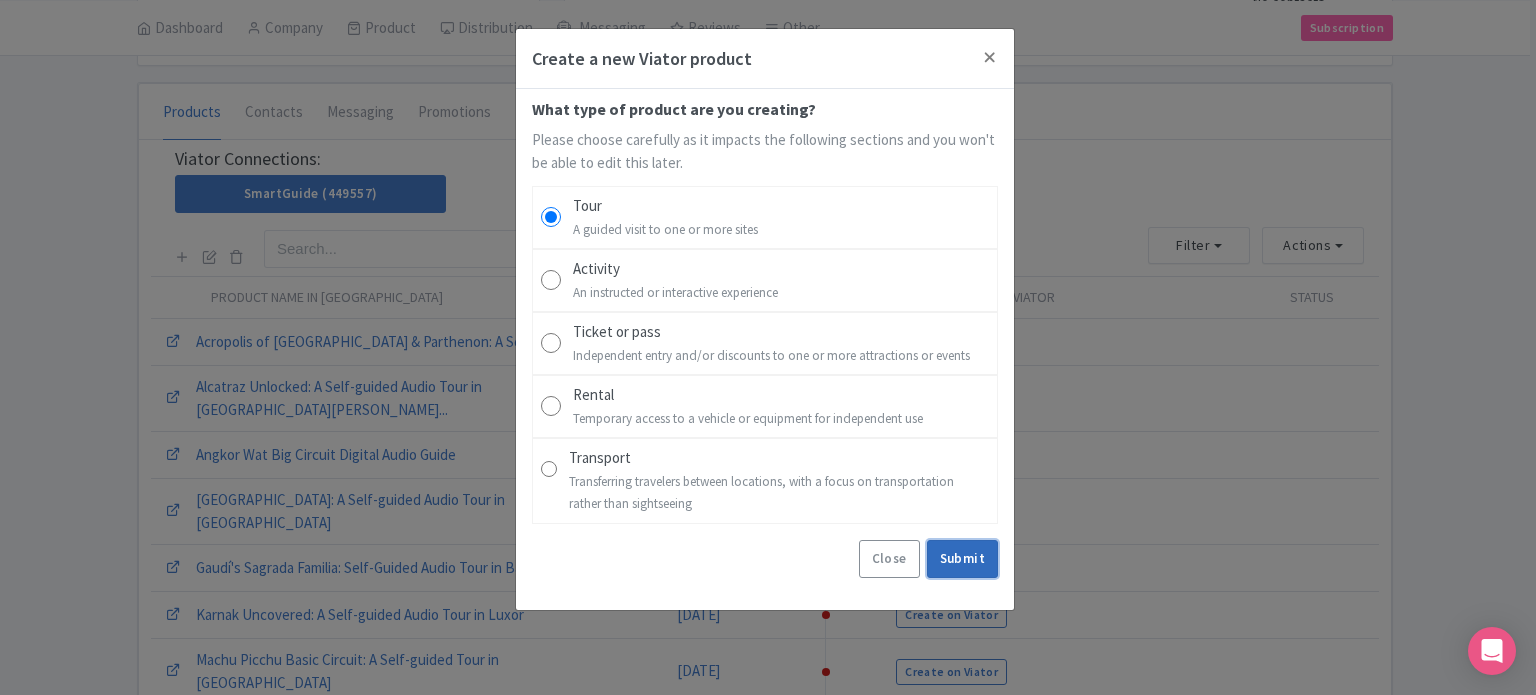 click on "Submit" at bounding box center (962, 559) 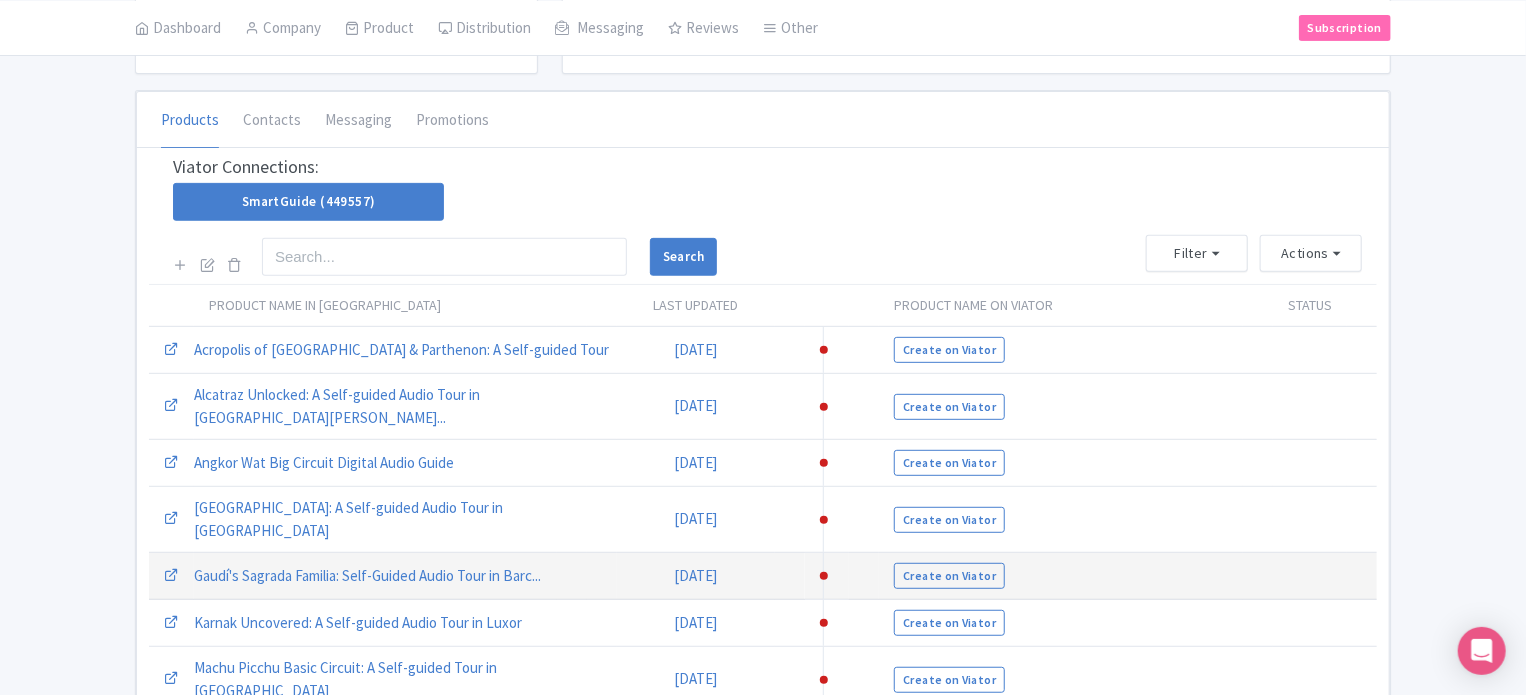 scroll, scrollTop: 300, scrollLeft: 0, axis: vertical 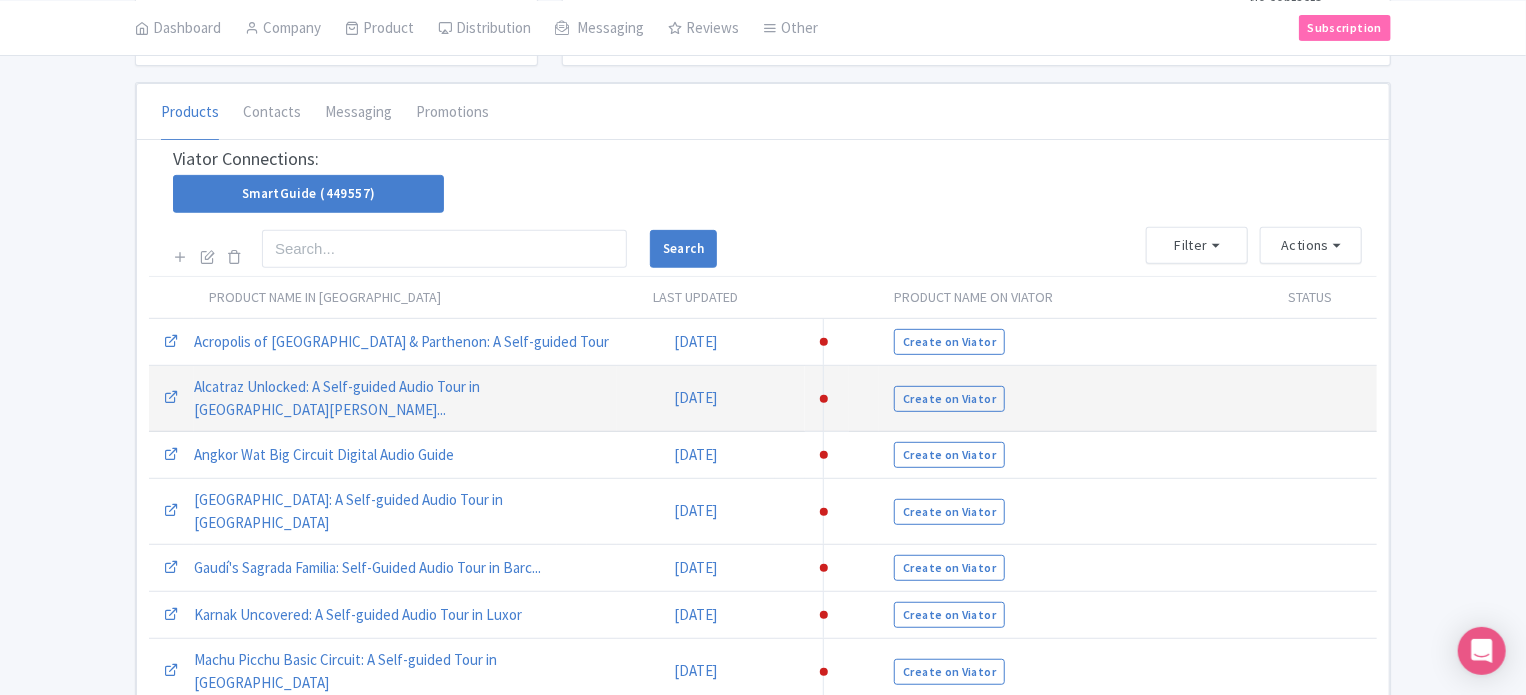 click at bounding box center (824, 399) 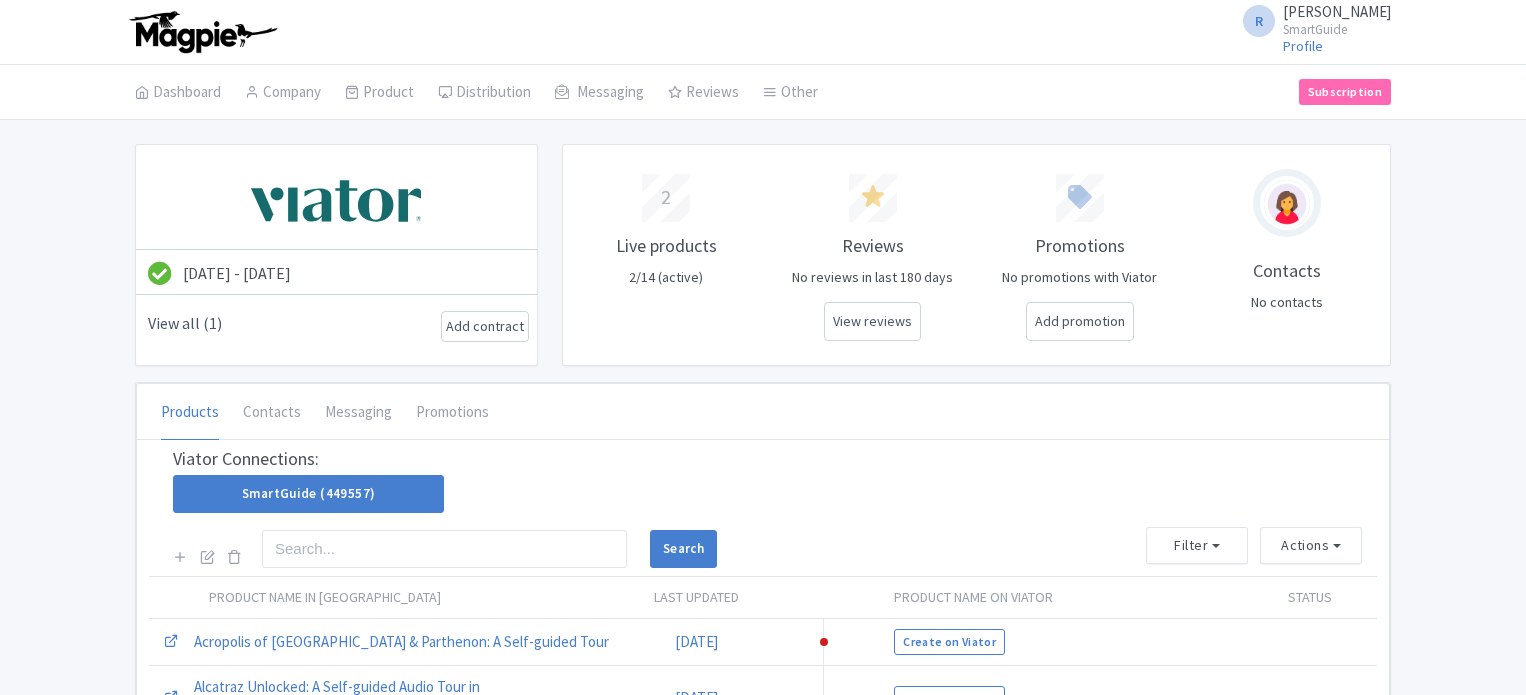 scroll, scrollTop: 300, scrollLeft: 0, axis: vertical 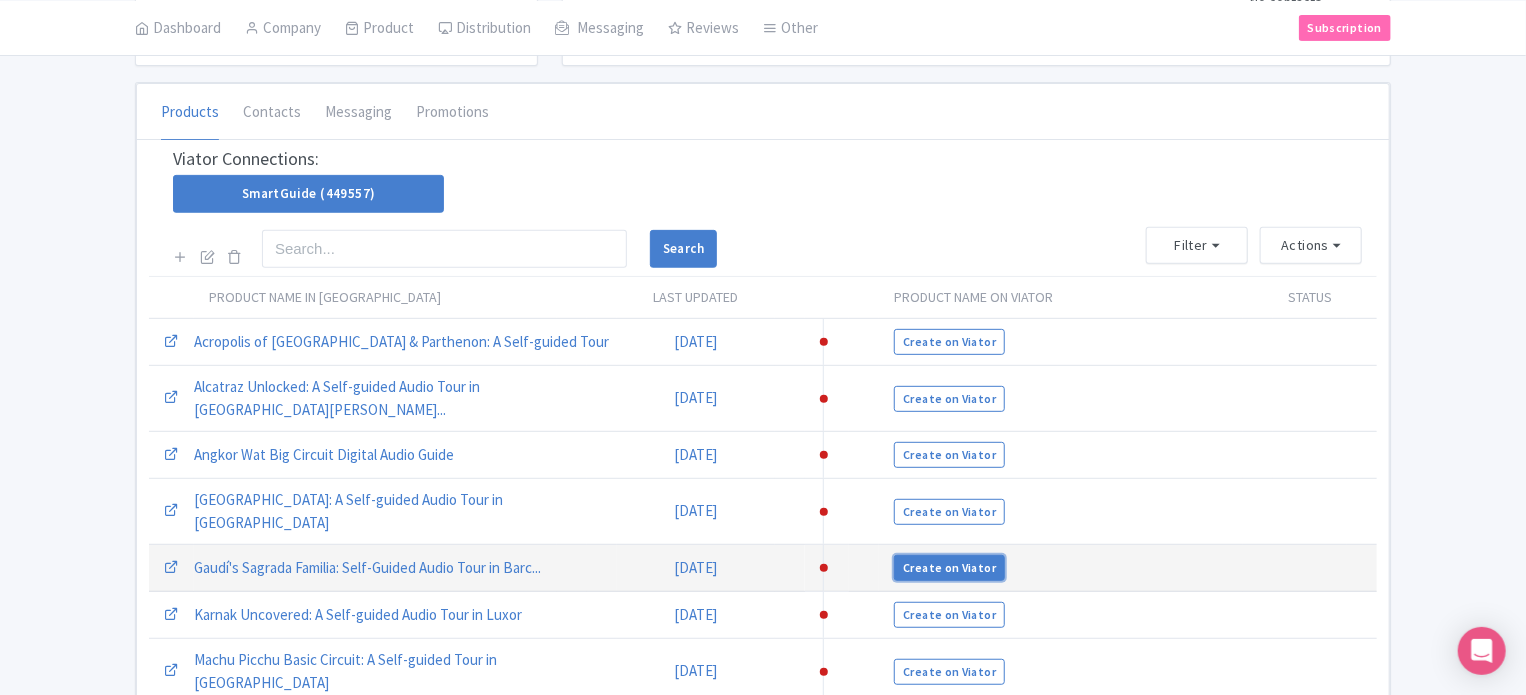 click on "Create on Viator" at bounding box center [949, 568] 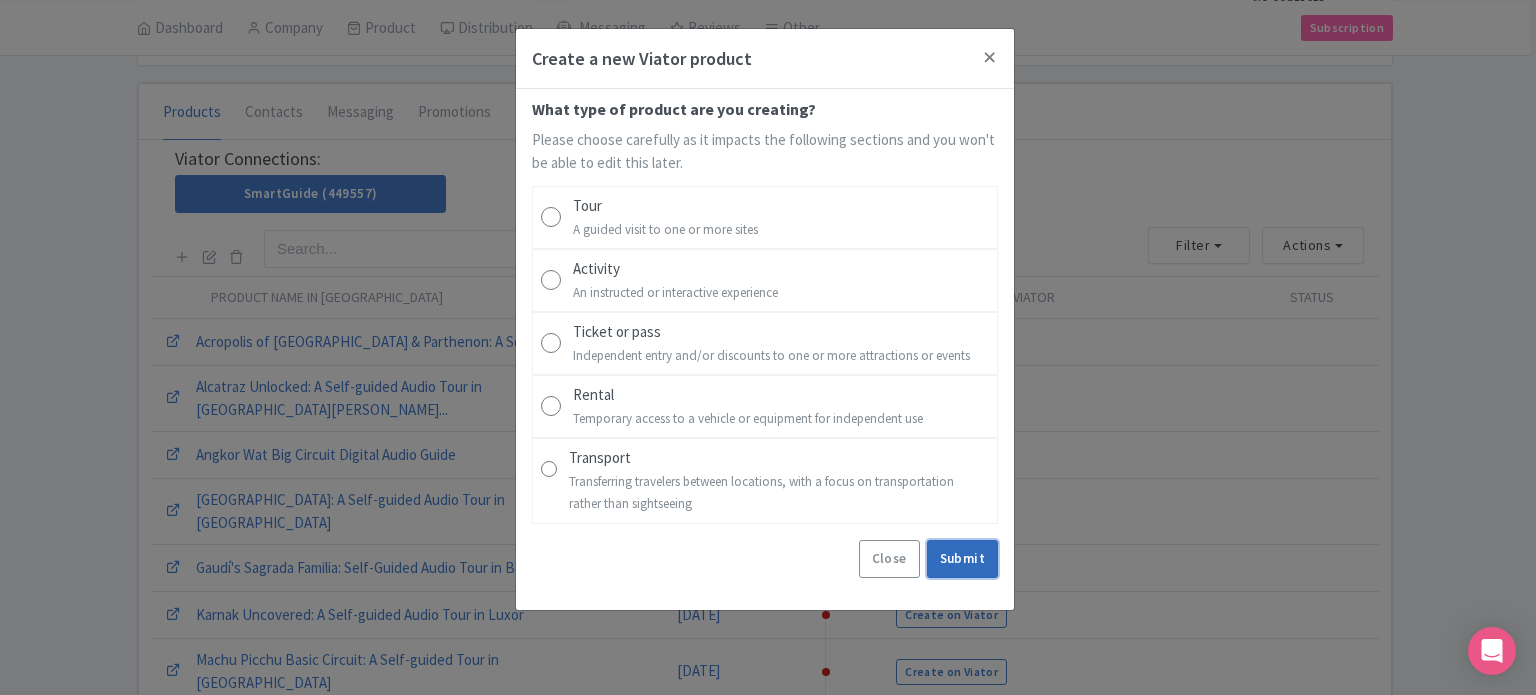 click on "Submit" at bounding box center [962, 559] 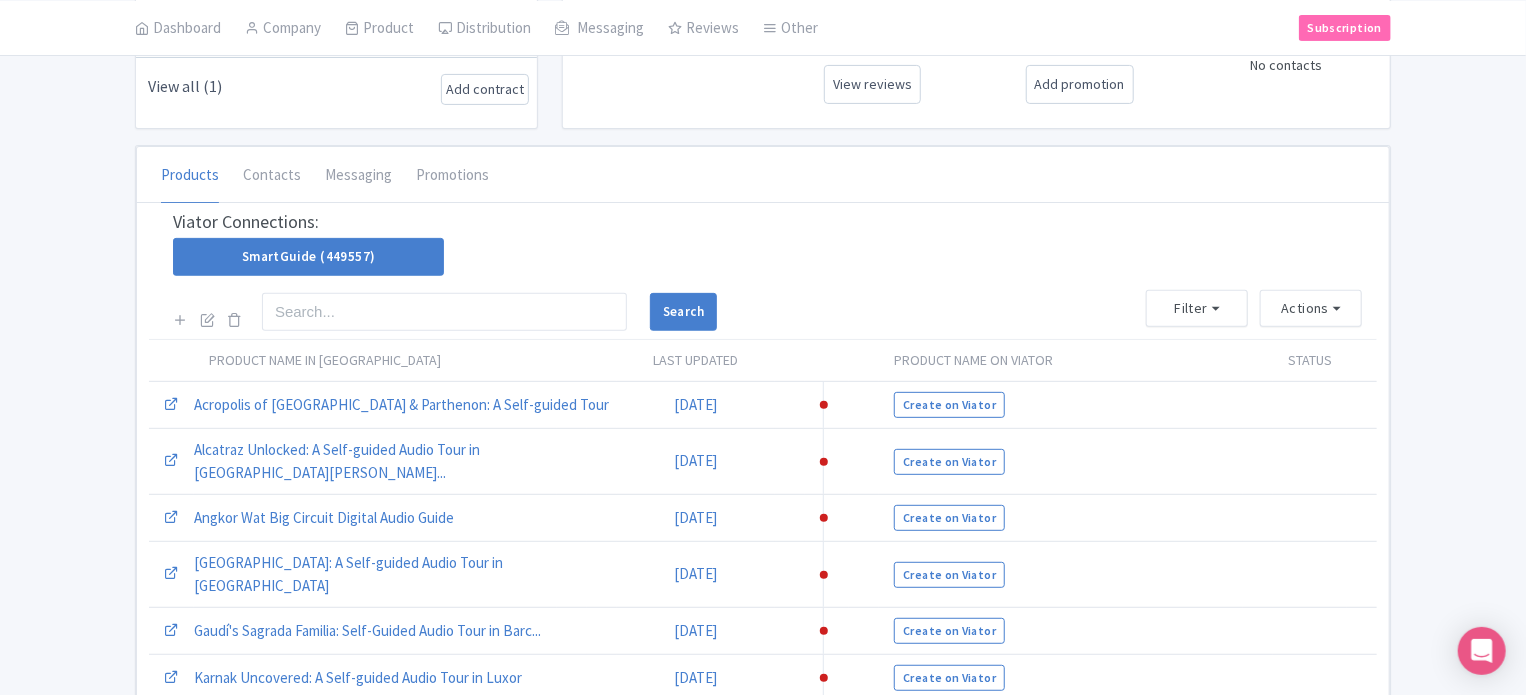 scroll, scrollTop: 300, scrollLeft: 0, axis: vertical 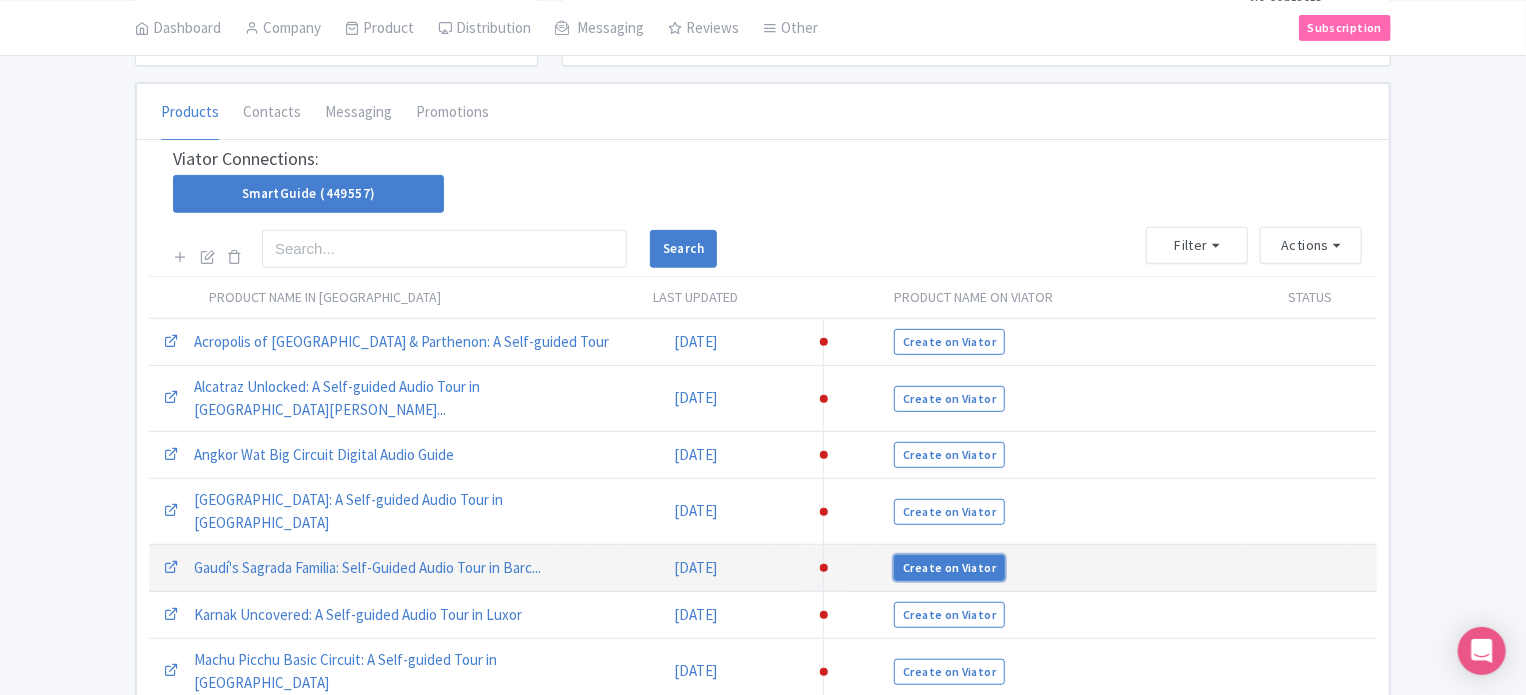 click on "Create on Viator" at bounding box center (949, 568) 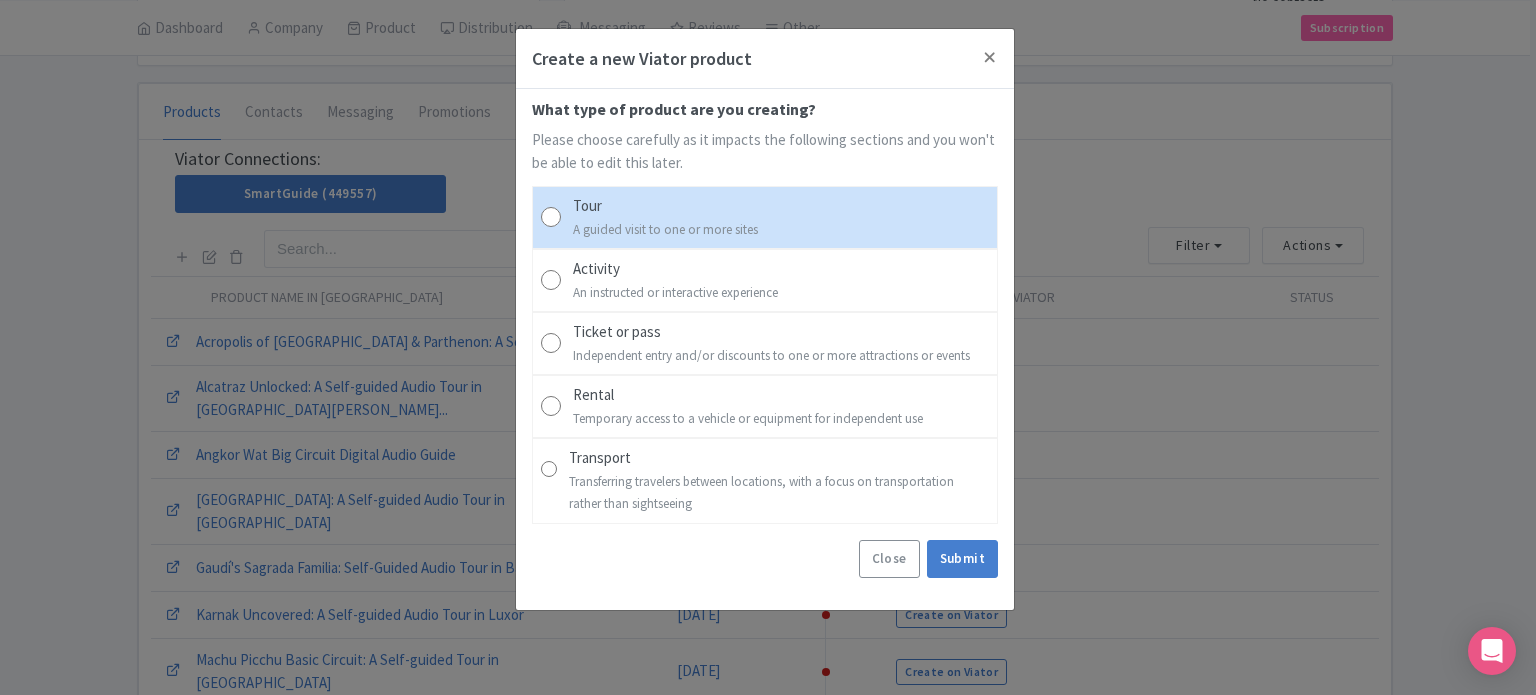 click on "Tour
A guided visit to one or more sites" at bounding box center (665, 217) 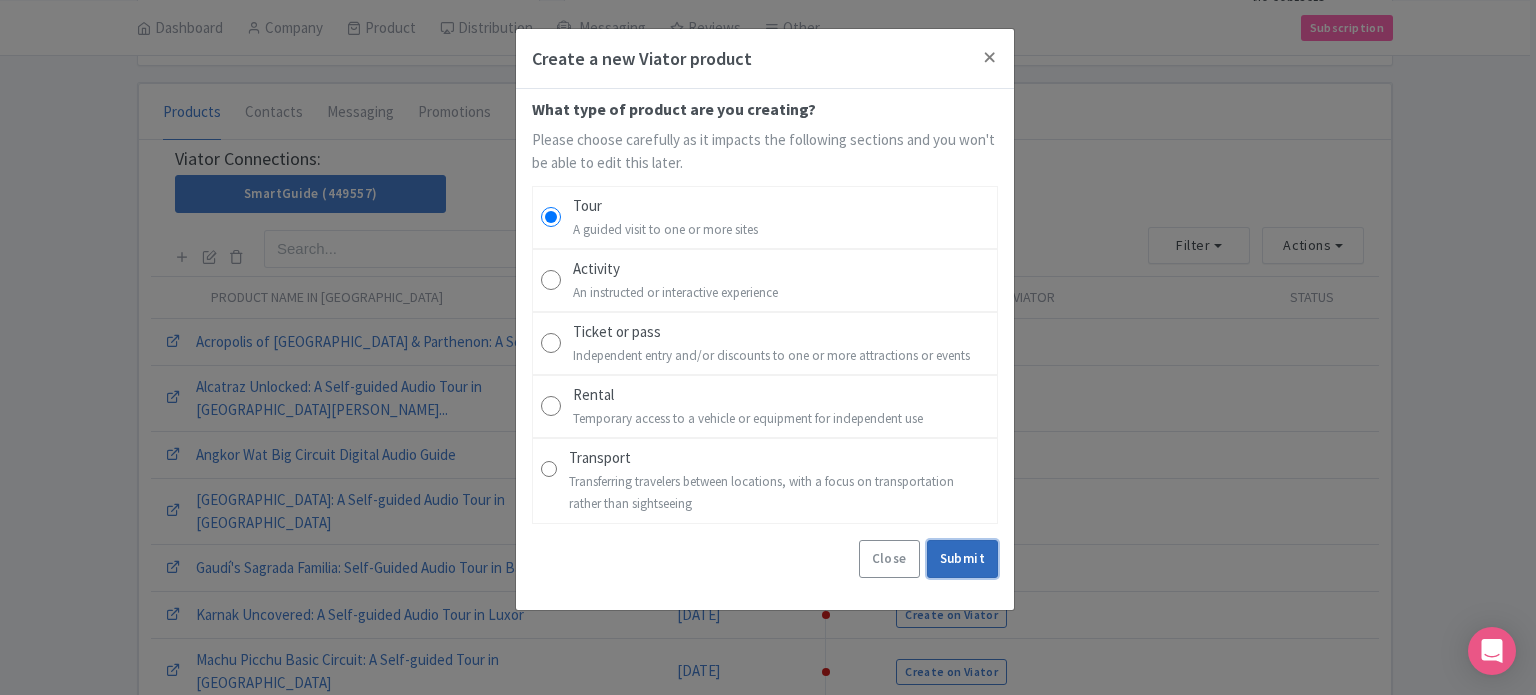 click on "Submit" at bounding box center [962, 559] 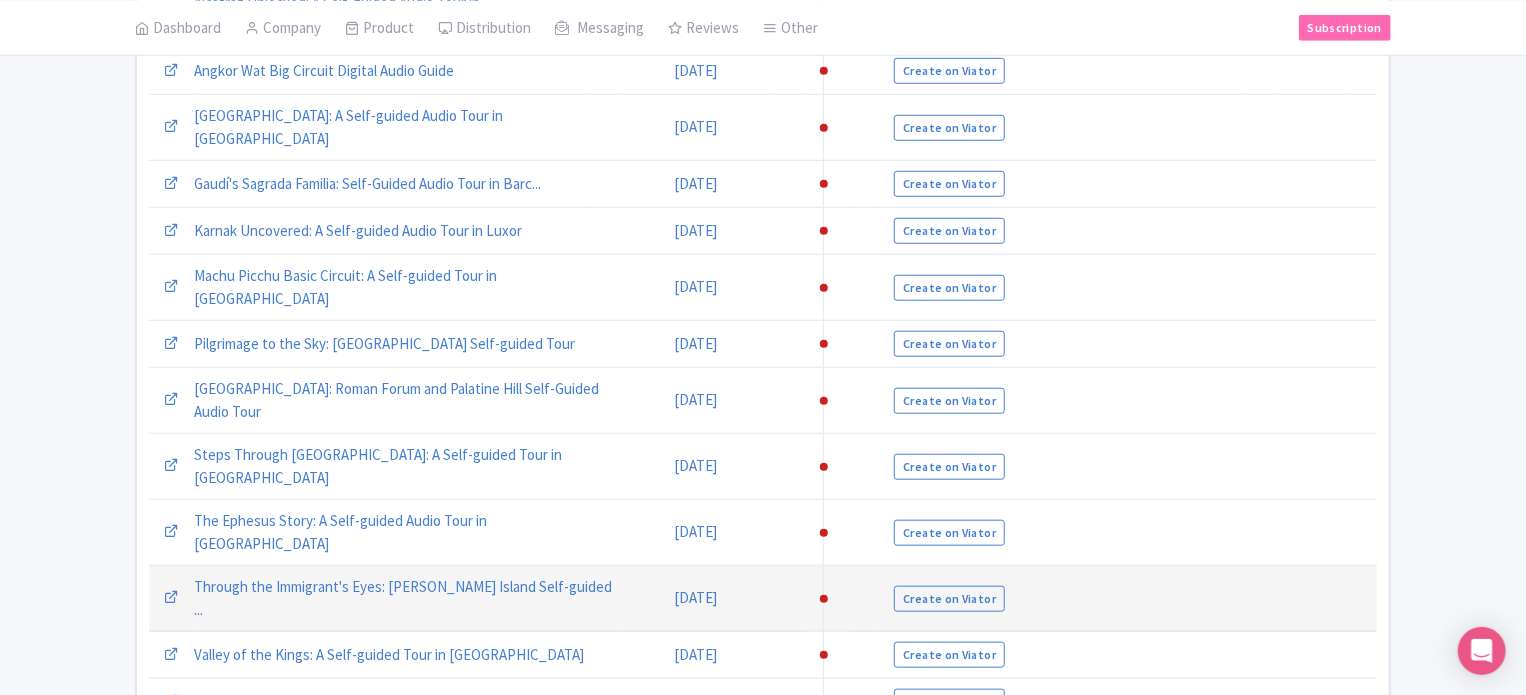 scroll, scrollTop: 685, scrollLeft: 0, axis: vertical 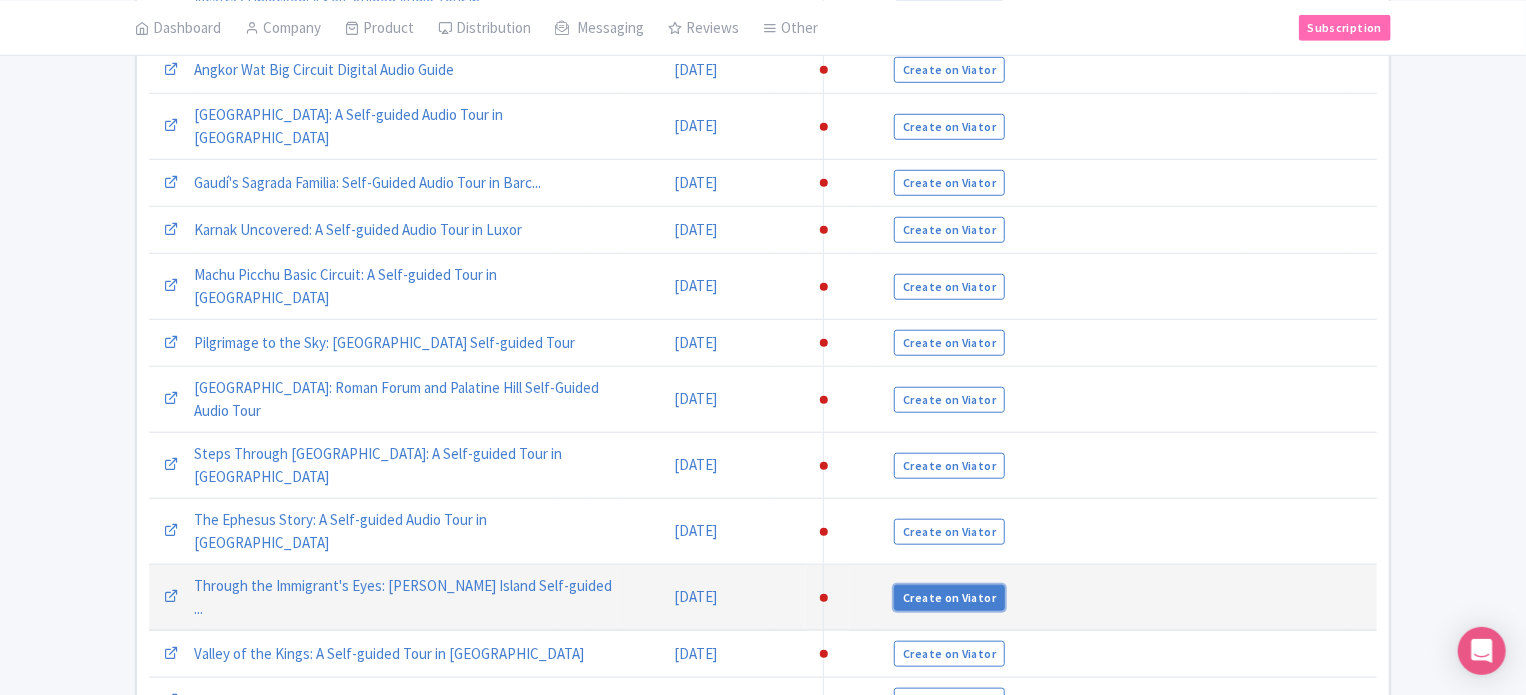 click on "Create on Viator" at bounding box center [949, 598] 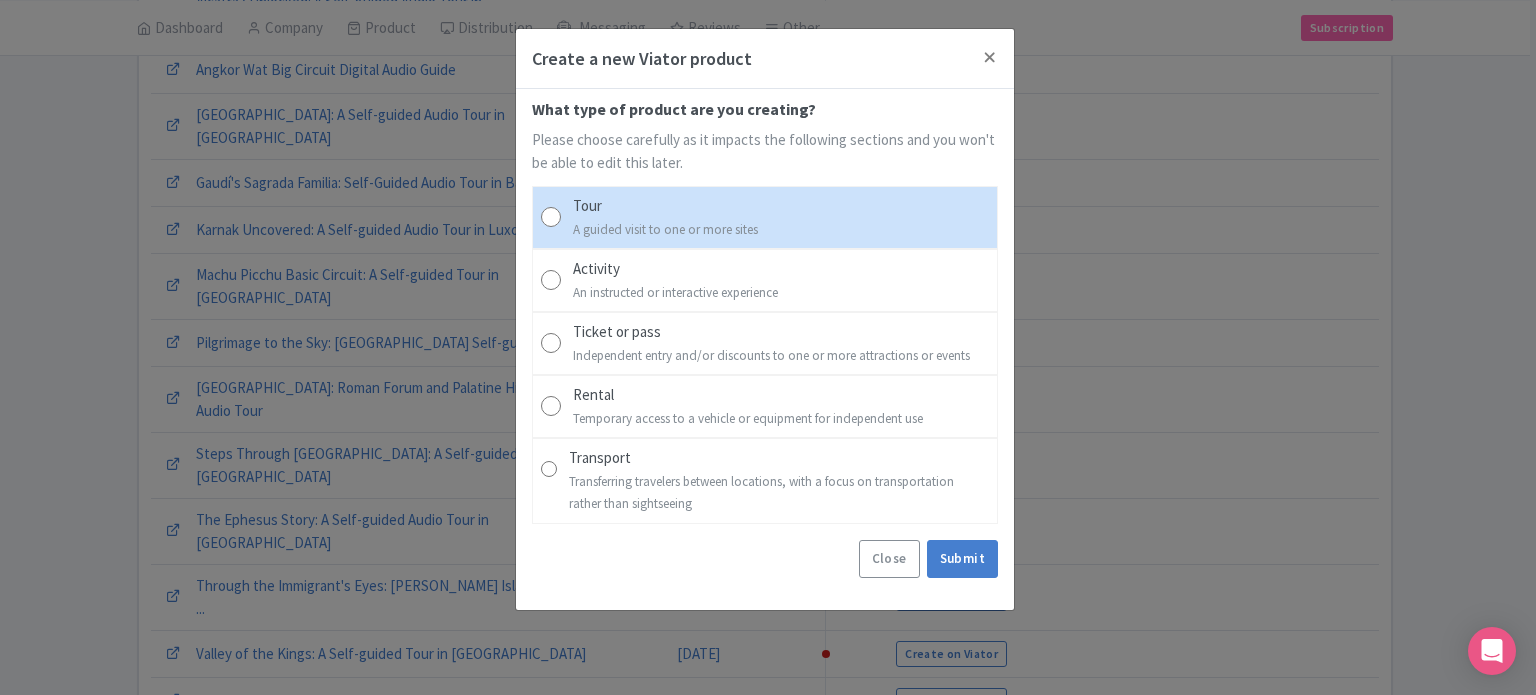 click on "Tour" at bounding box center [665, 206] 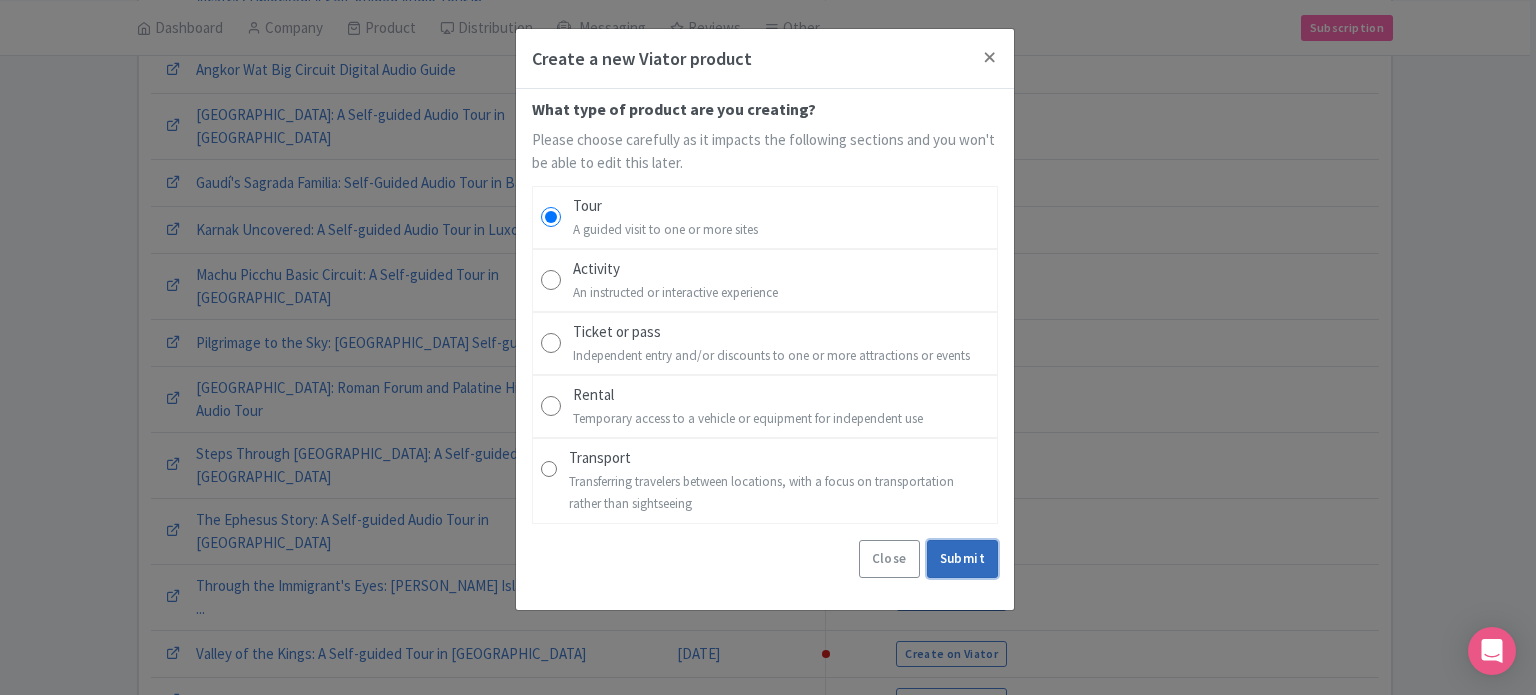 click on "Submit" at bounding box center [962, 559] 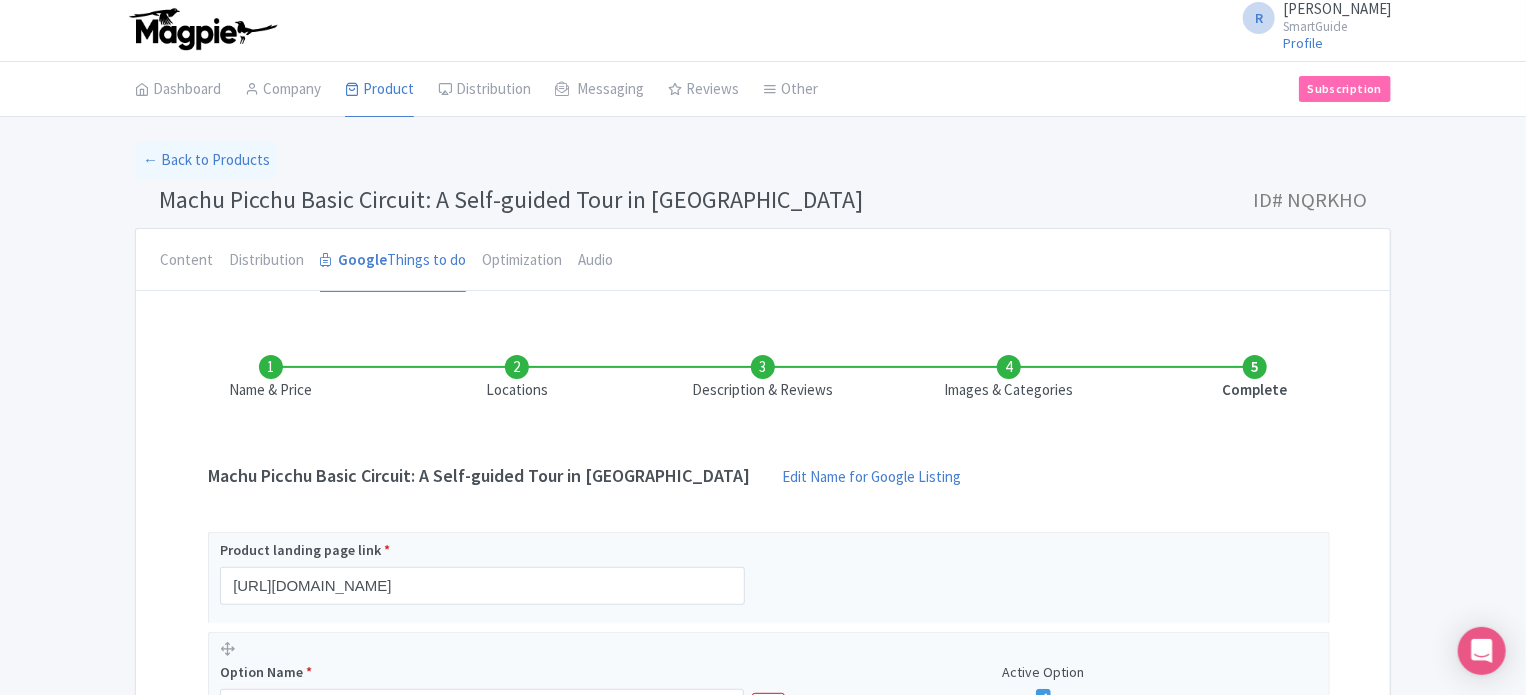 scroll, scrollTop: 0, scrollLeft: 0, axis: both 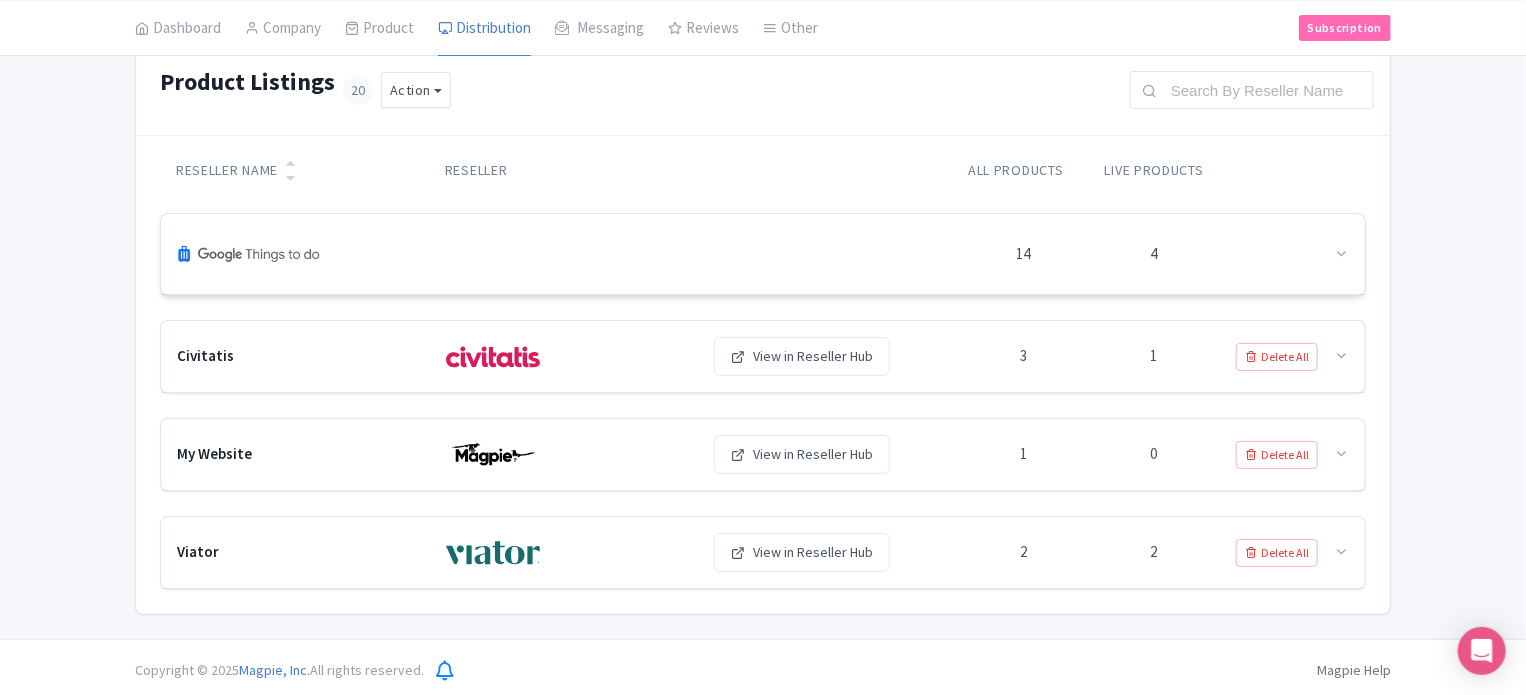click at bounding box center (1284, 254) 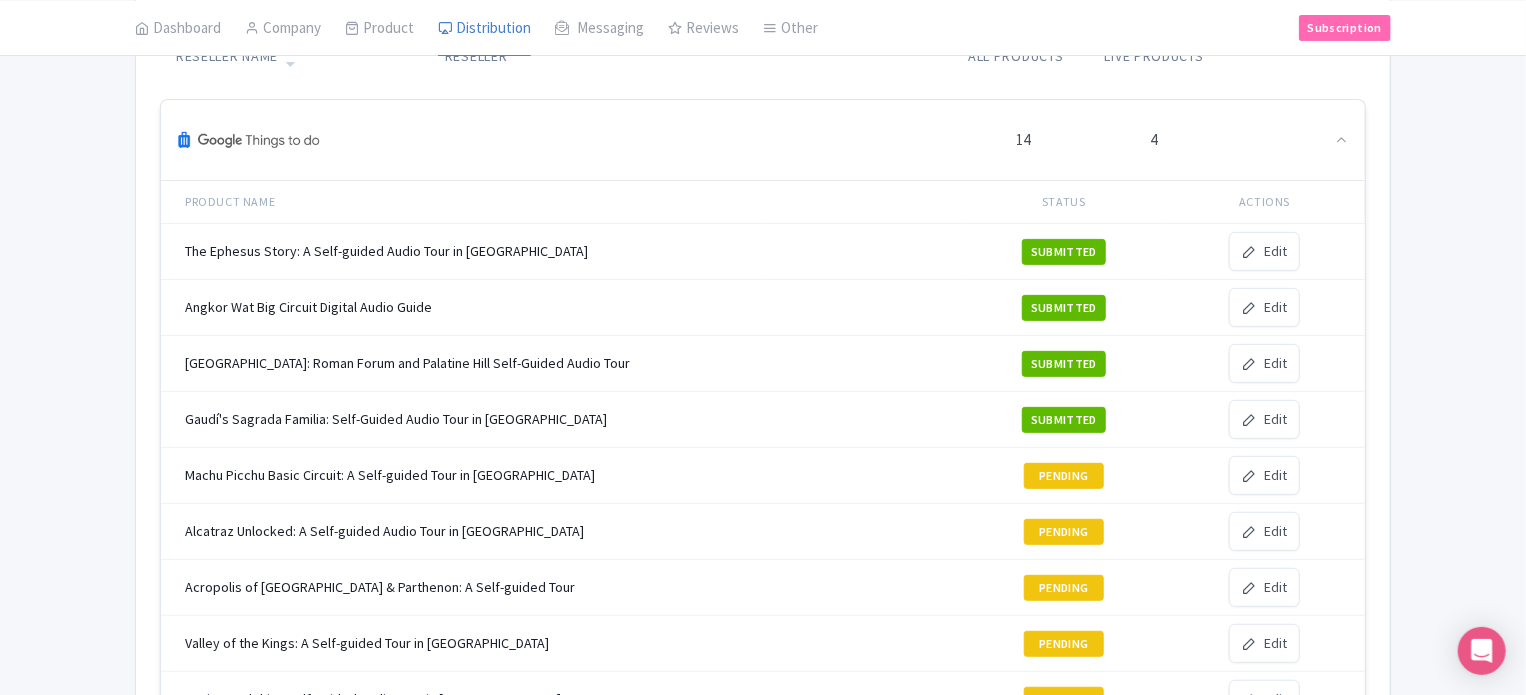 scroll, scrollTop: 300, scrollLeft: 0, axis: vertical 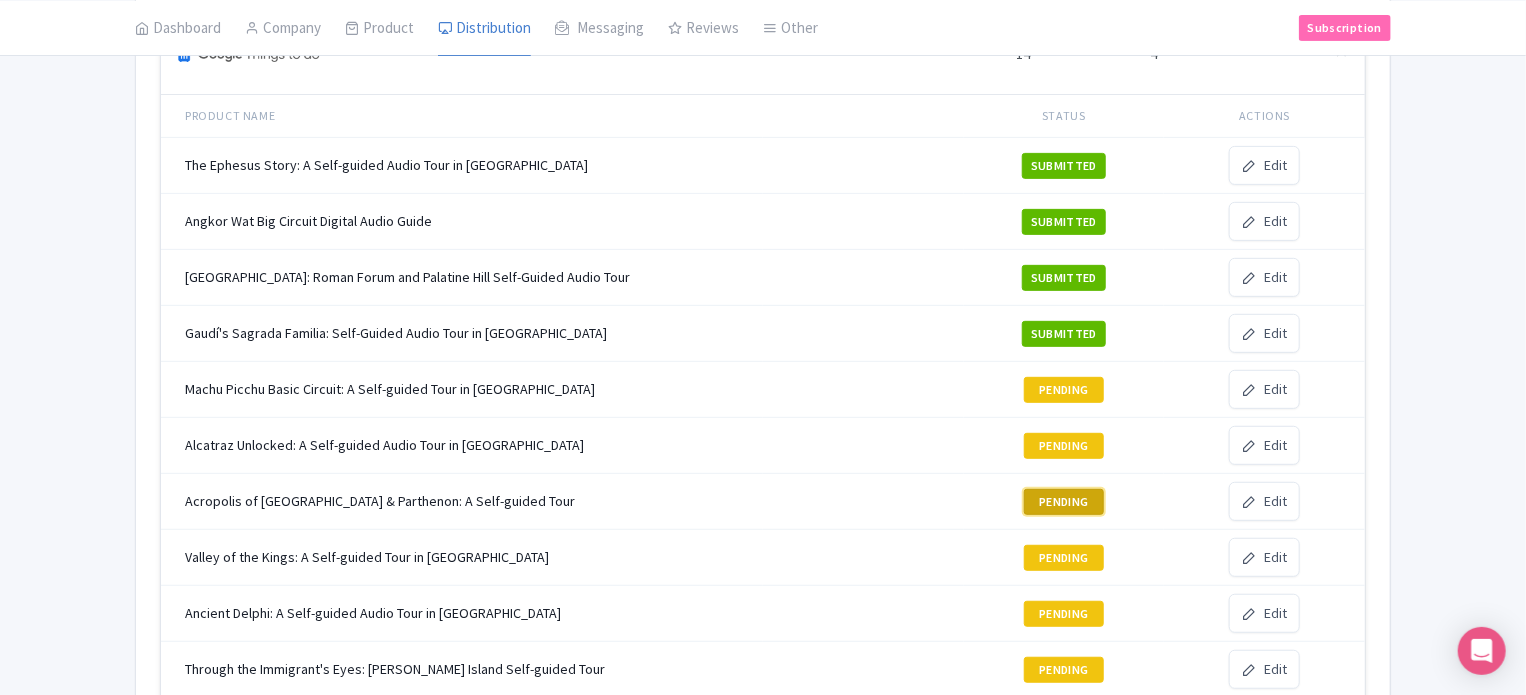 click on "PENDING" at bounding box center (1064, 502) 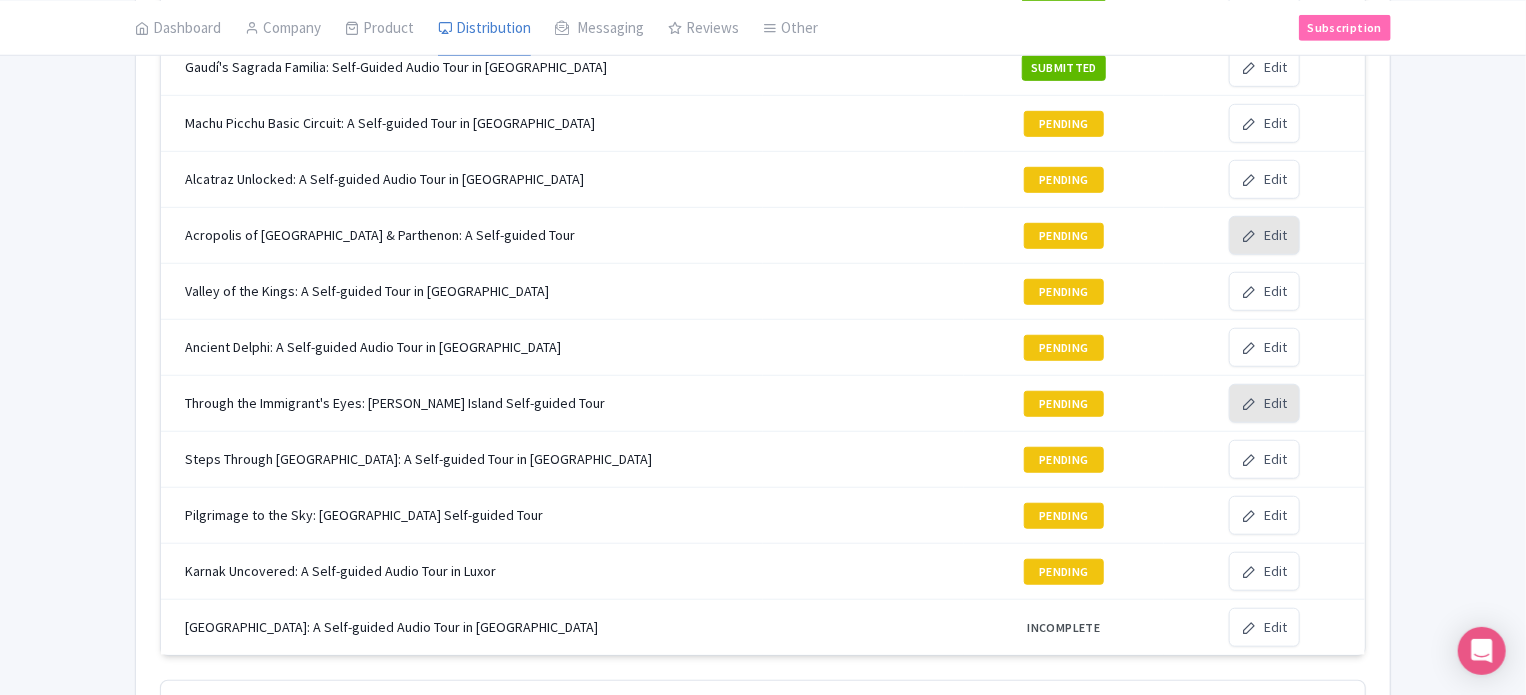 scroll, scrollTop: 600, scrollLeft: 0, axis: vertical 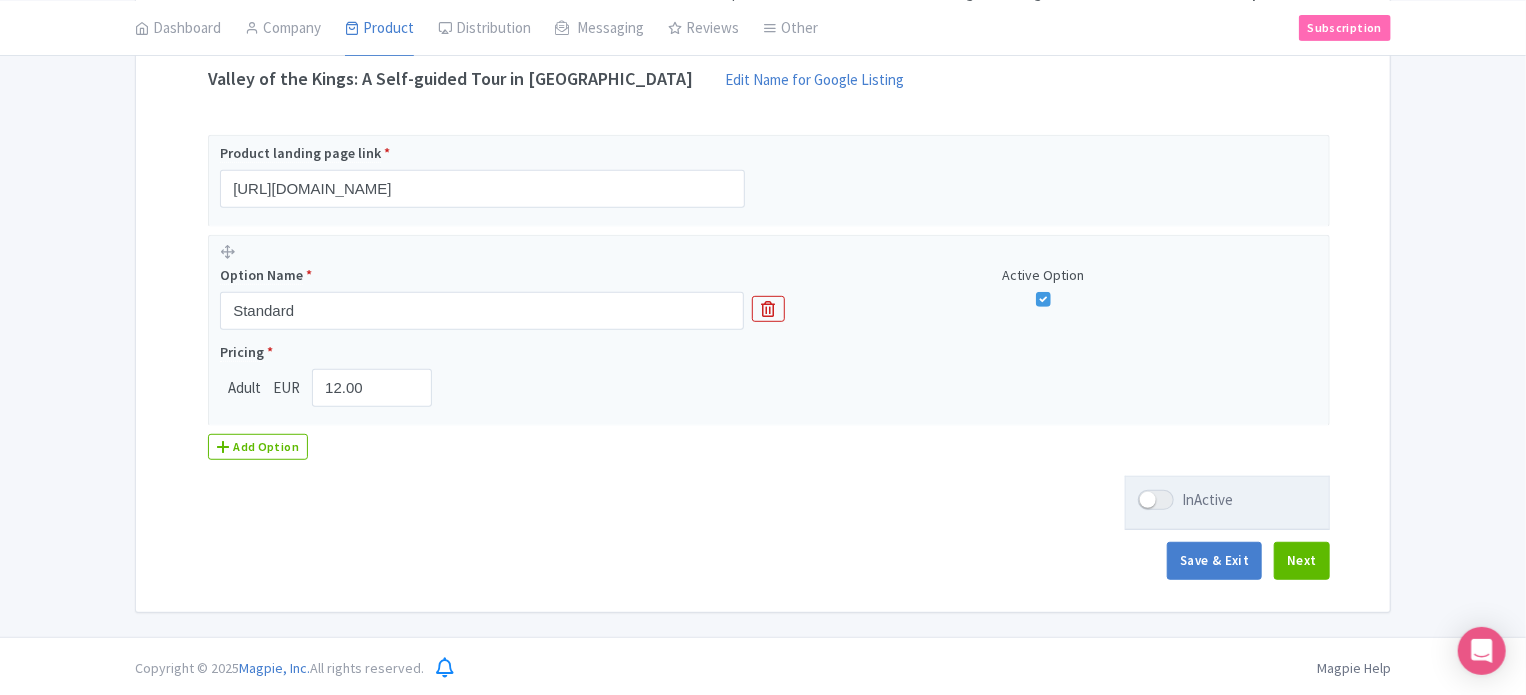 click at bounding box center (1156, 500) 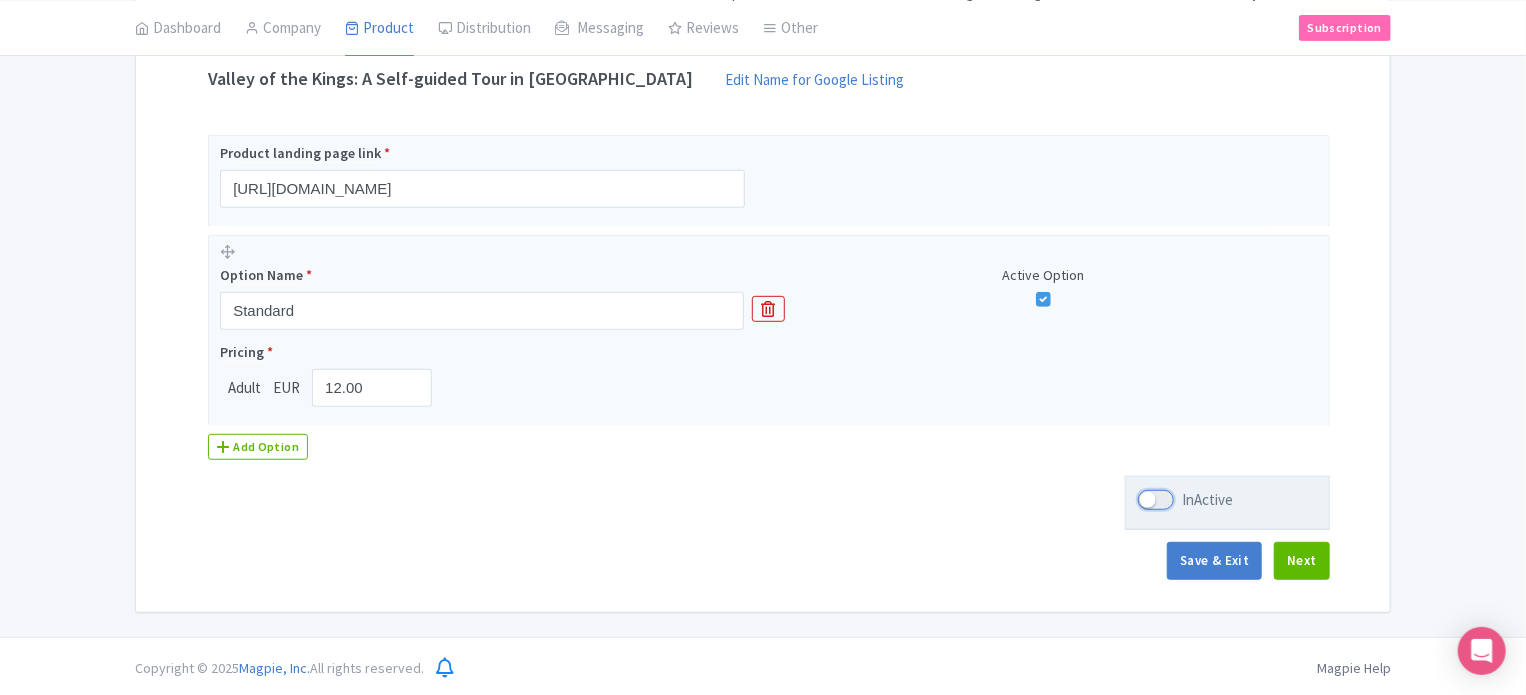 click on "InActive" at bounding box center [1144, 500] 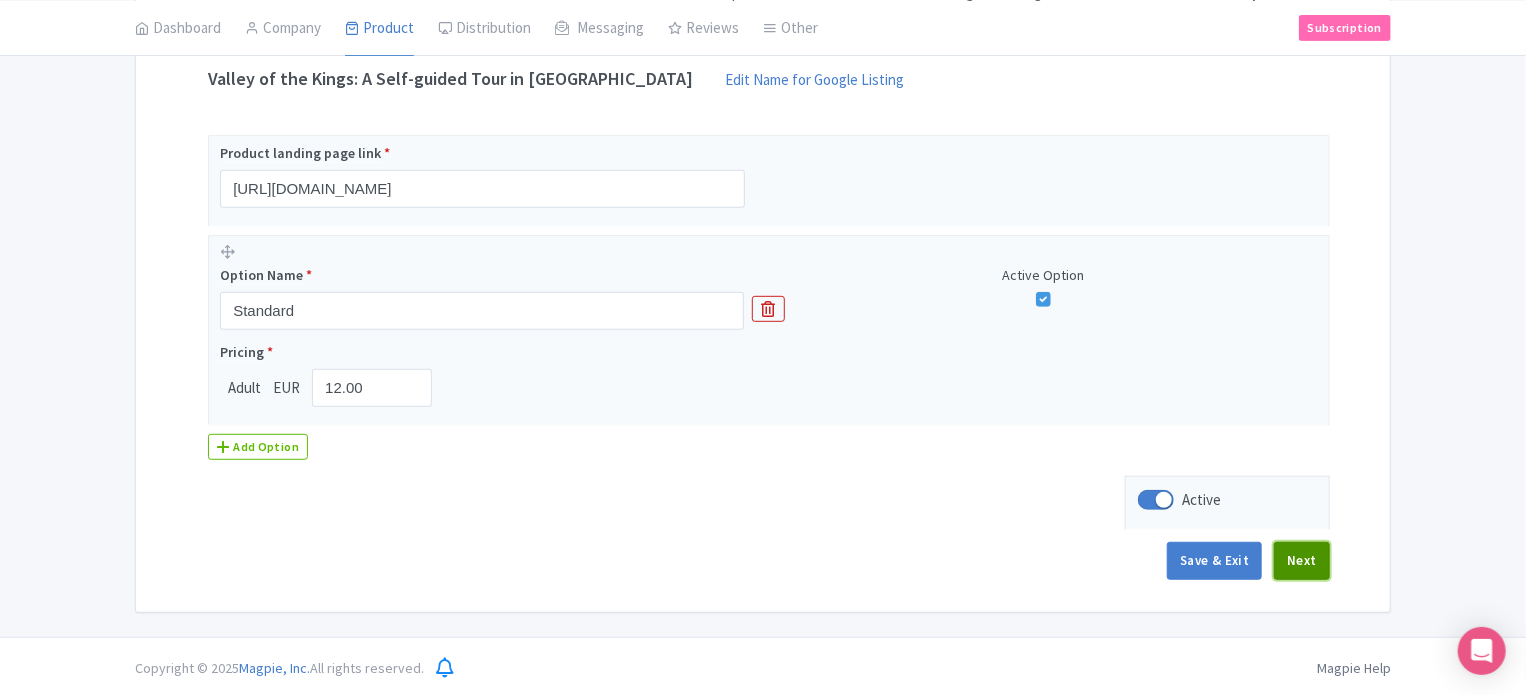 click on "Next" at bounding box center [1302, 561] 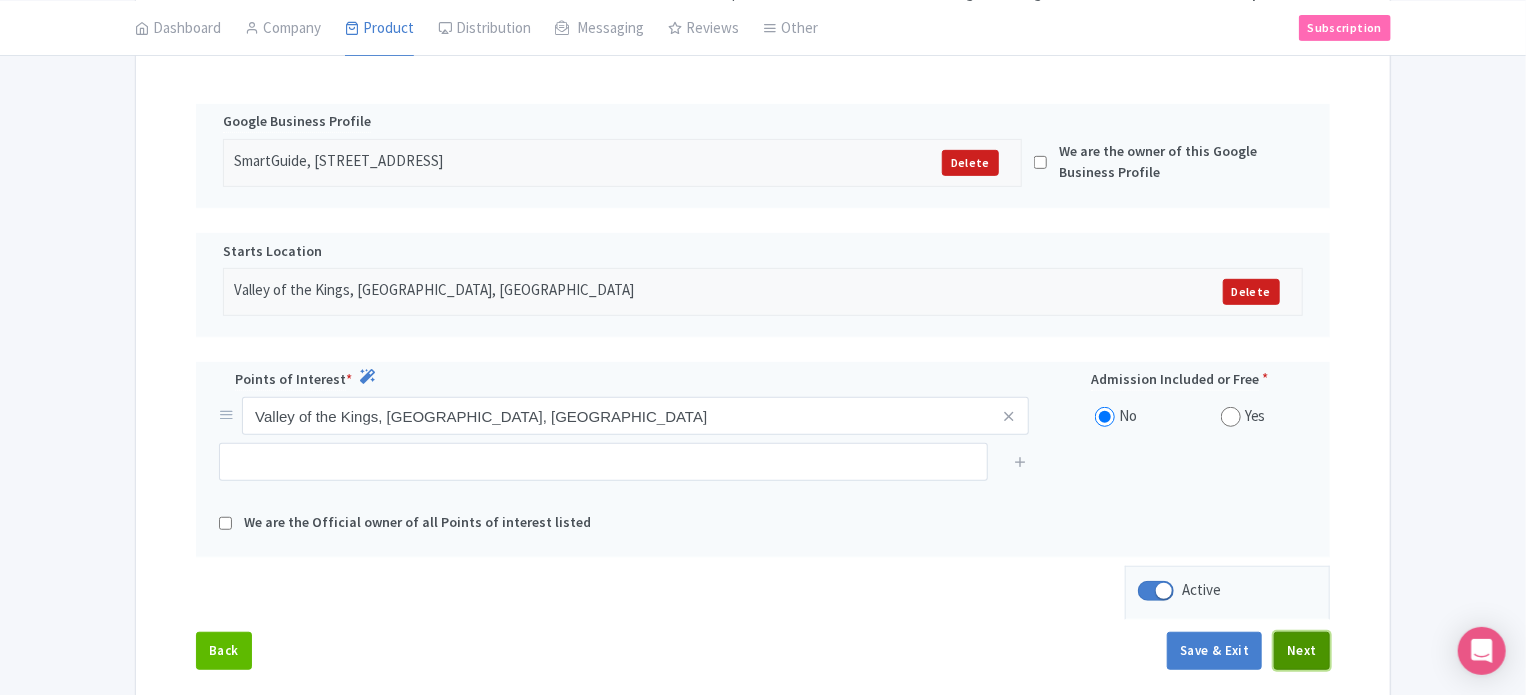 click on "Next" at bounding box center [1302, 651] 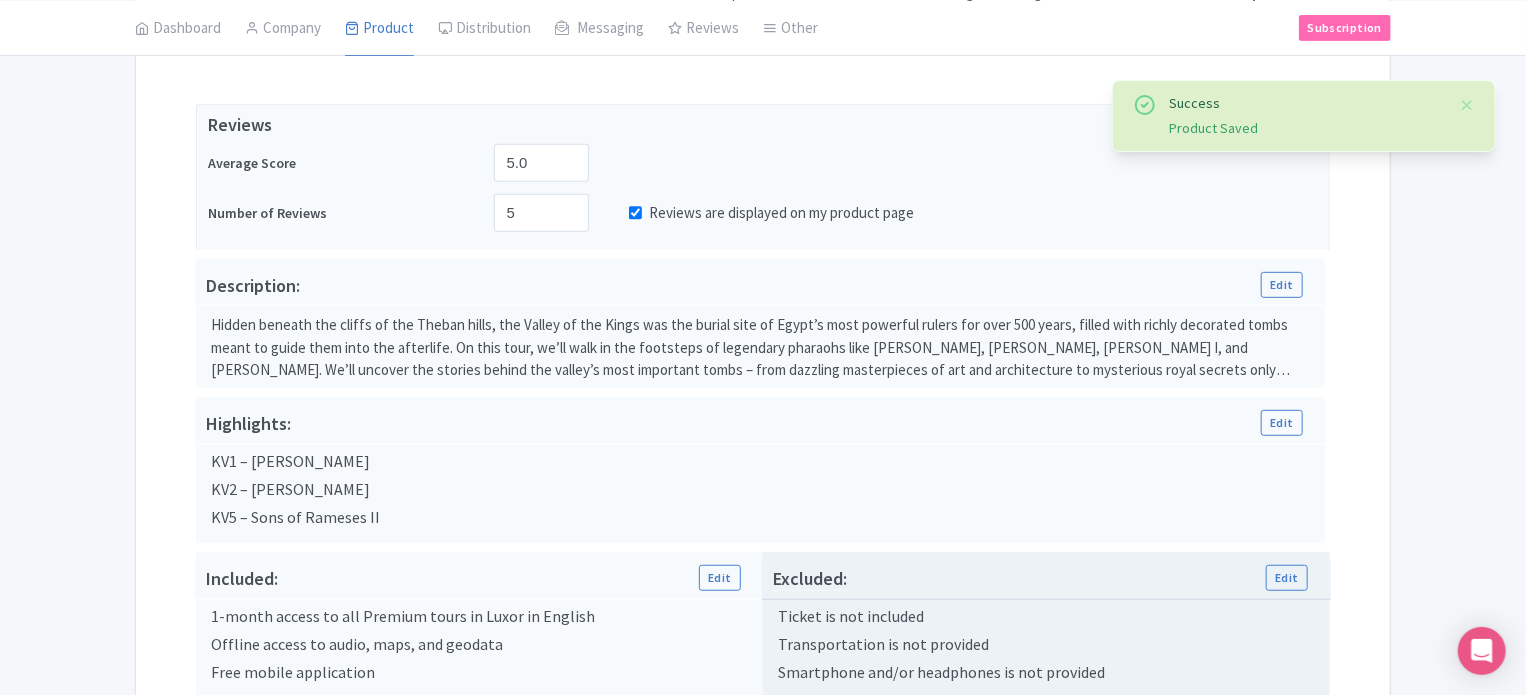 scroll, scrollTop: 659, scrollLeft: 0, axis: vertical 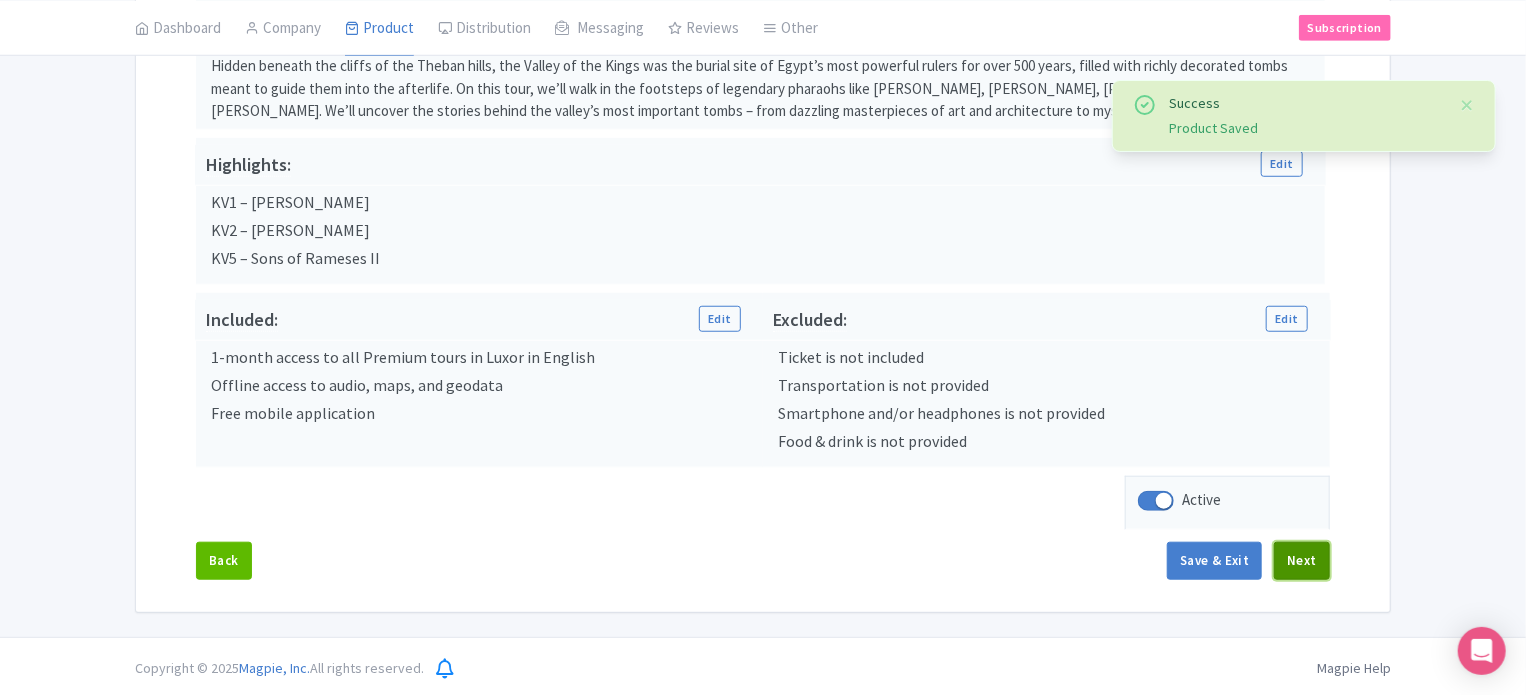 click on "Next" at bounding box center (1302, 561) 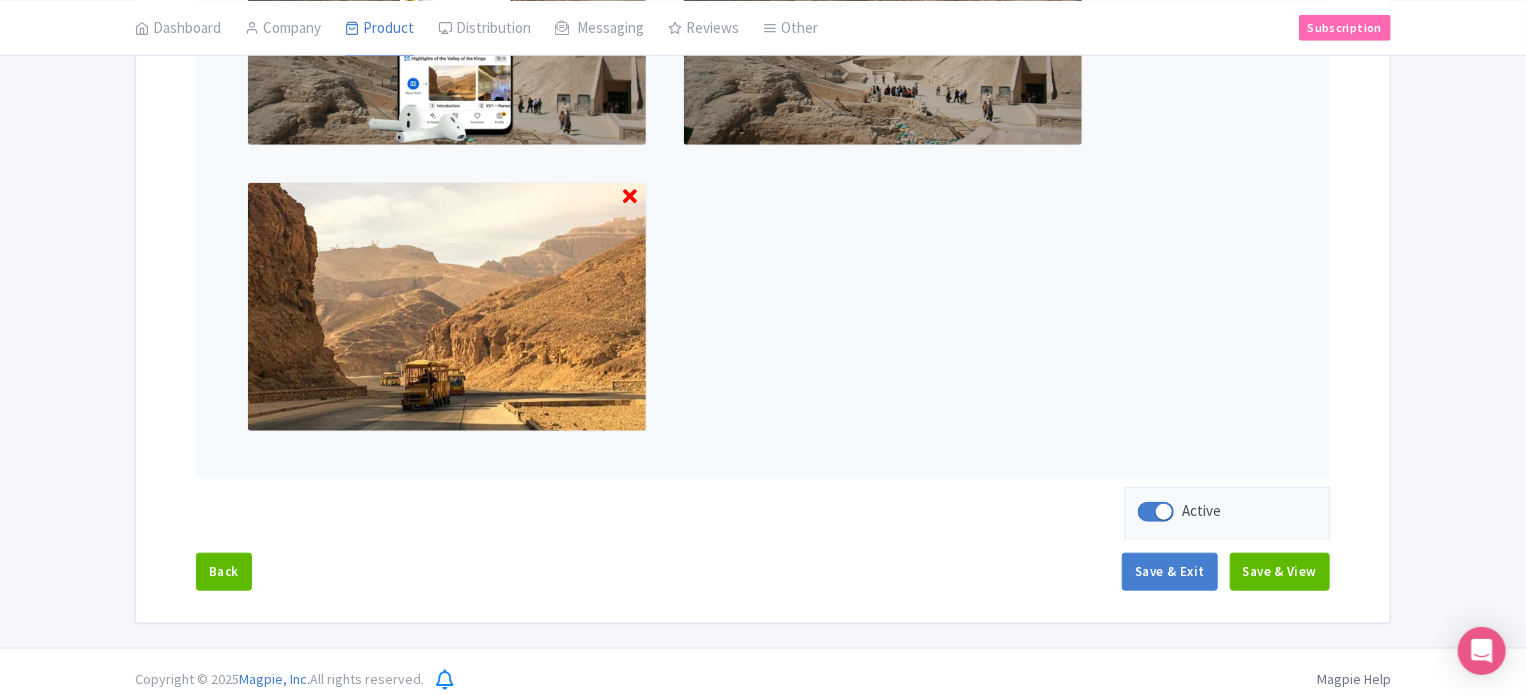 scroll, scrollTop: 837, scrollLeft: 0, axis: vertical 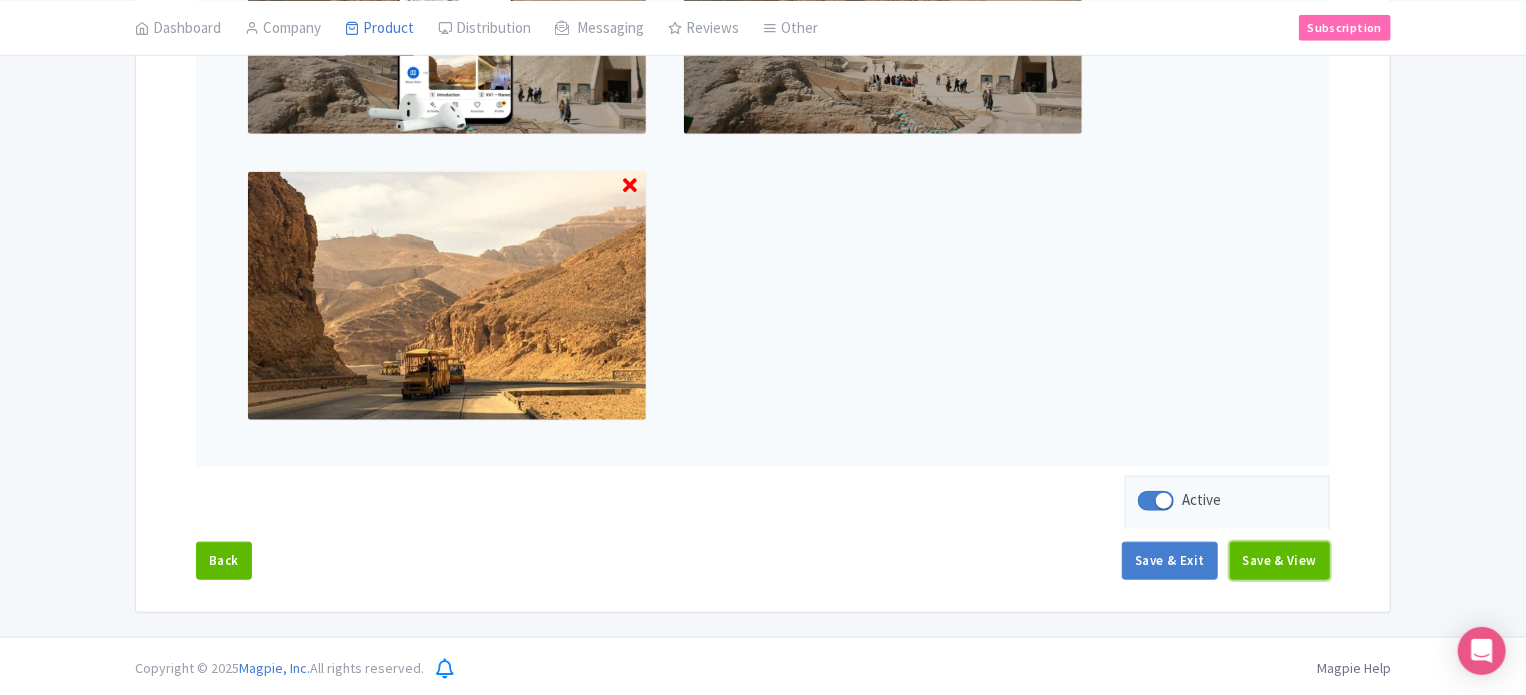 click on "Save & View" at bounding box center (1280, 561) 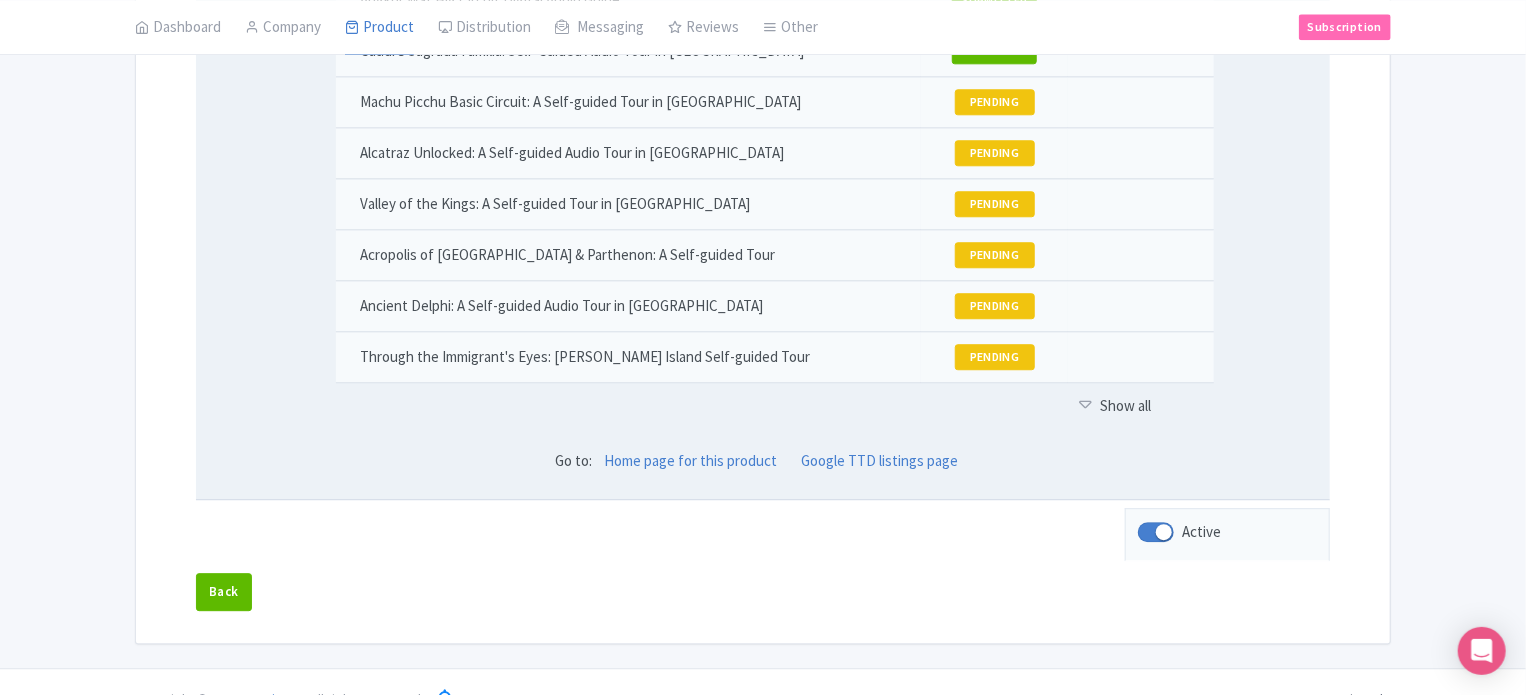 scroll, scrollTop: 2541, scrollLeft: 0, axis: vertical 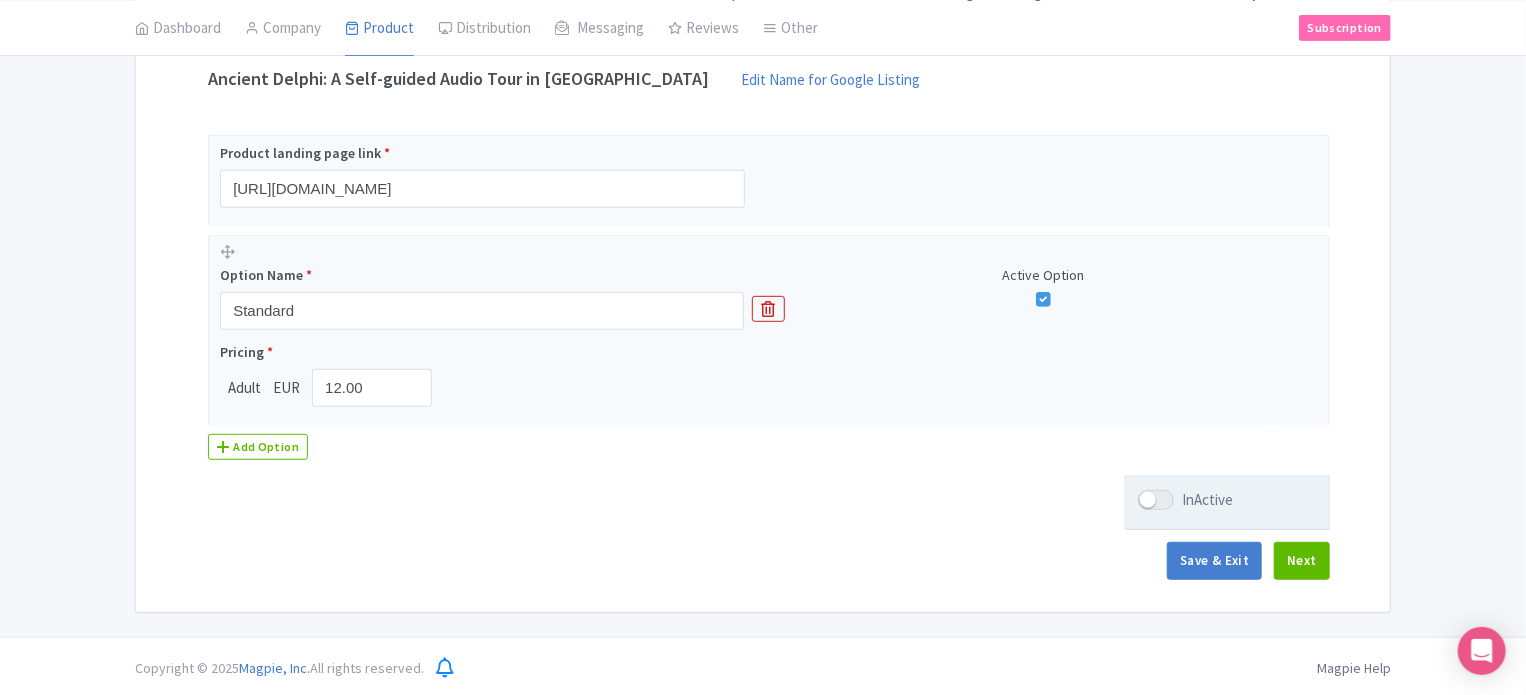 click at bounding box center (1156, 500) 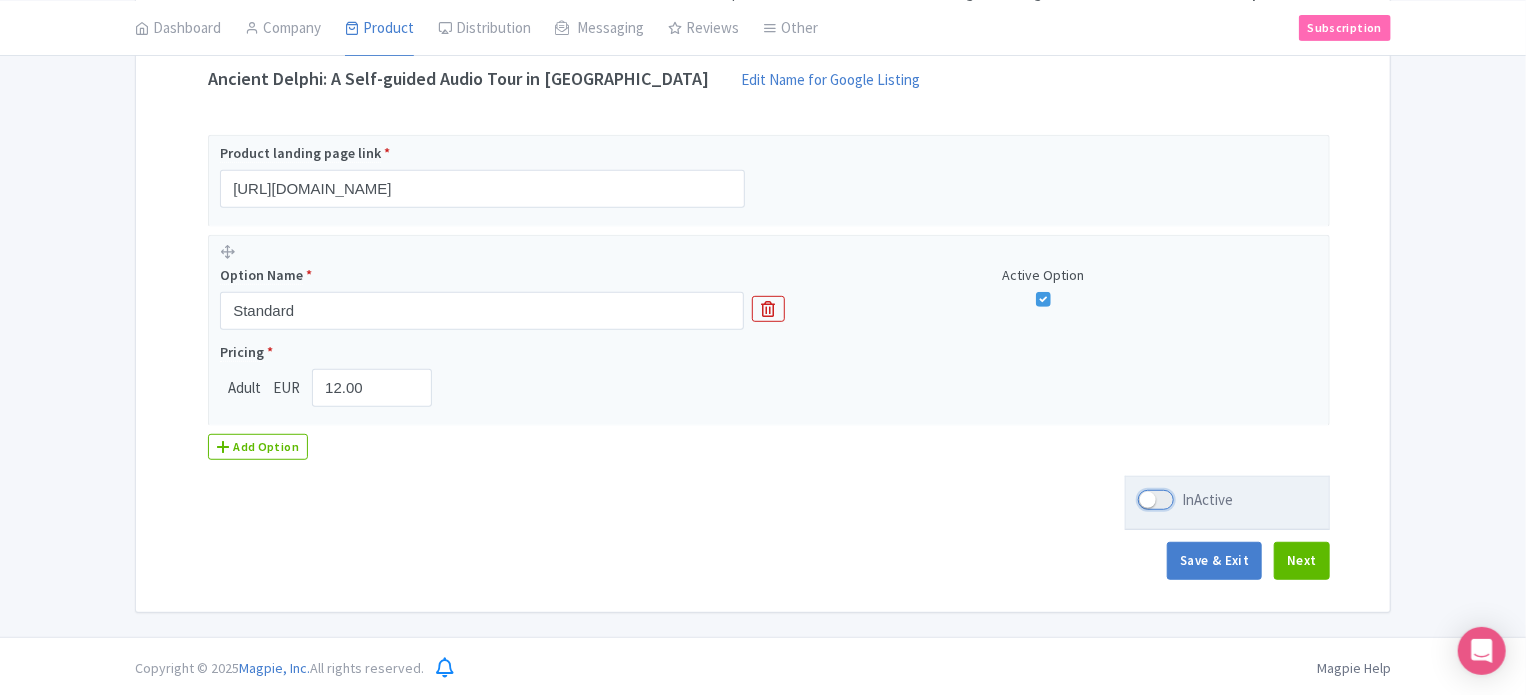 click on "InActive" at bounding box center [1144, 500] 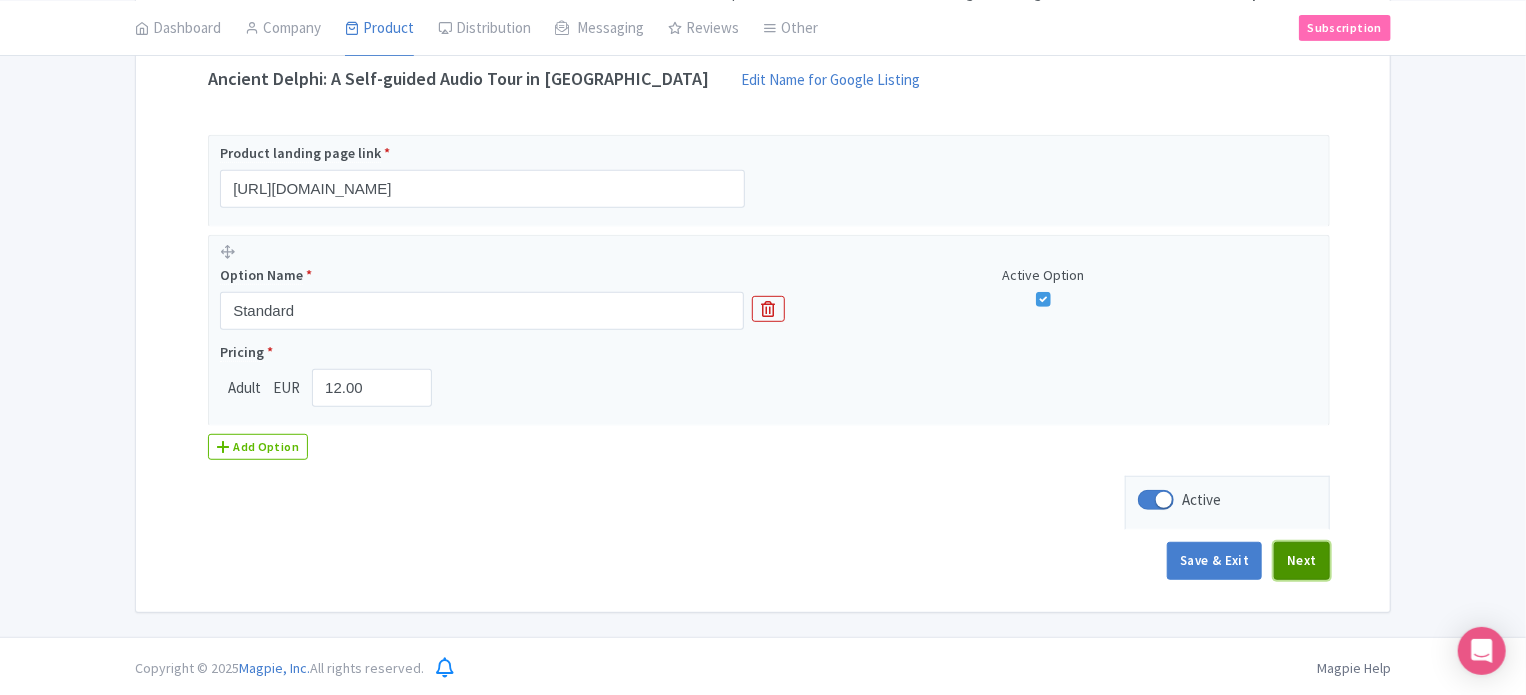 click on "Next" at bounding box center (1302, 561) 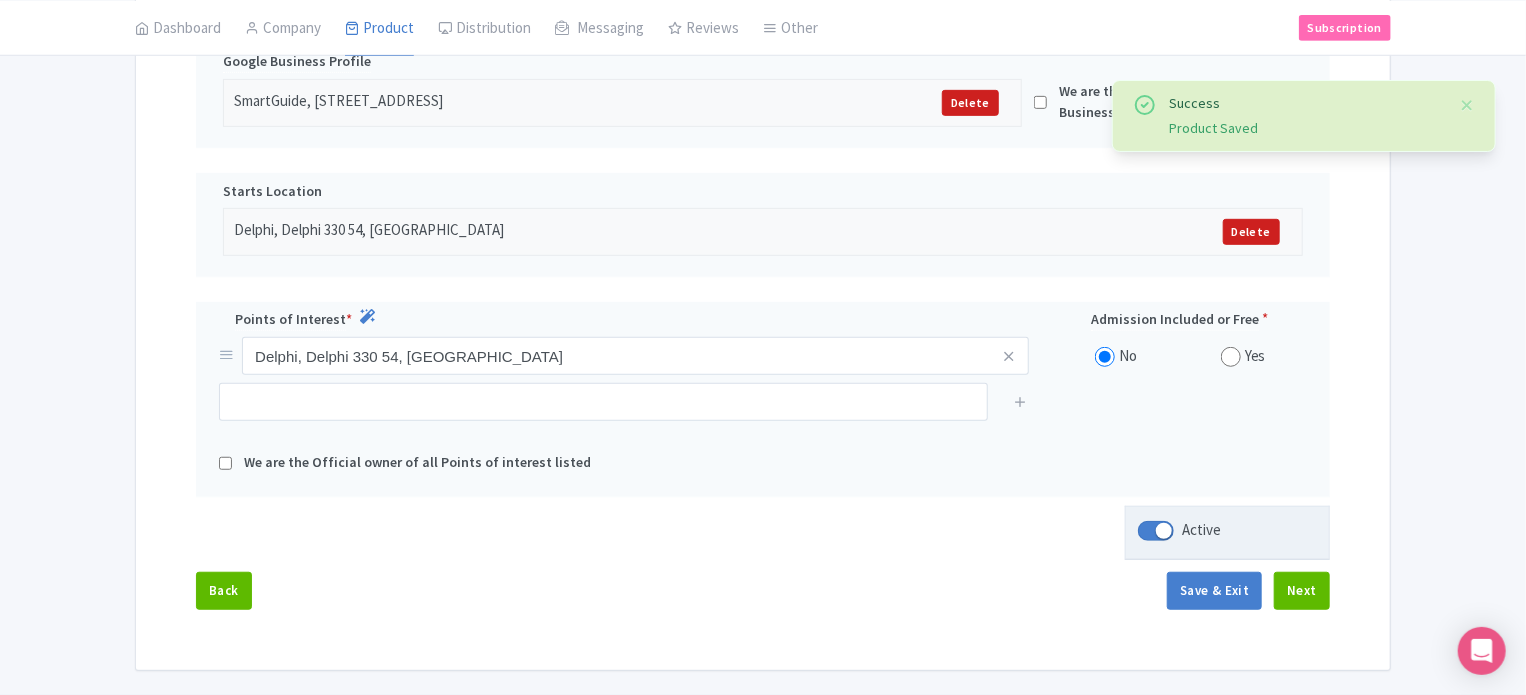 scroll, scrollTop: 516, scrollLeft: 0, axis: vertical 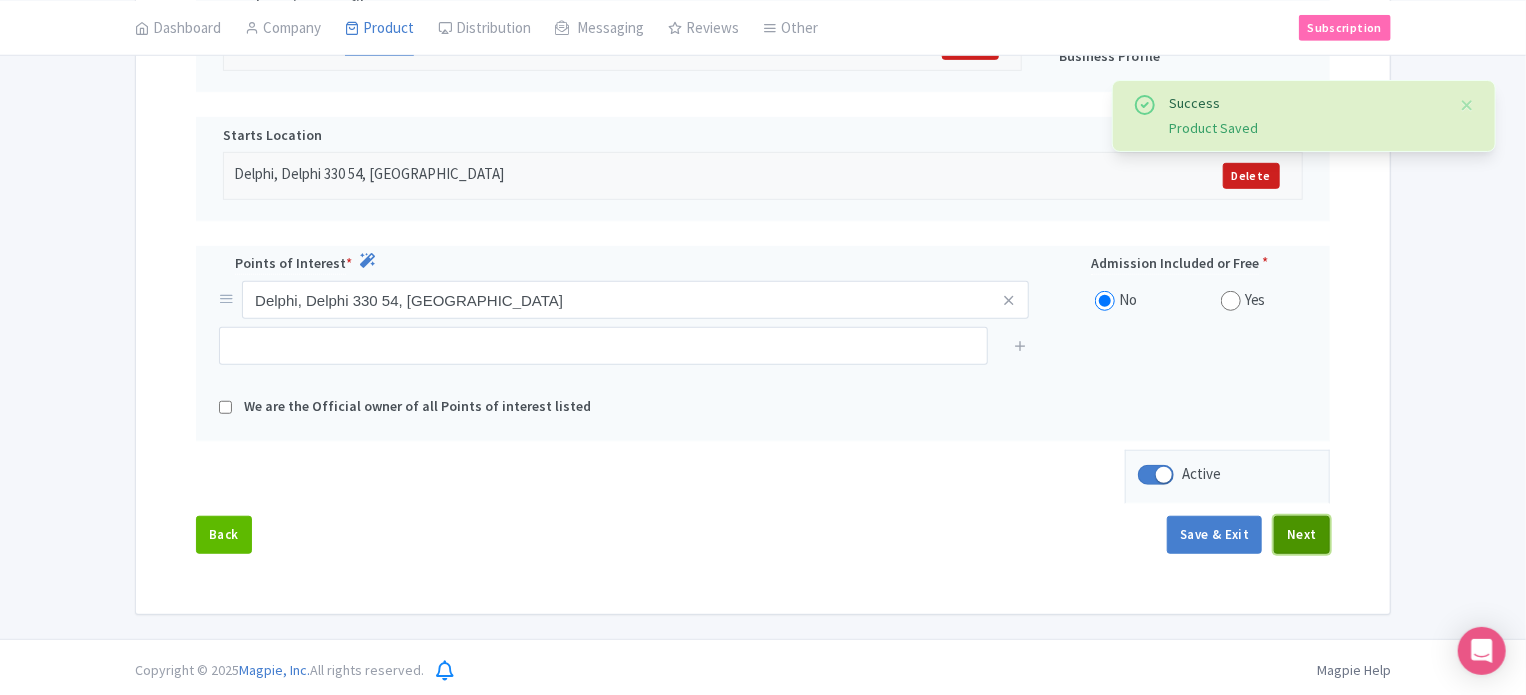 click on "Next" at bounding box center [1302, 535] 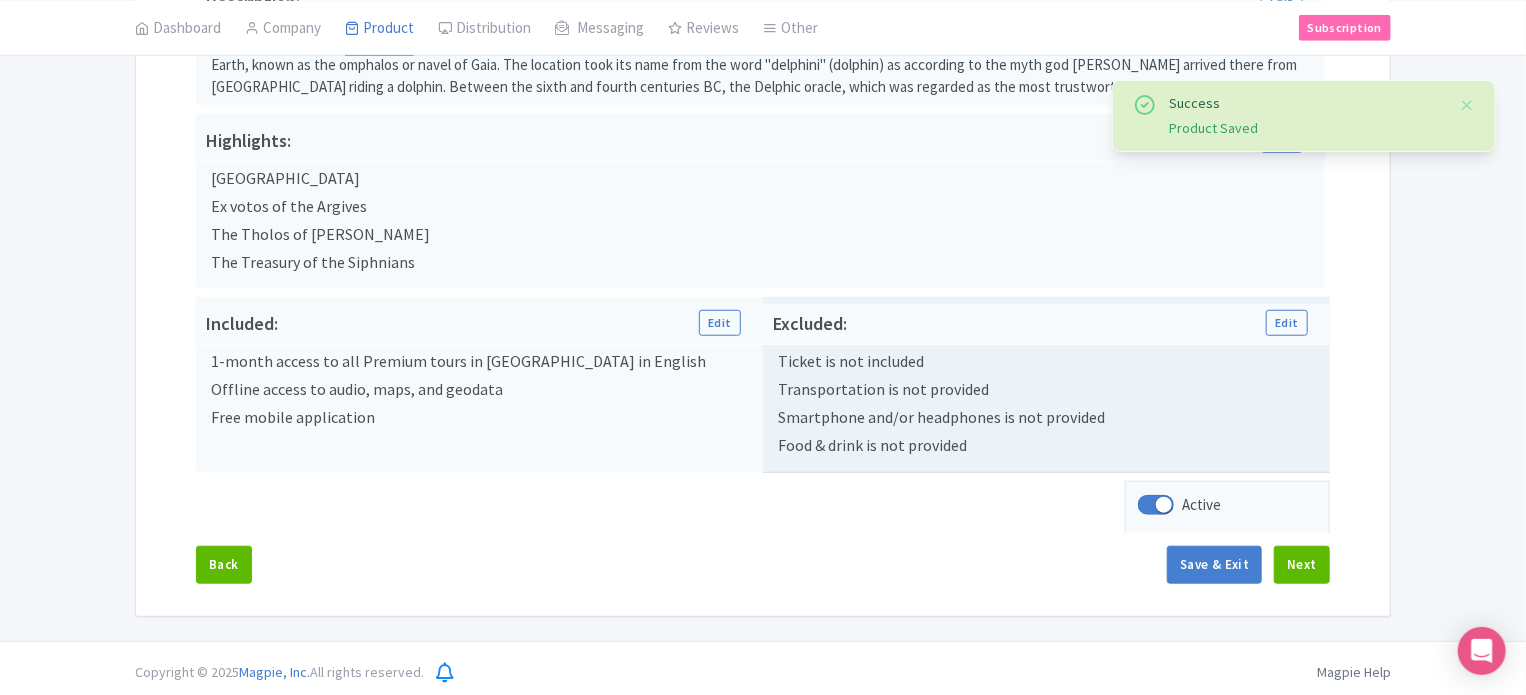 scroll, scrollTop: 687, scrollLeft: 0, axis: vertical 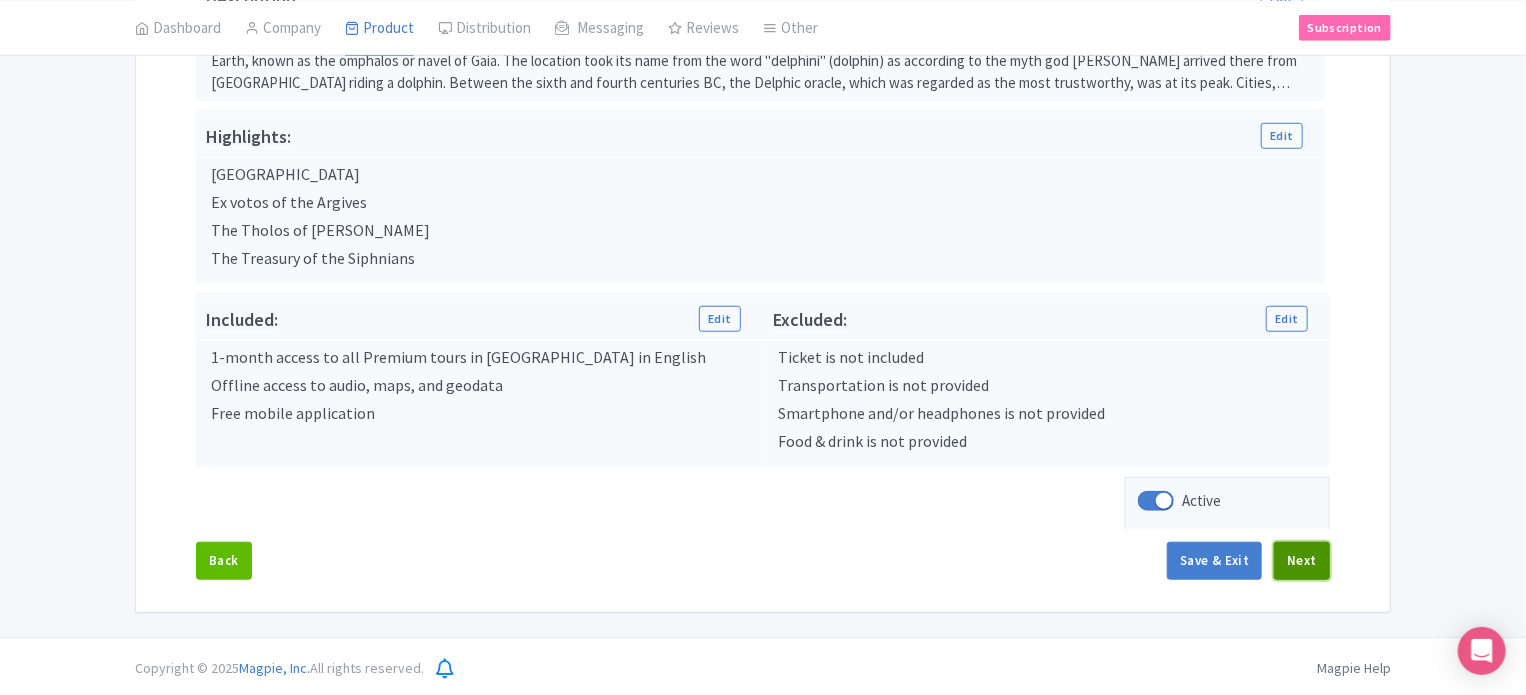 click on "Next" at bounding box center (1302, 561) 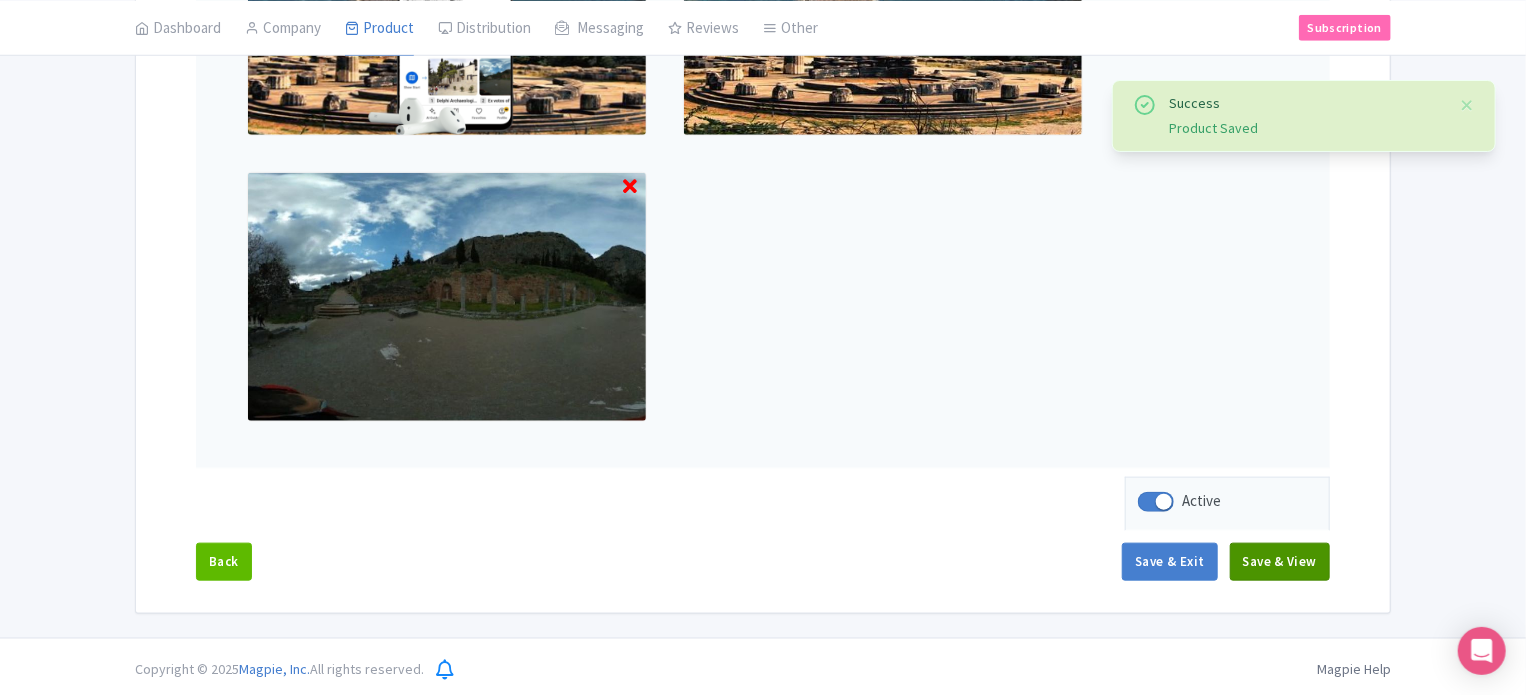 scroll, scrollTop: 837, scrollLeft: 0, axis: vertical 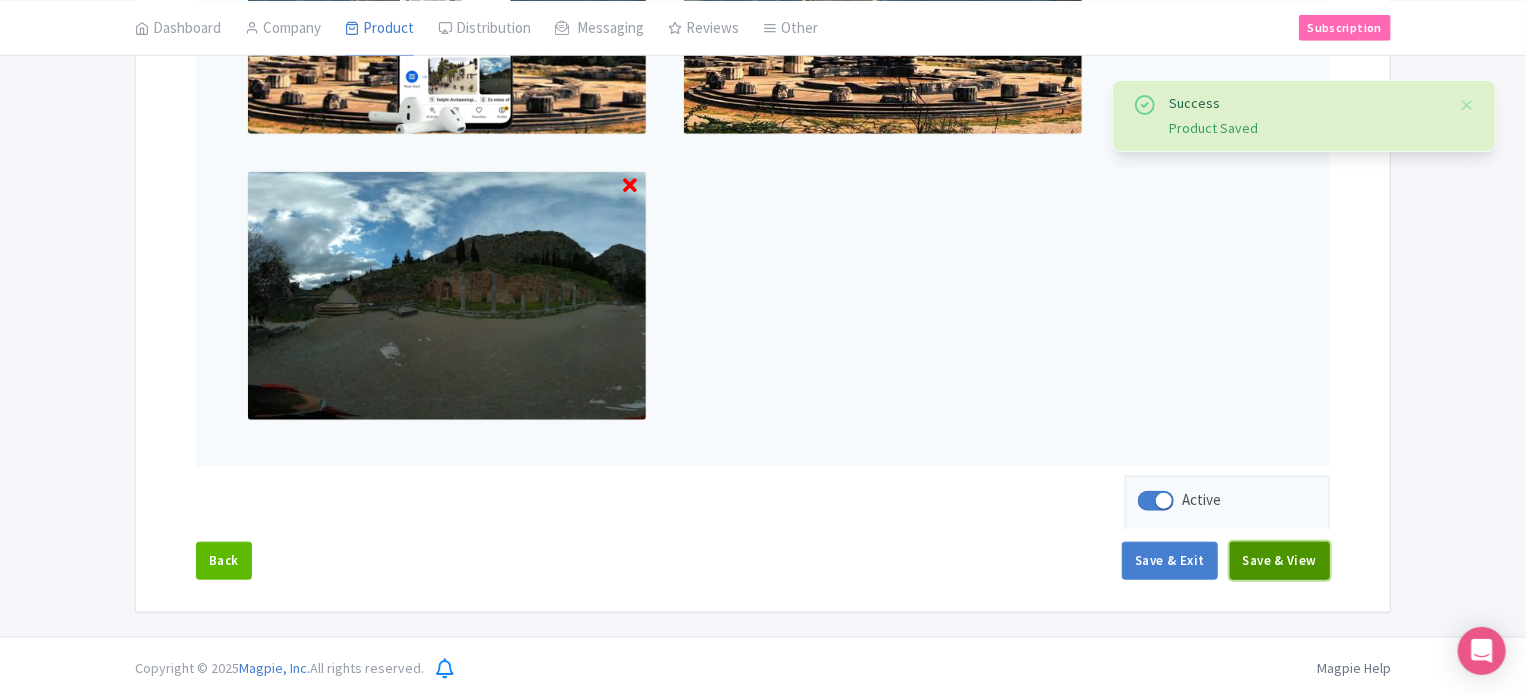 click on "Save & View" at bounding box center [1280, 561] 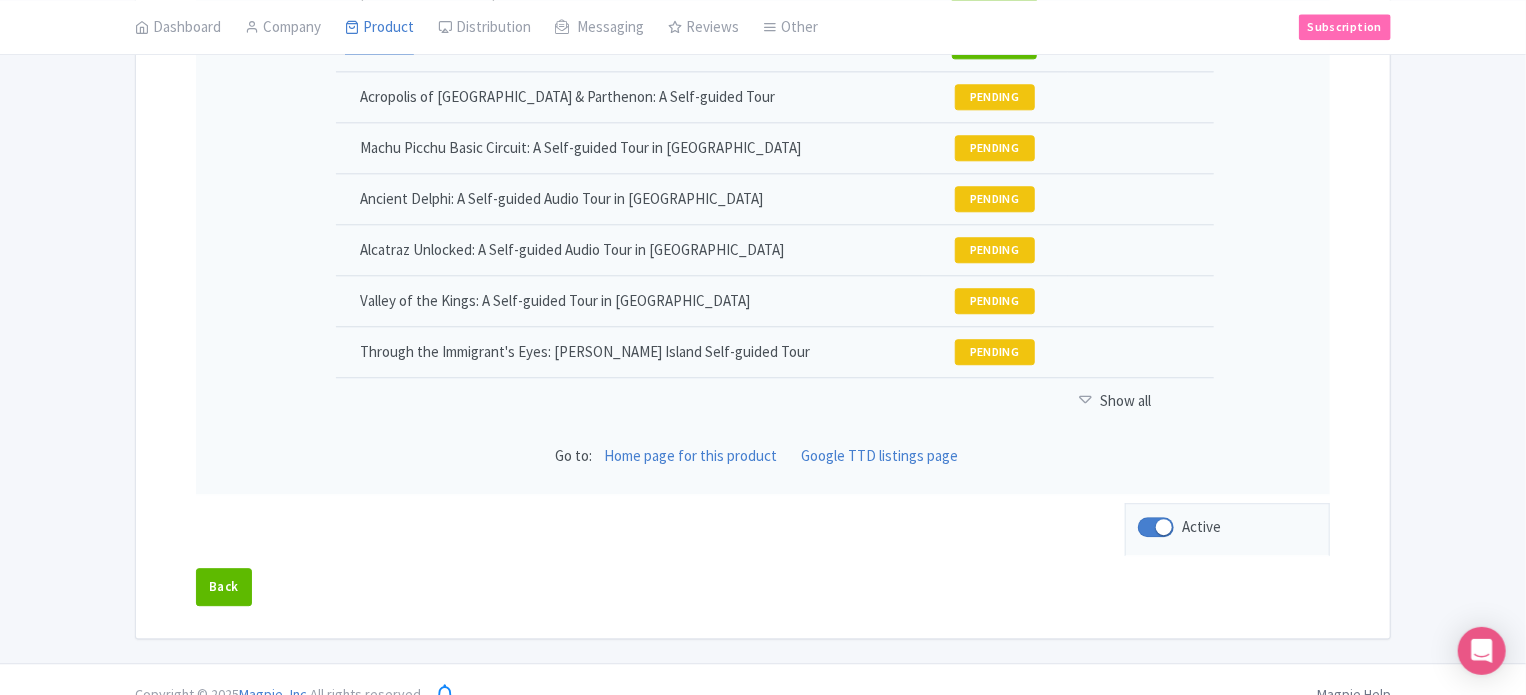 scroll, scrollTop: 2505, scrollLeft: 0, axis: vertical 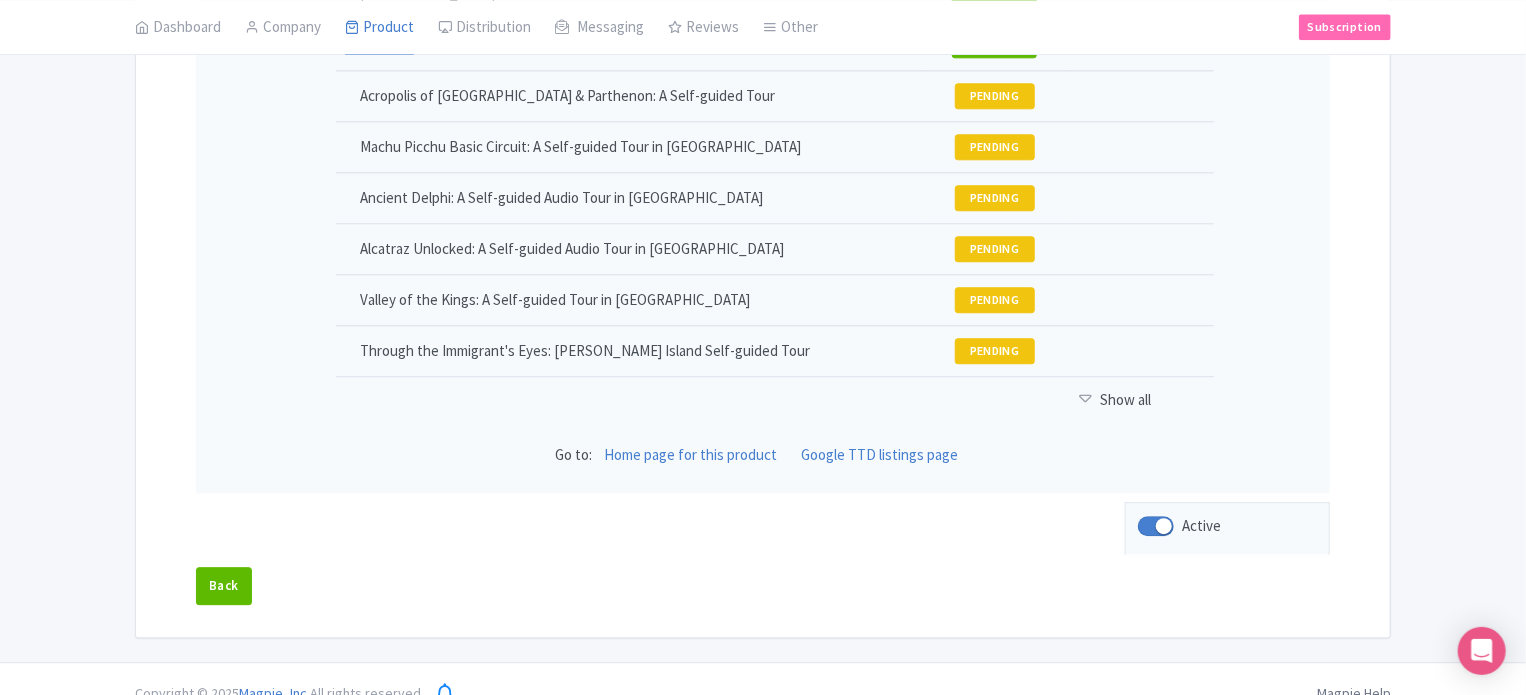 click on "Success
Product Saved
← Back to Products
Ancient Delphi: A Self-guided Audio Tour in Greece
ID# NQRKHO
Content
Distribution
Google  Things to do
Optimization
Audio
You are currently editing a version of this product: Primary Product
General
Booking Info
Locations
Settings
Pricing
Gallery
Itinerary
FAQs
Ancient Delphi: A Self-guided Audio Tour in Greece
Name   *
Ancient Delphi: A Self-guided Audio Tour in Greece
Your product's name has 52 characters. We recommend between 10 and 60 characters.
Internal ID
Description Summary" at bounding box center (763, -862) 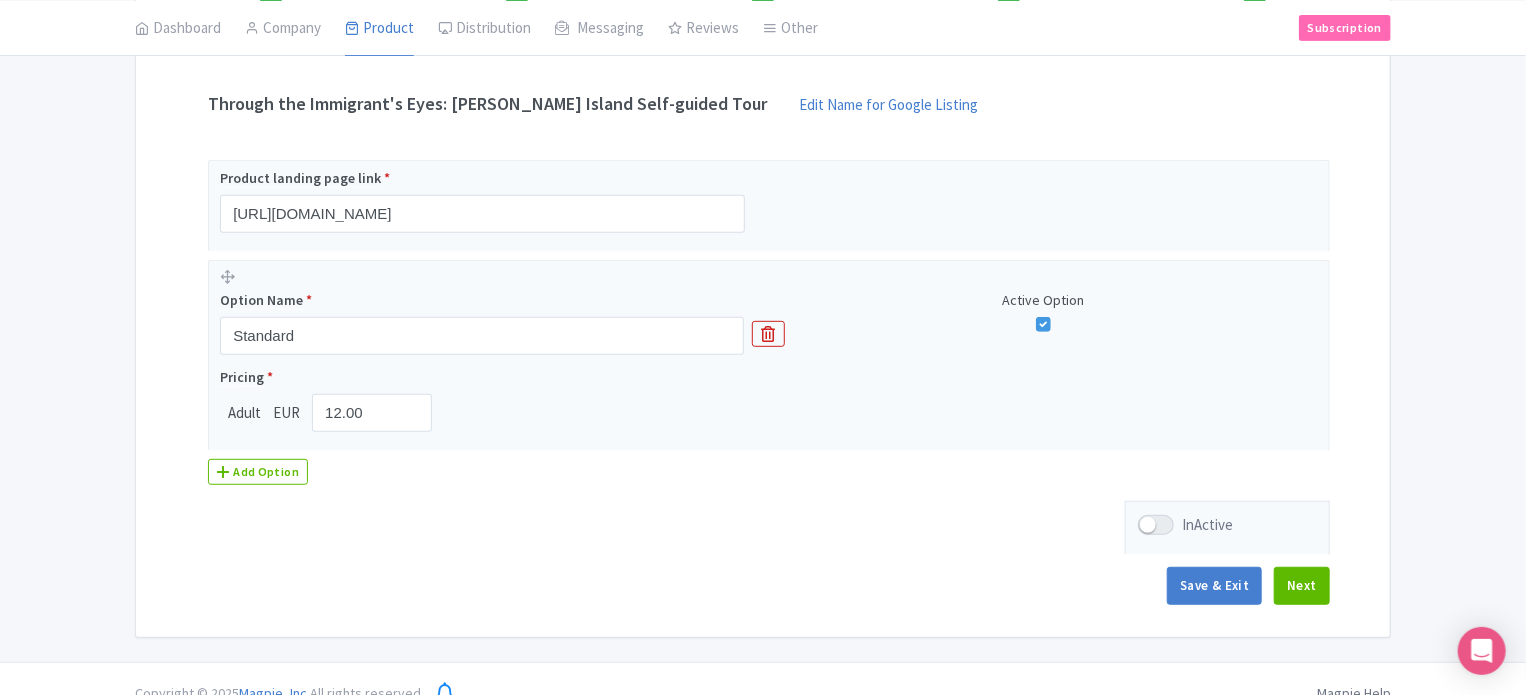 scroll, scrollTop: 400, scrollLeft: 0, axis: vertical 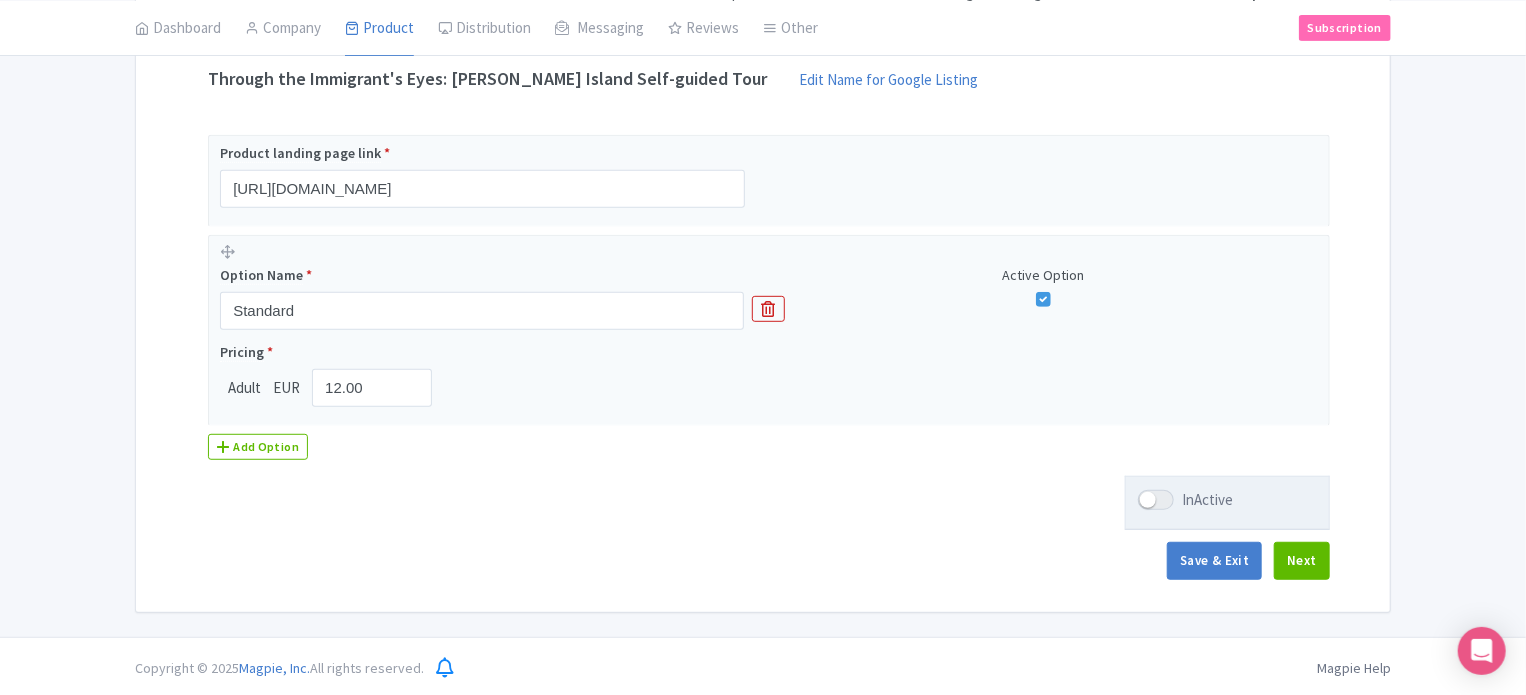click at bounding box center [1156, 500] 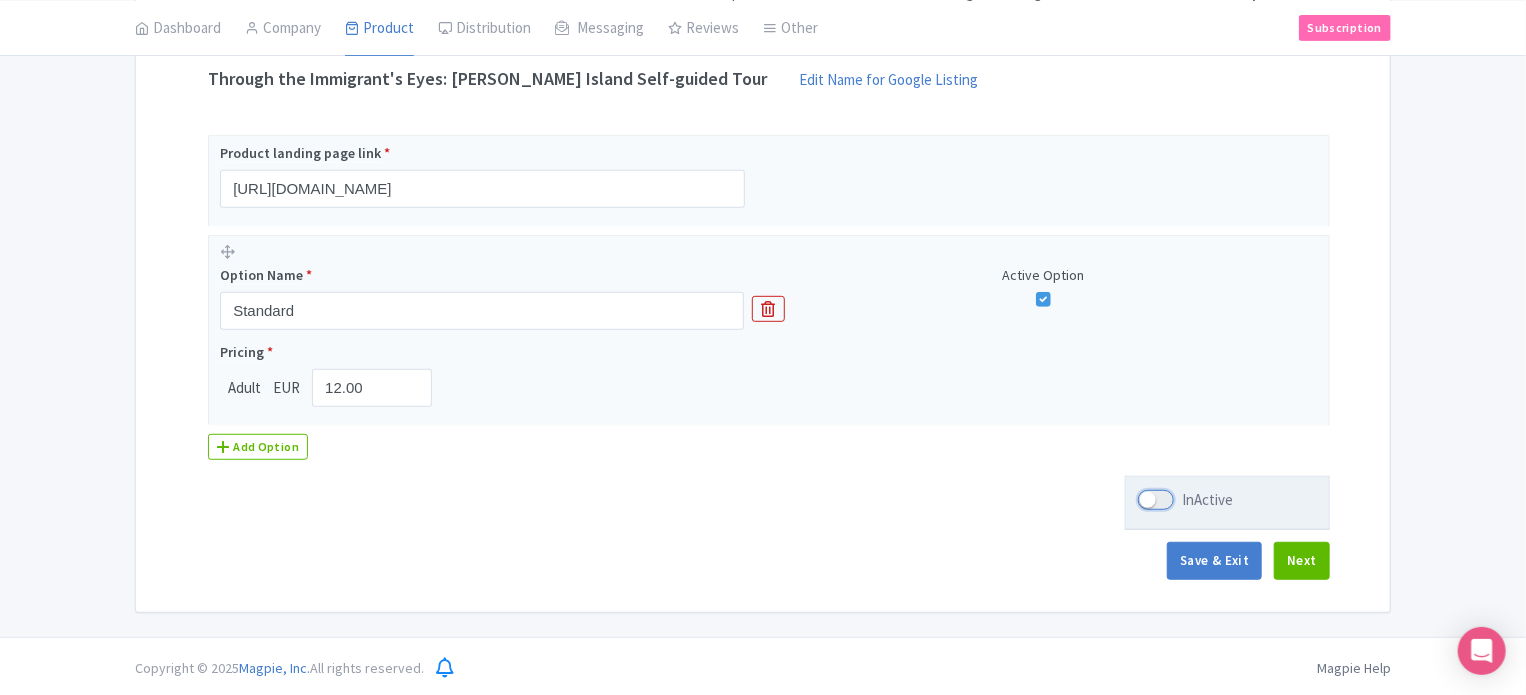 click on "InActive" at bounding box center [1144, 500] 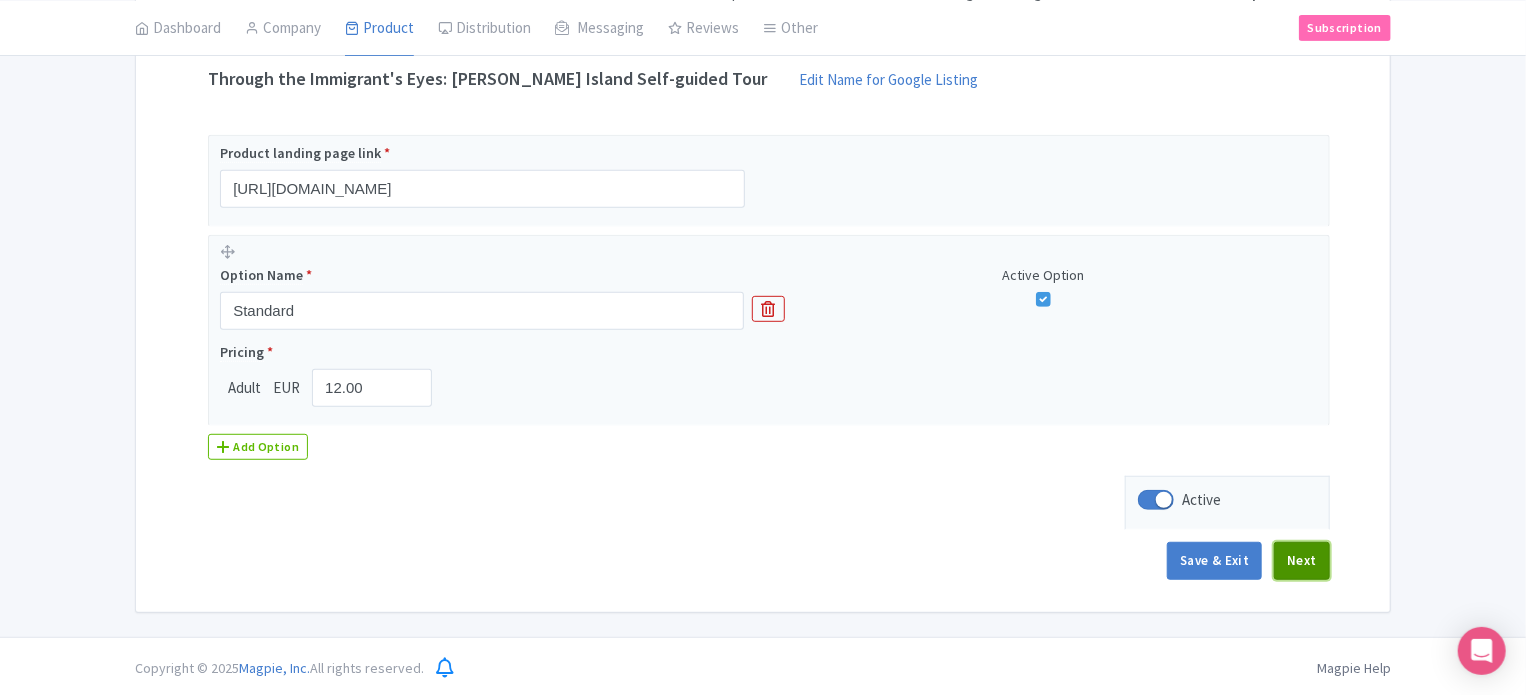 click on "Next" at bounding box center [1302, 561] 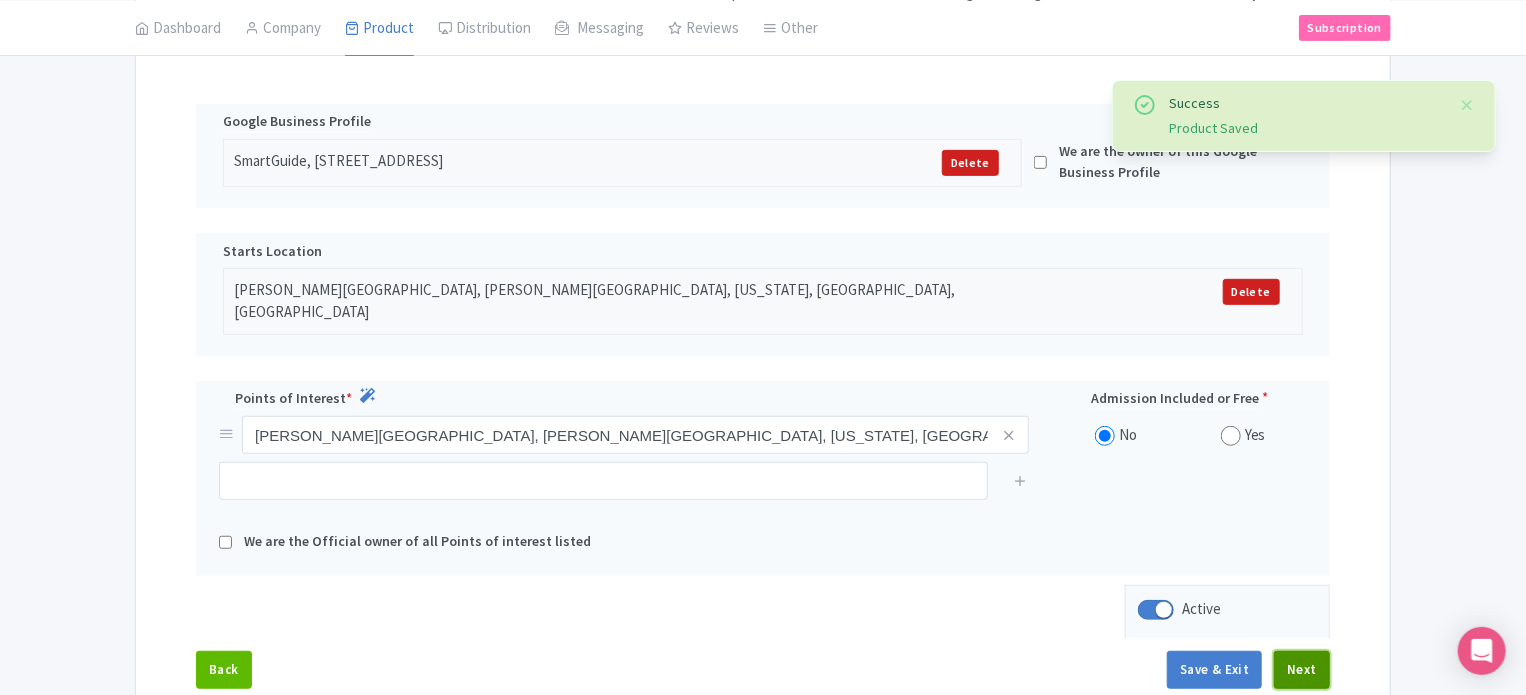 click on "Next" at bounding box center (1302, 670) 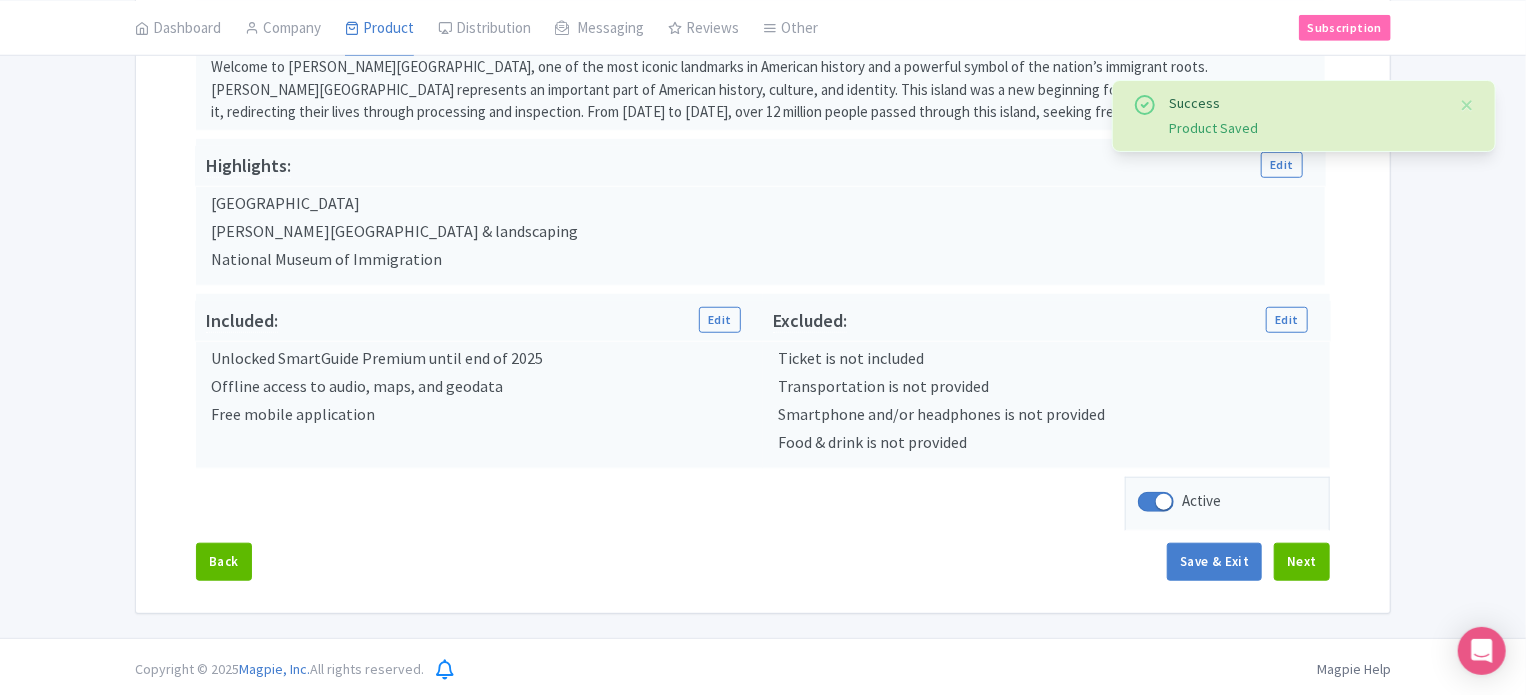 scroll, scrollTop: 659, scrollLeft: 0, axis: vertical 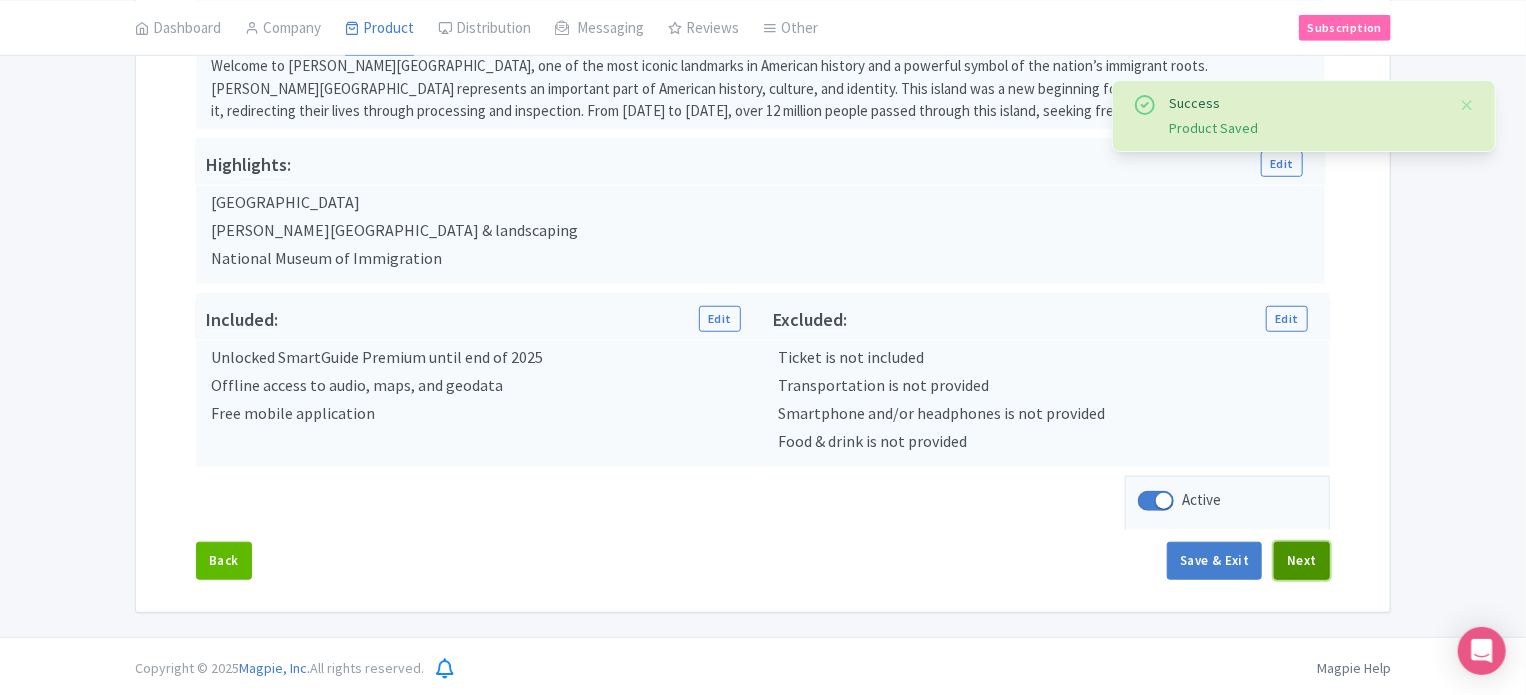 click on "Next" at bounding box center (1302, 561) 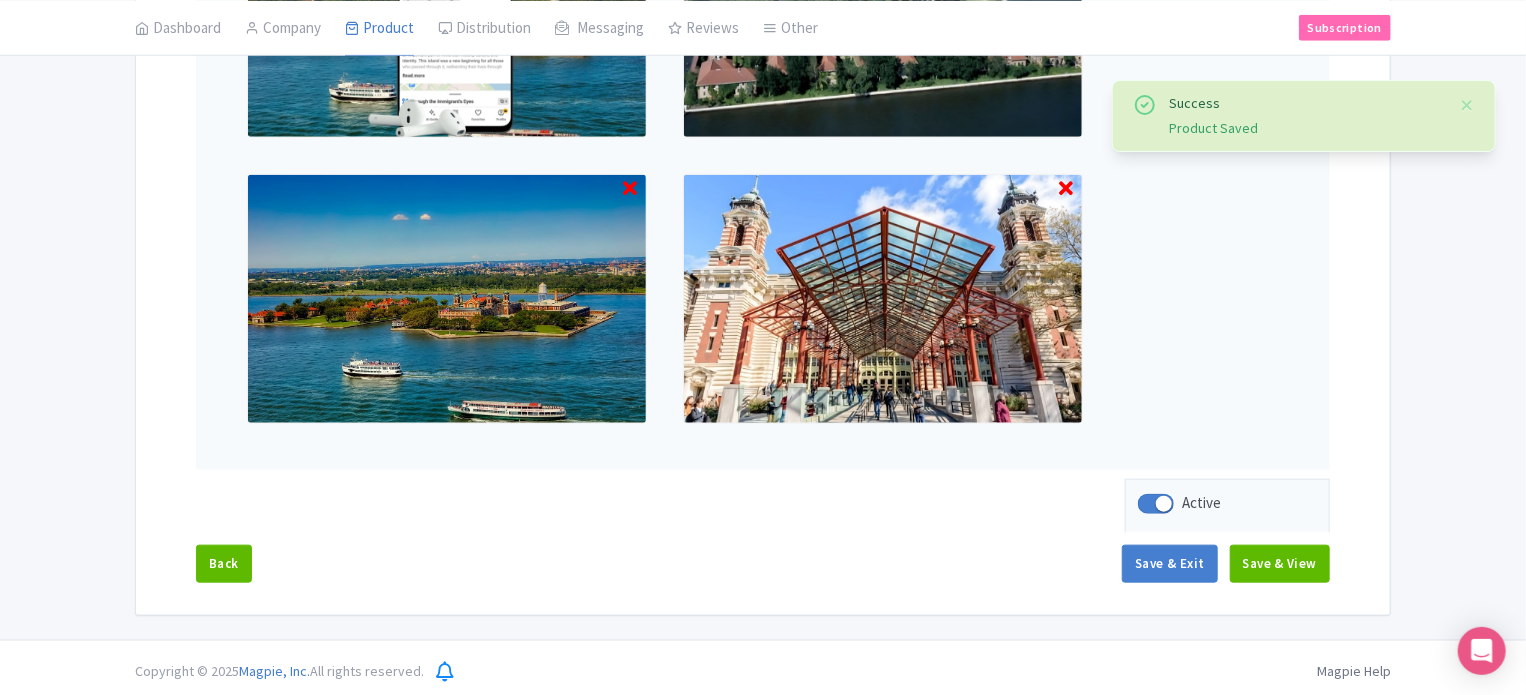 scroll, scrollTop: 837, scrollLeft: 0, axis: vertical 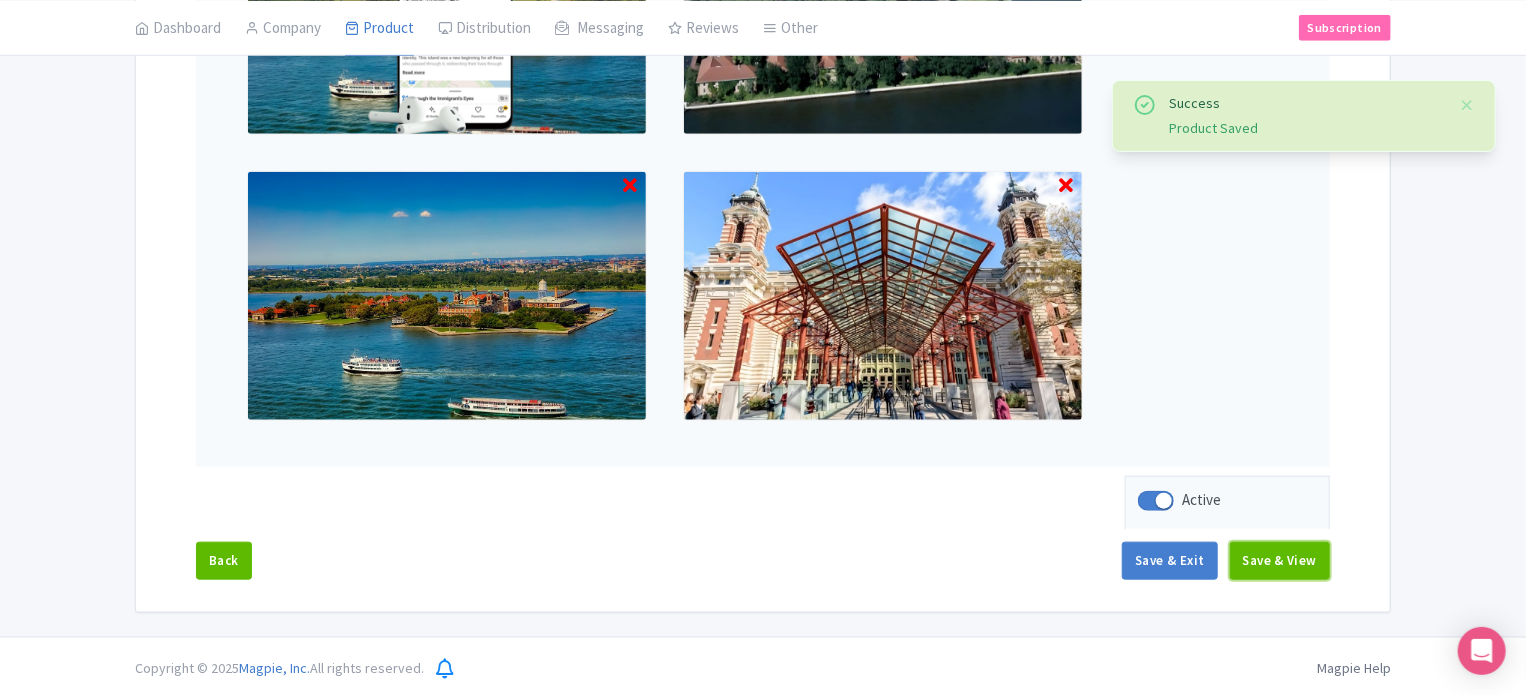 click on "Save & View" at bounding box center [1280, 561] 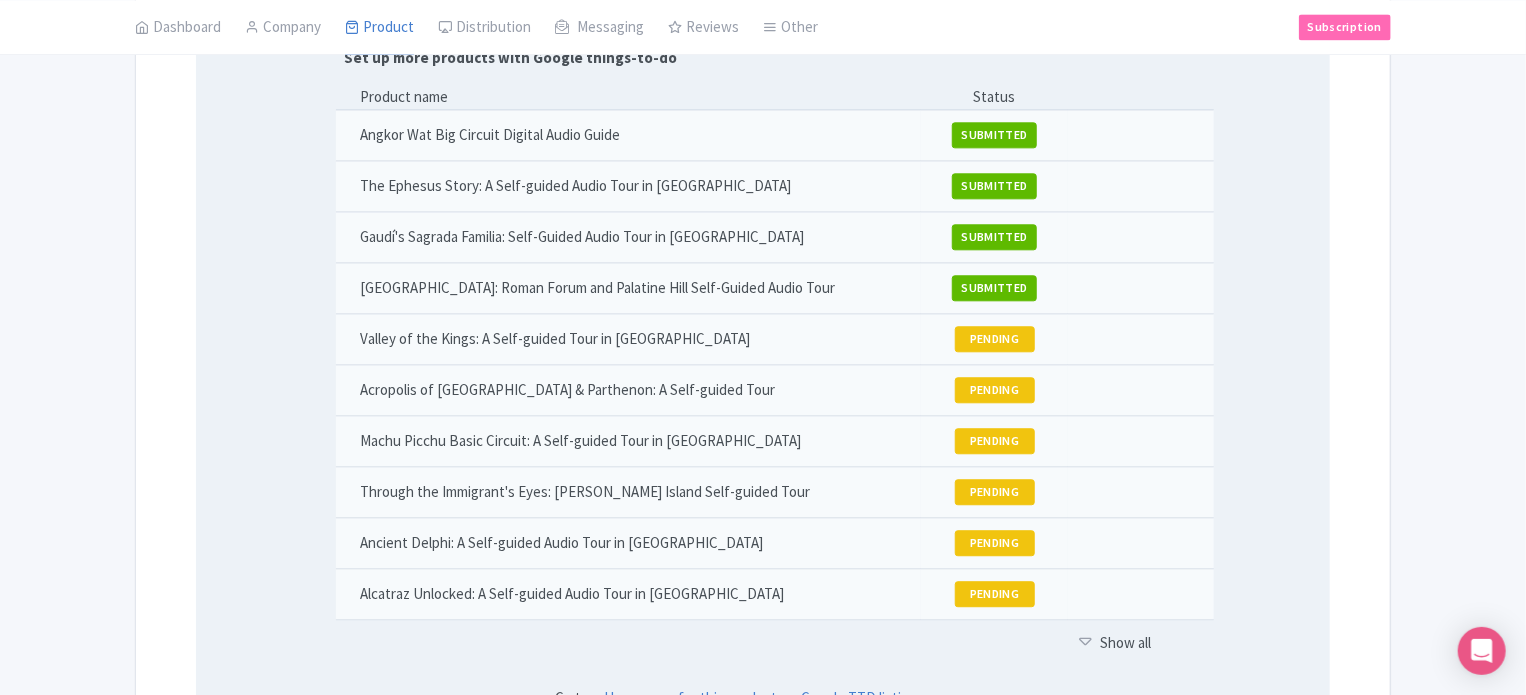 scroll, scrollTop: 2337, scrollLeft: 0, axis: vertical 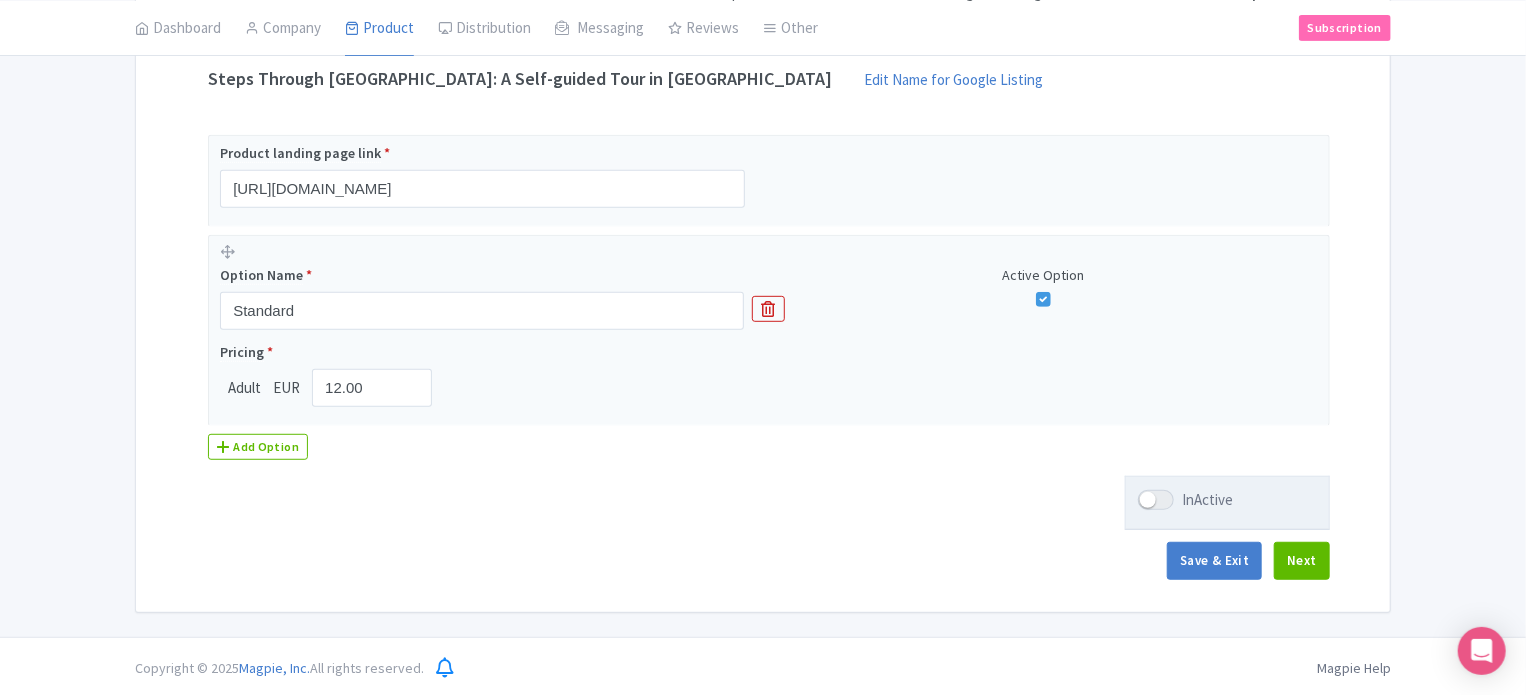 click at bounding box center (1156, 500) 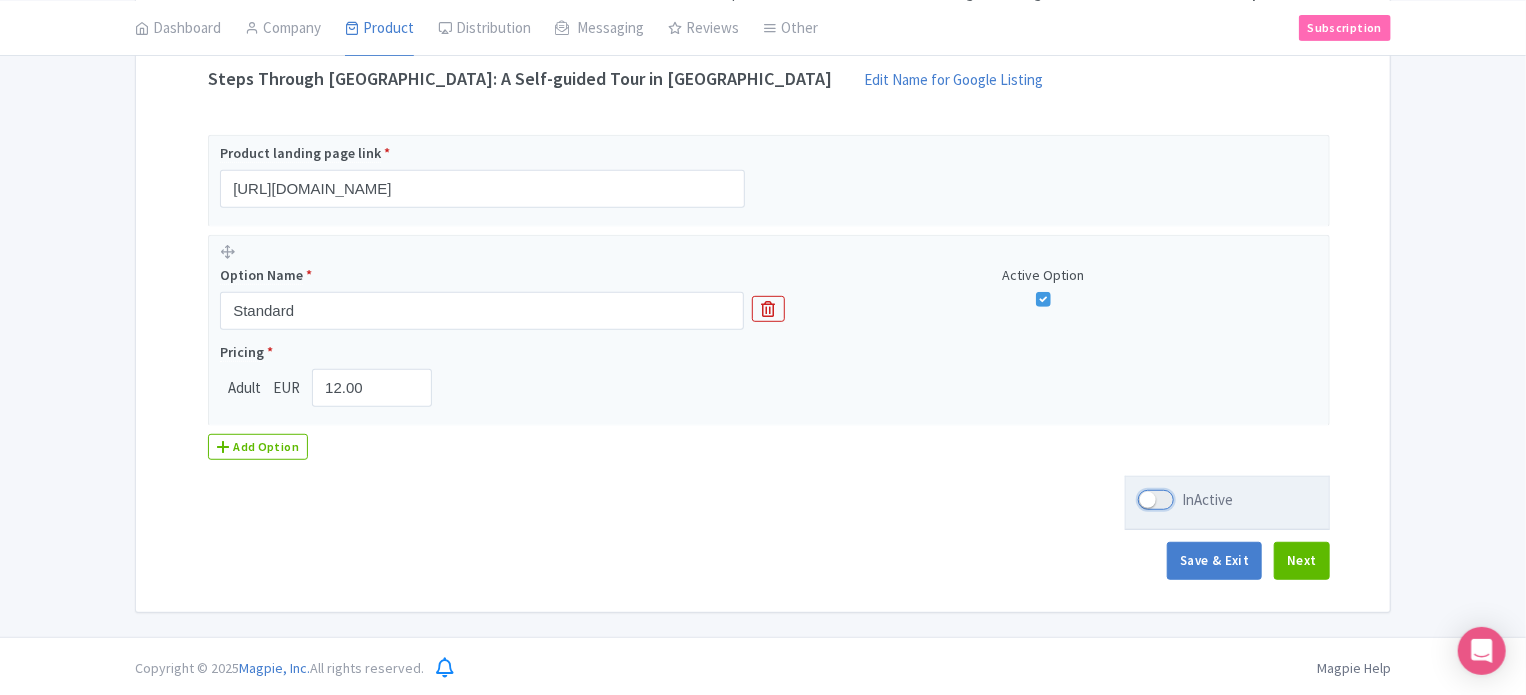 click on "InActive" at bounding box center [1144, 500] 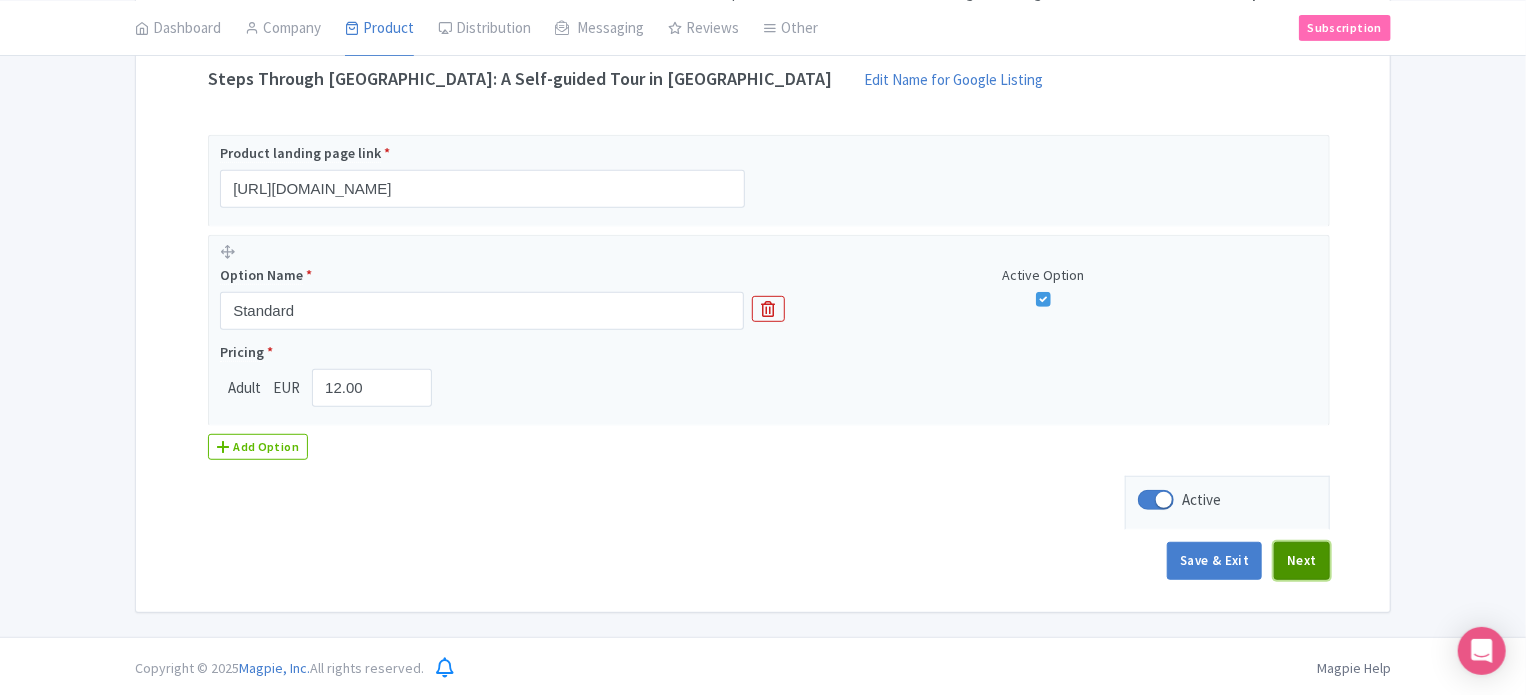 click on "Next" at bounding box center (1302, 561) 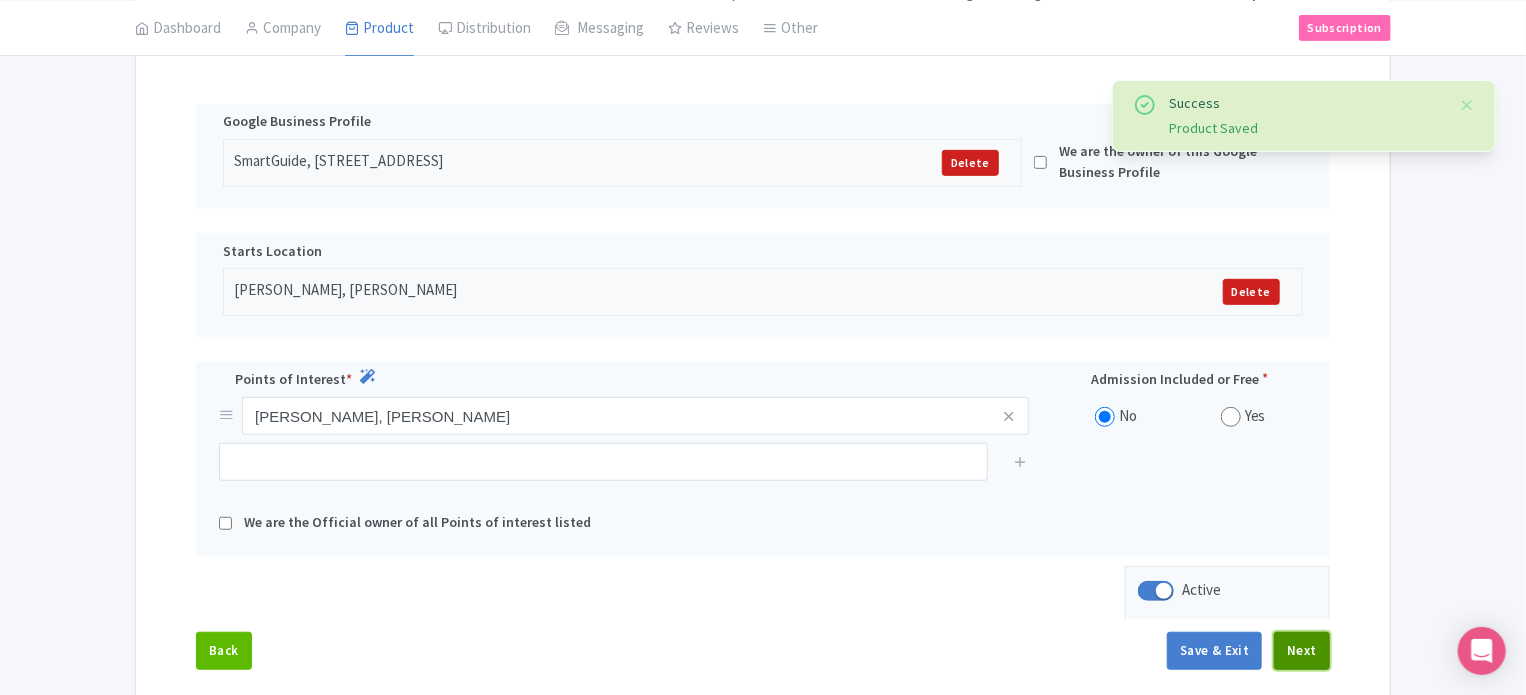 click on "Next" at bounding box center (1302, 651) 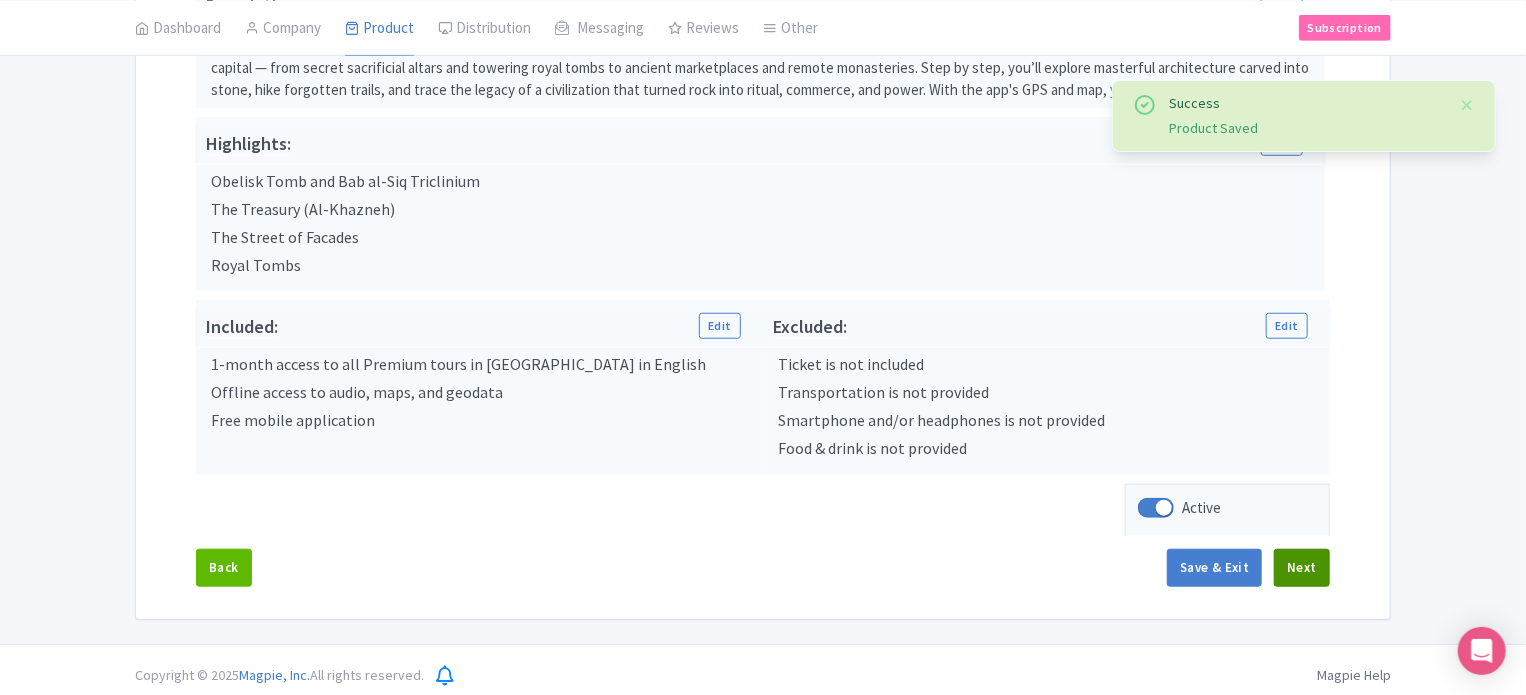 scroll, scrollTop: 687, scrollLeft: 0, axis: vertical 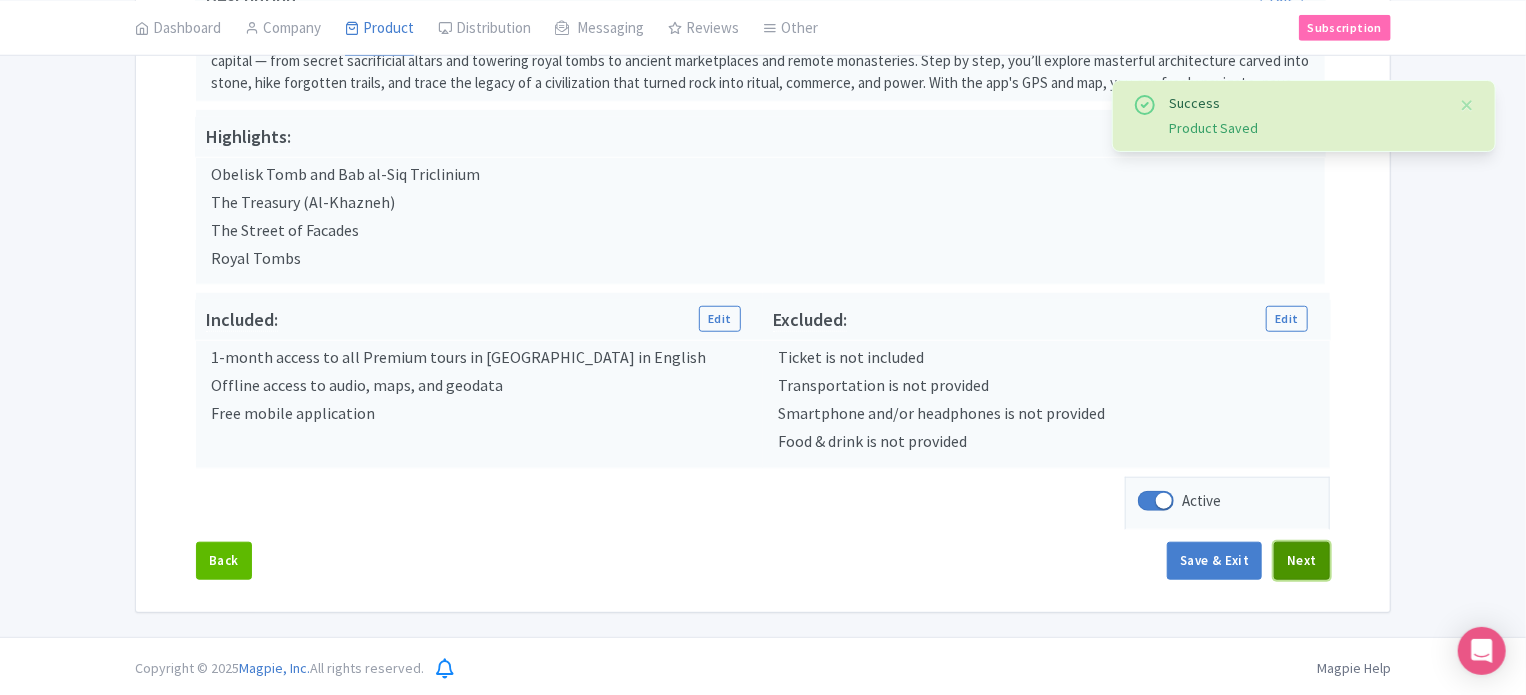 click on "Next" at bounding box center (1302, 561) 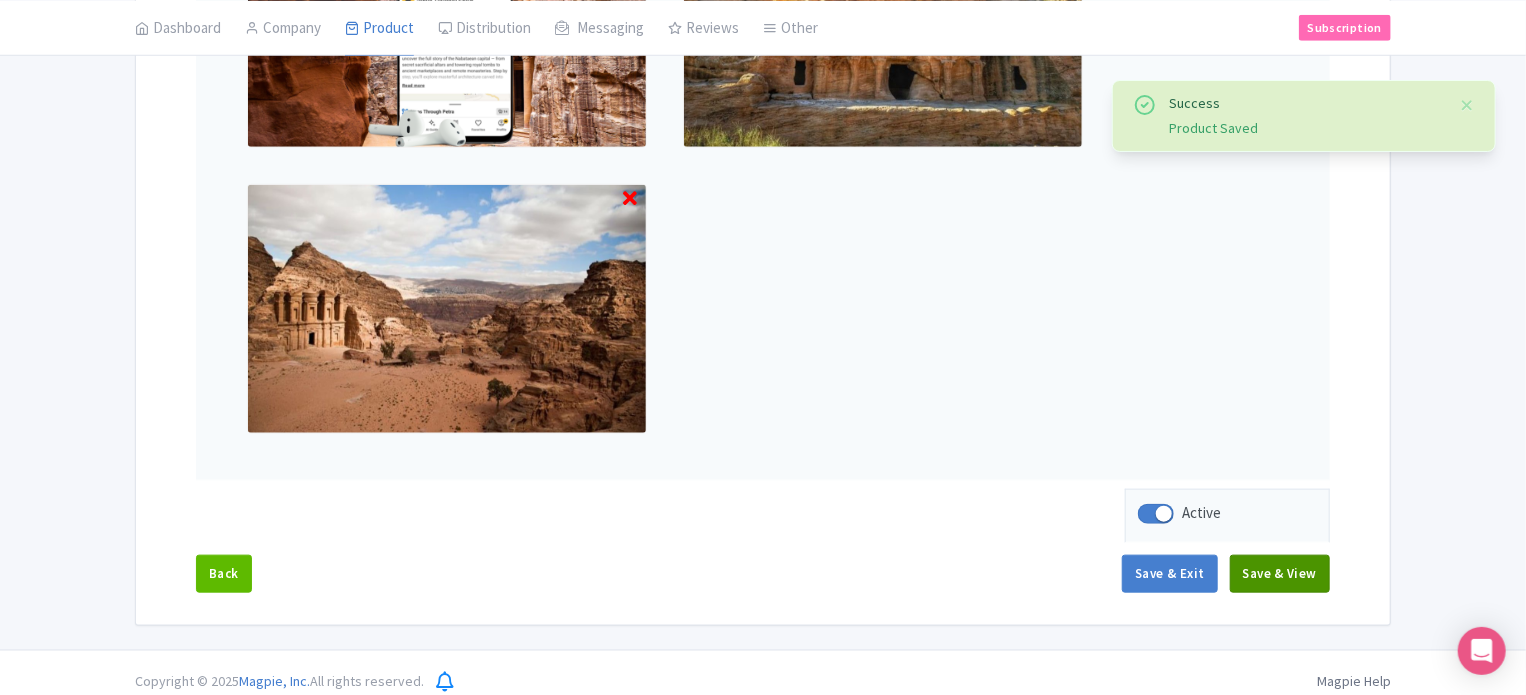 scroll, scrollTop: 837, scrollLeft: 0, axis: vertical 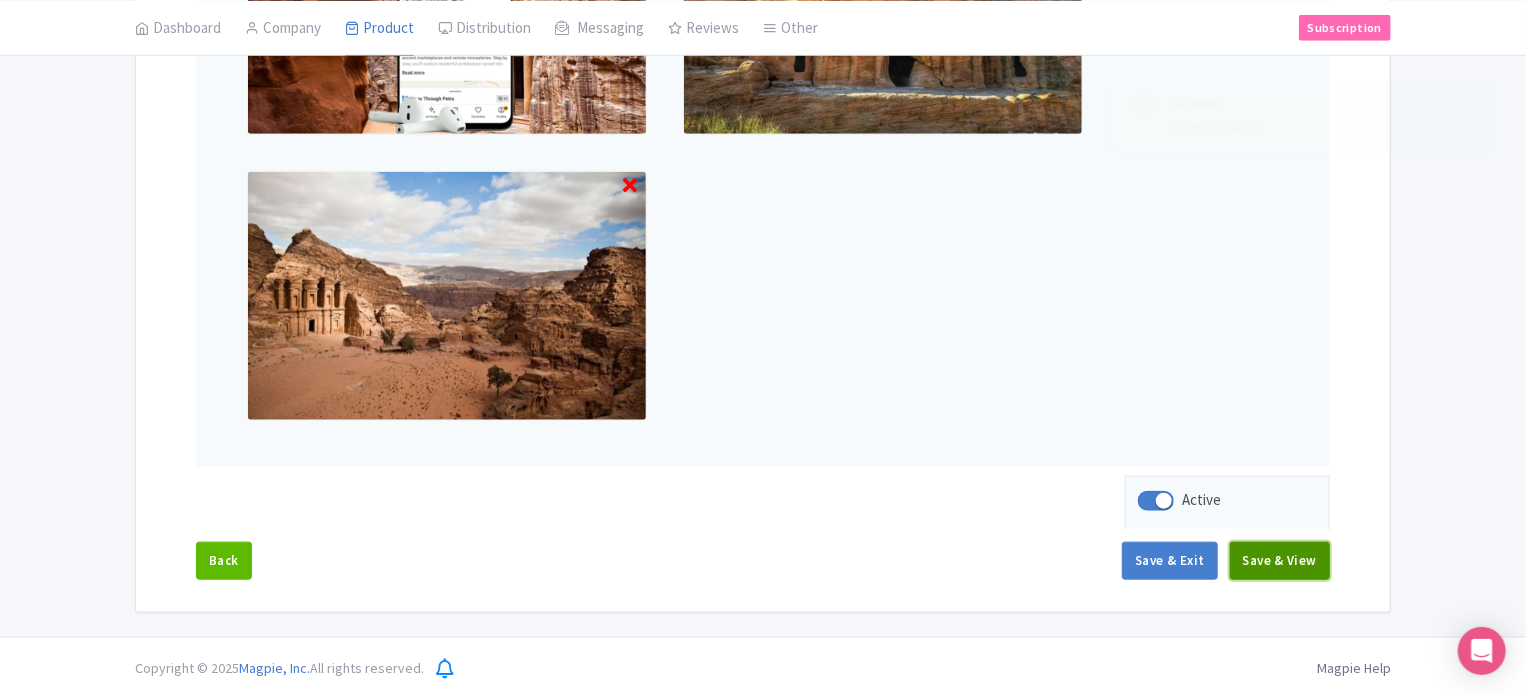 click on "Save & View" at bounding box center [1280, 561] 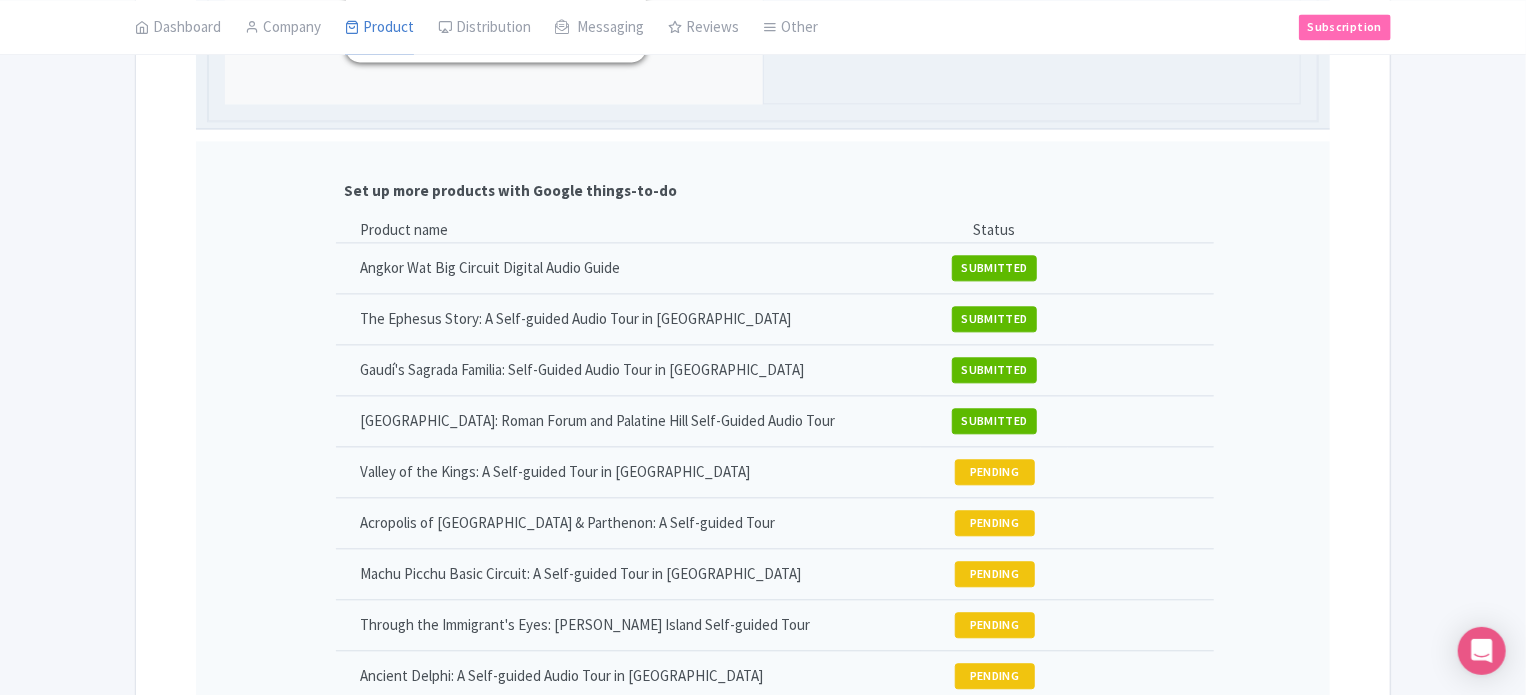 scroll, scrollTop: 2469, scrollLeft: 0, axis: vertical 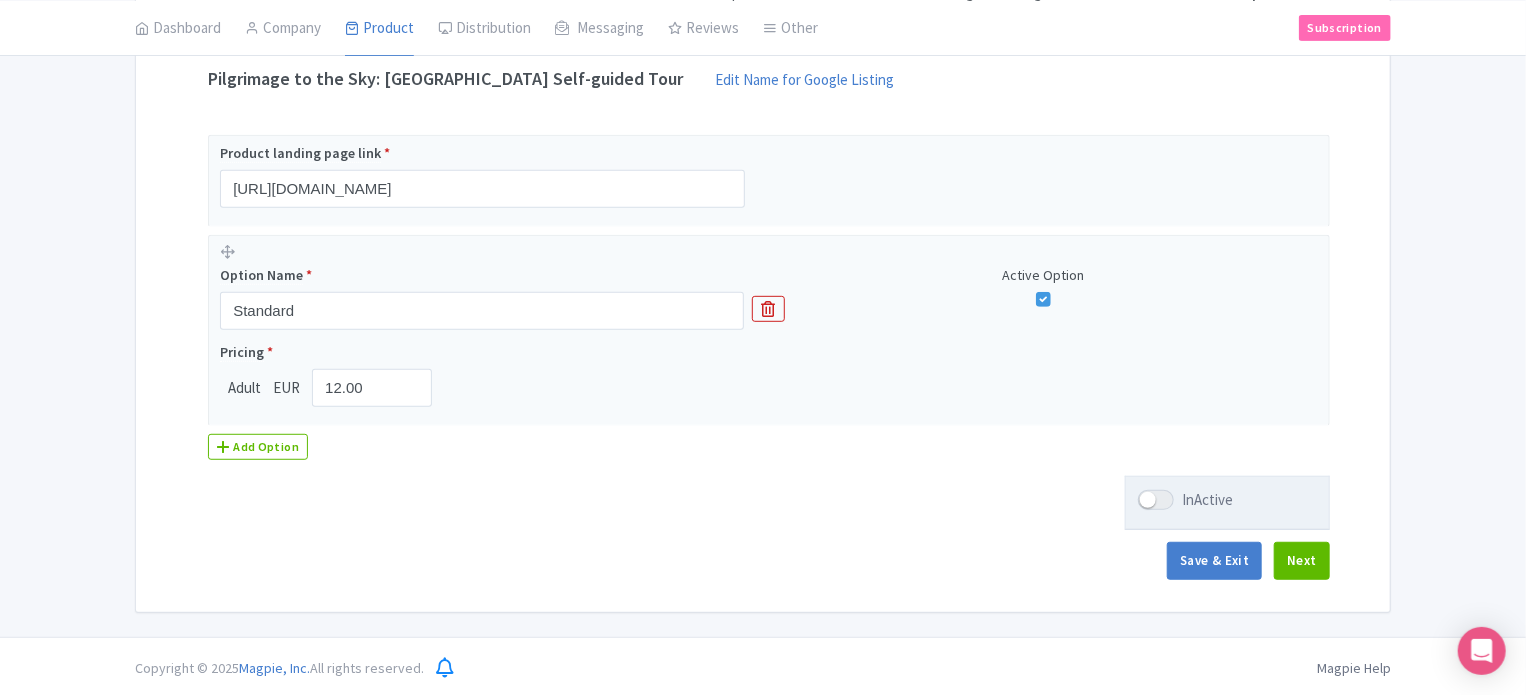 click at bounding box center (1156, 500) 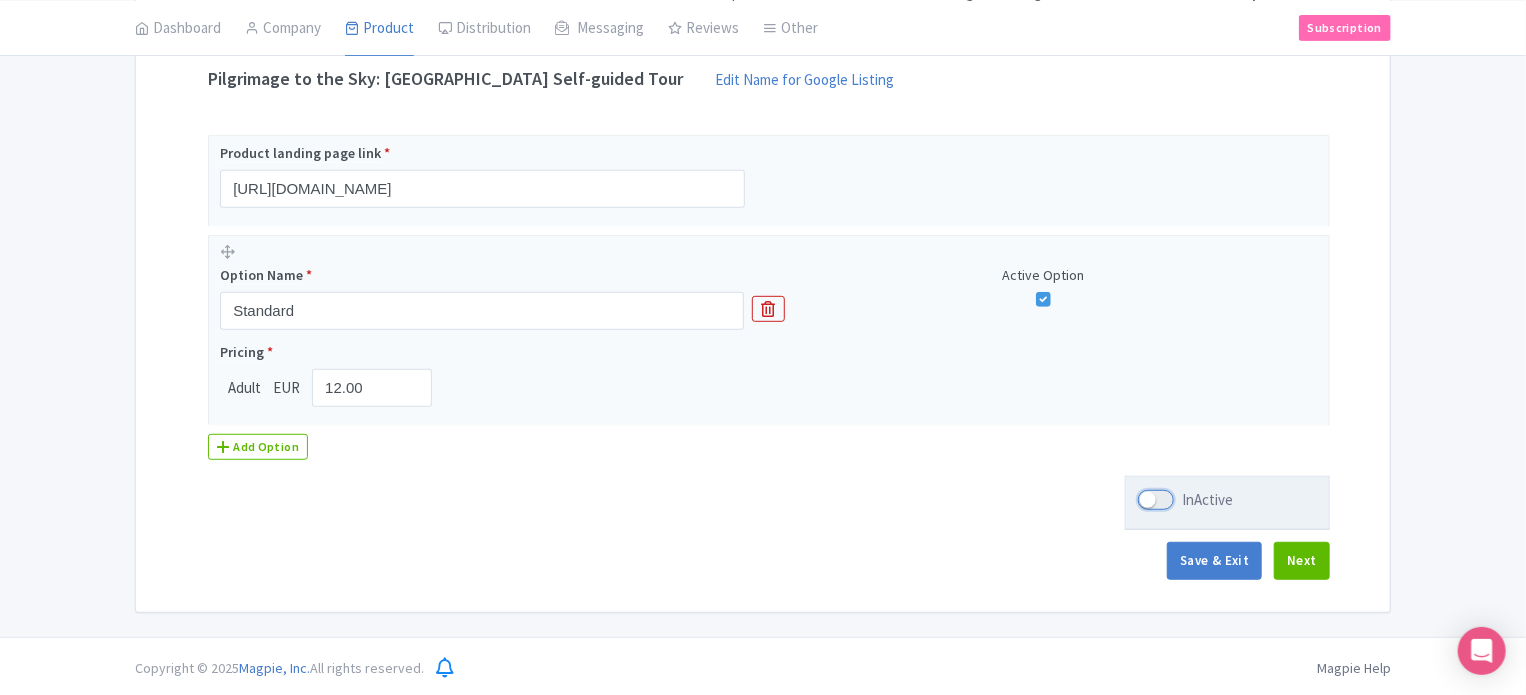 click on "InActive" at bounding box center [1144, 500] 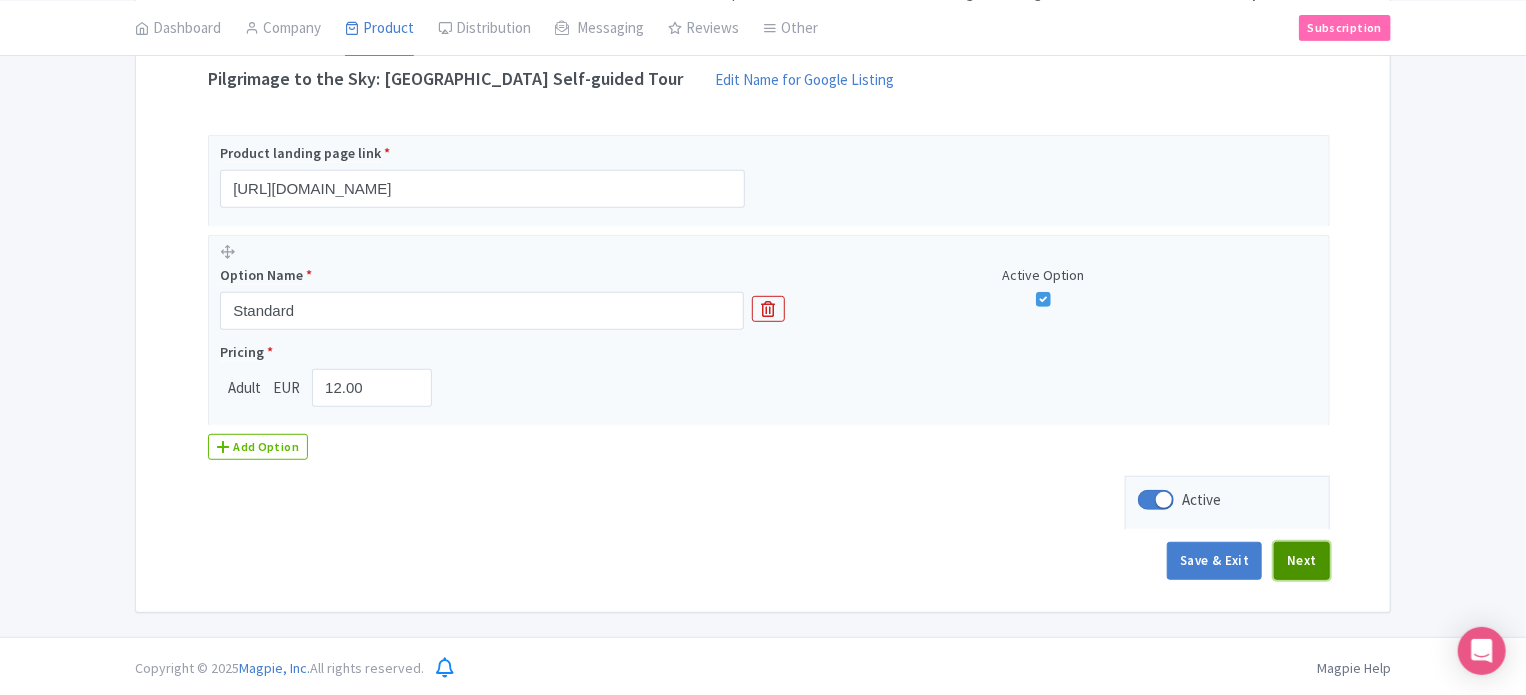 click on "Next" at bounding box center [1302, 561] 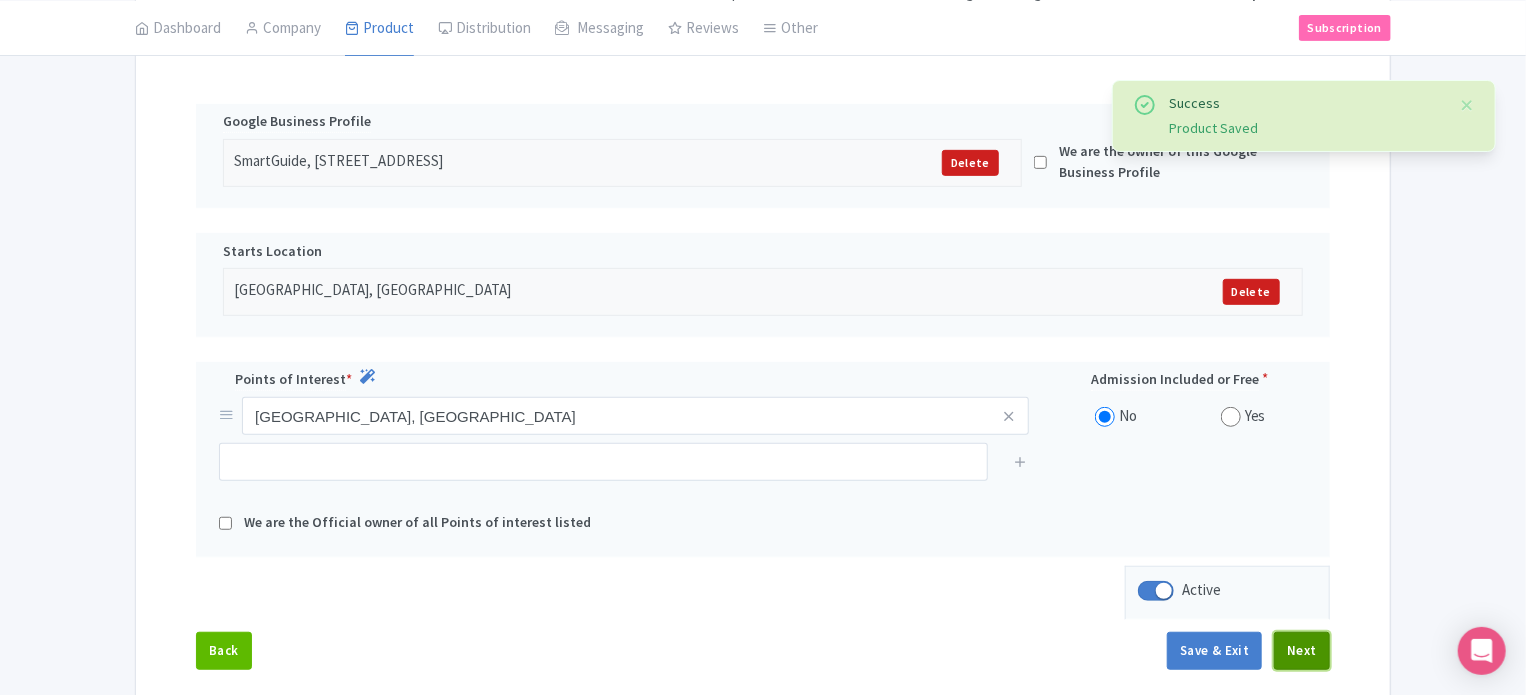 click on "Next" at bounding box center [1302, 651] 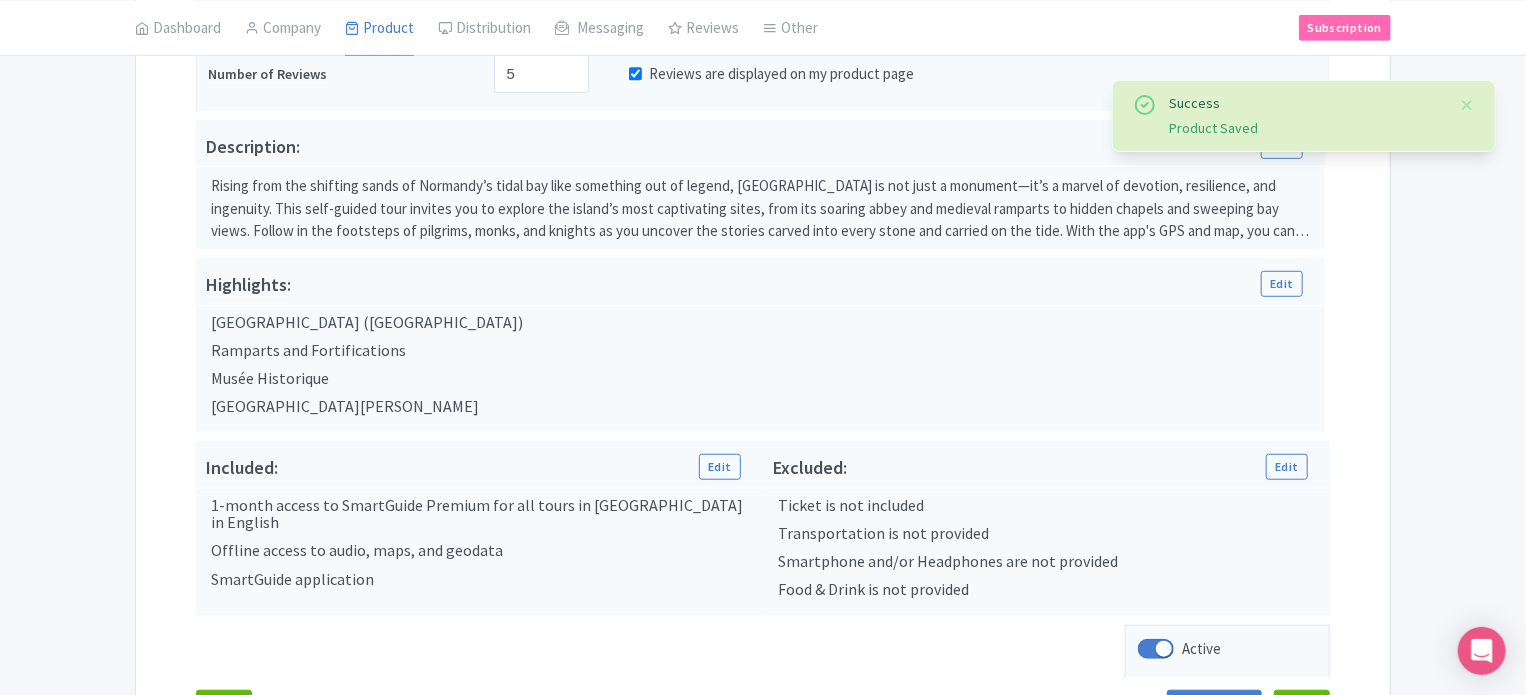 scroll, scrollTop: 687, scrollLeft: 0, axis: vertical 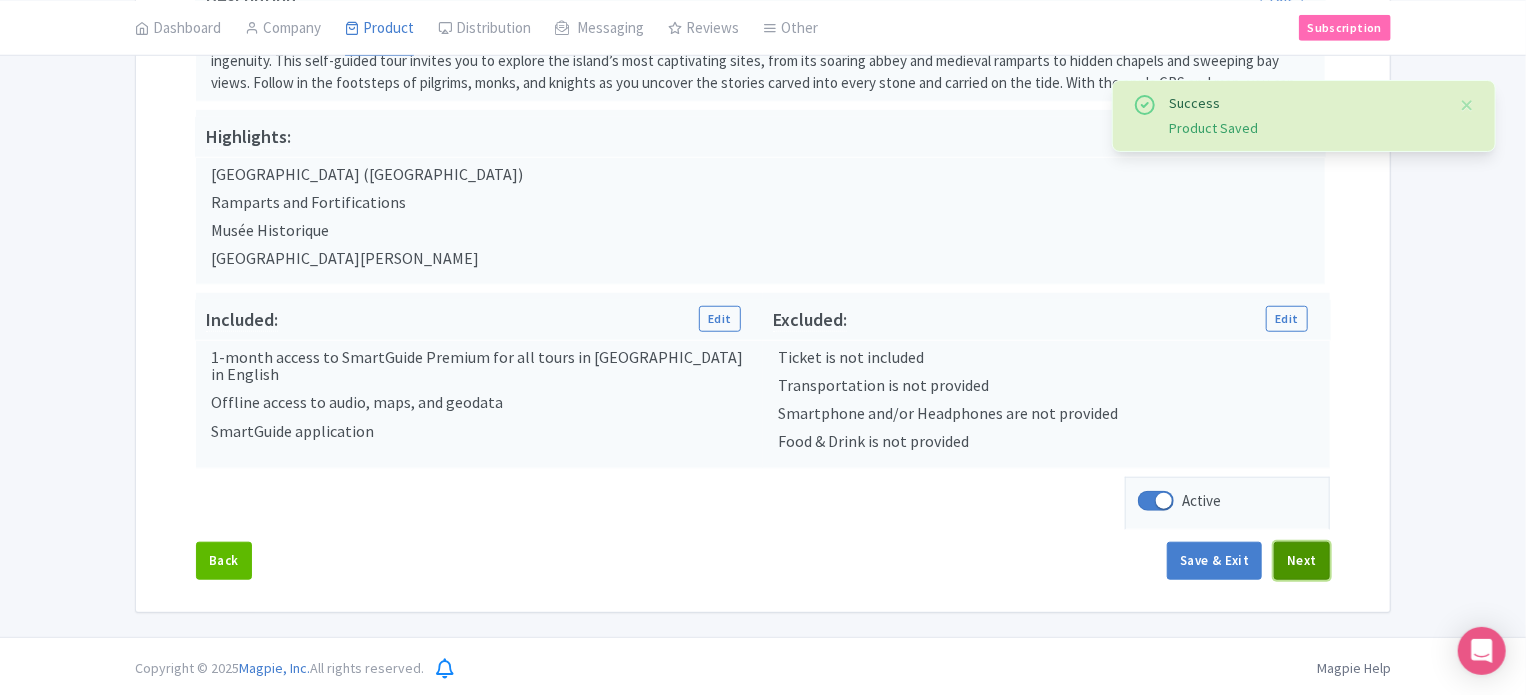 click on "Next" at bounding box center (1302, 561) 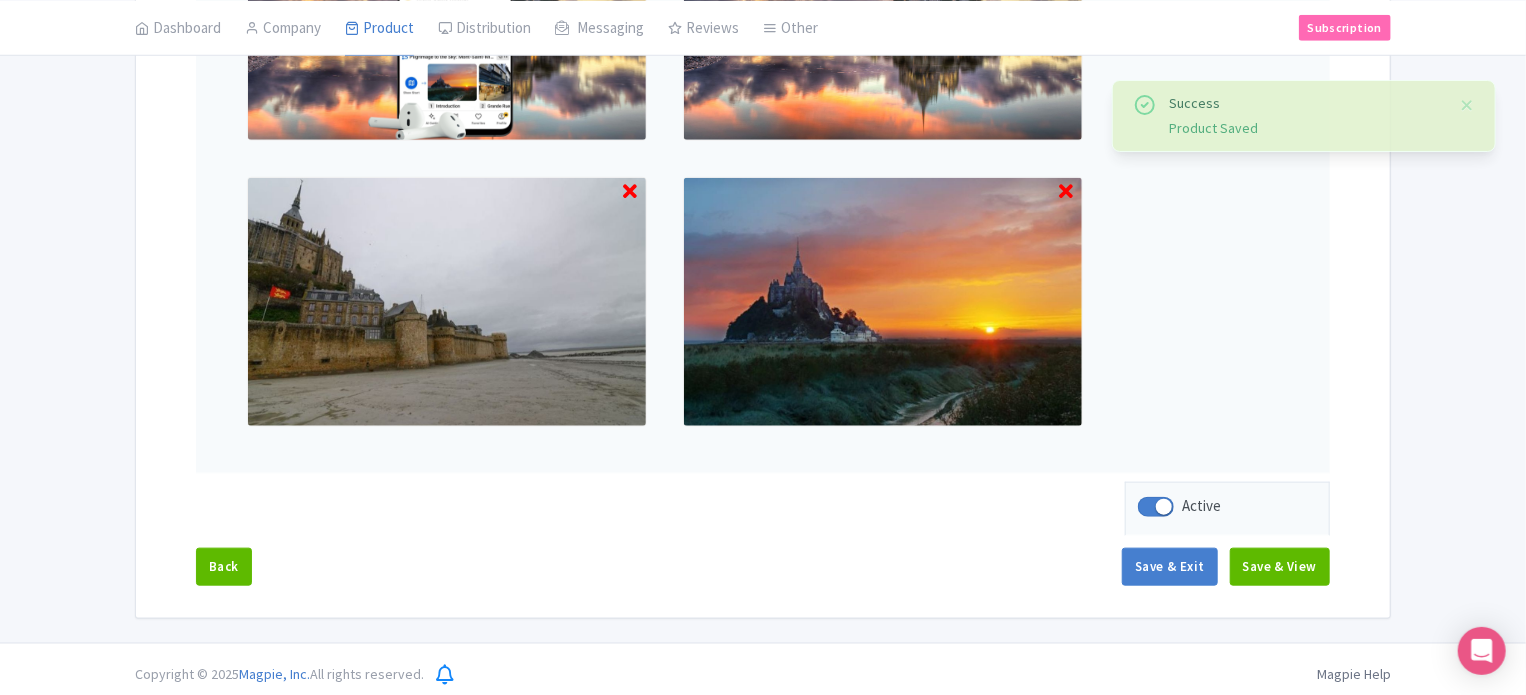 scroll, scrollTop: 837, scrollLeft: 0, axis: vertical 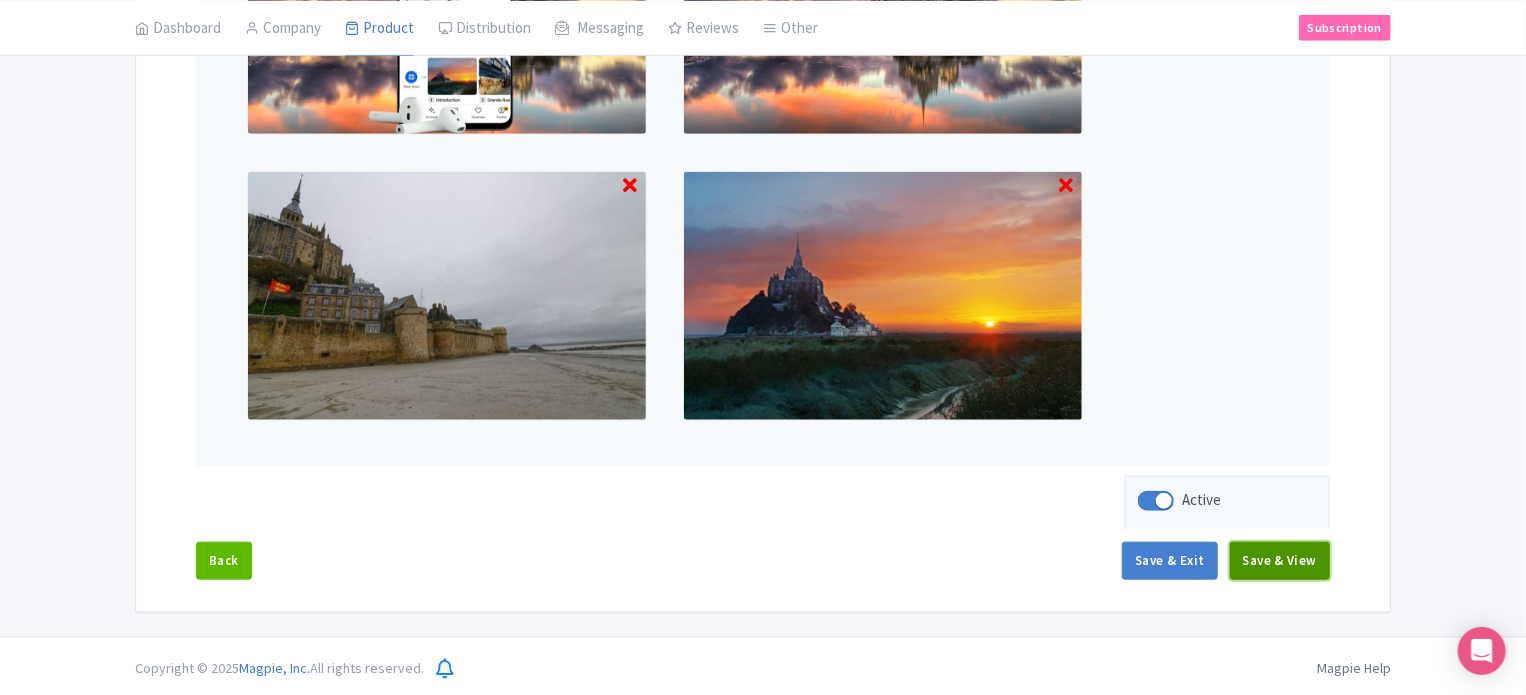 click on "Save & View" at bounding box center [1280, 561] 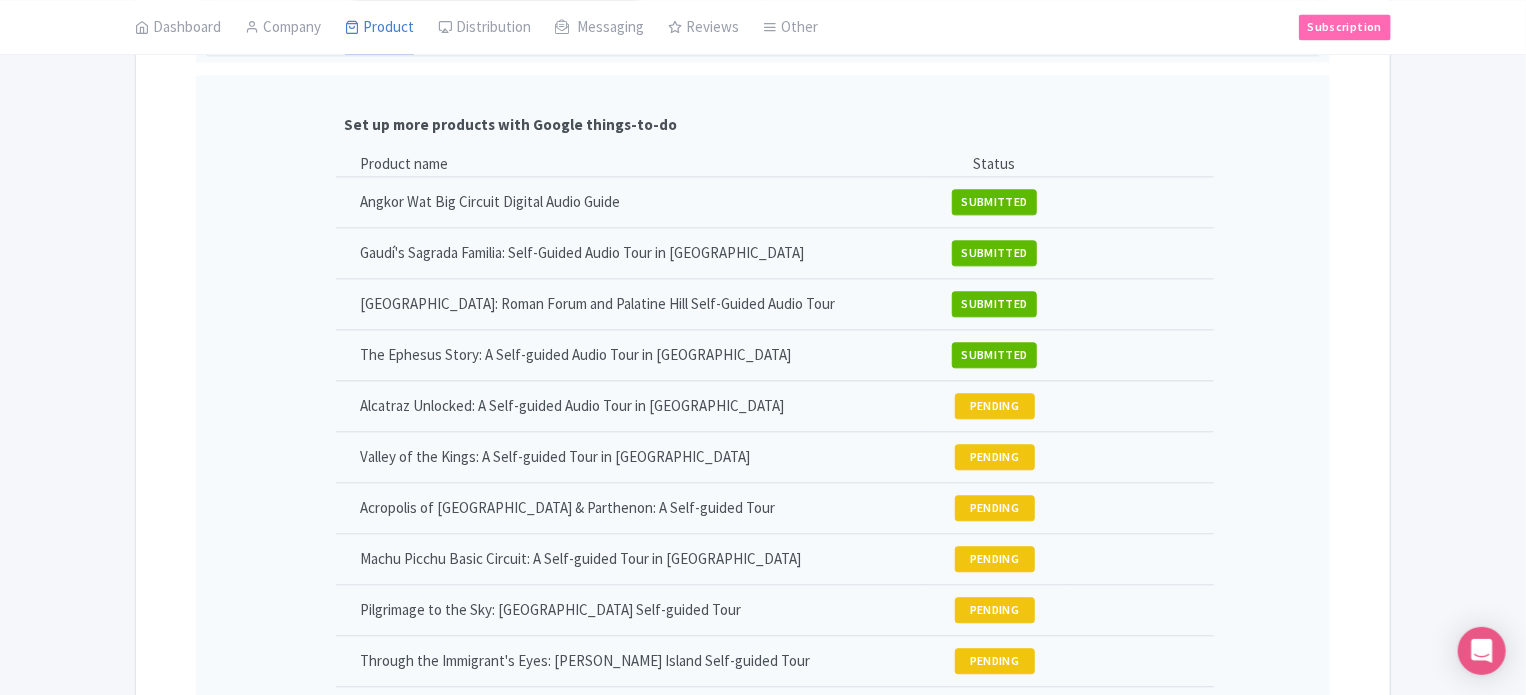 scroll, scrollTop: 2237, scrollLeft: 0, axis: vertical 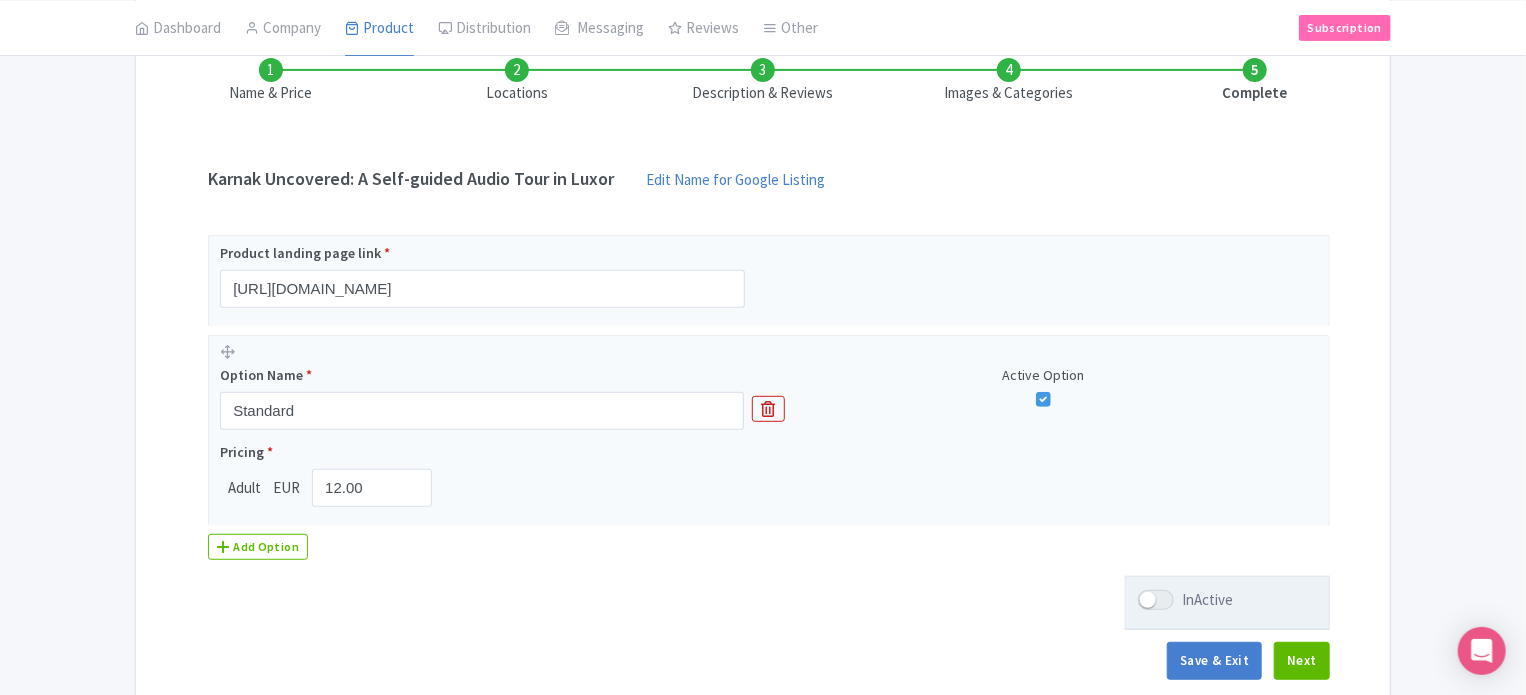 click at bounding box center (1156, 600) 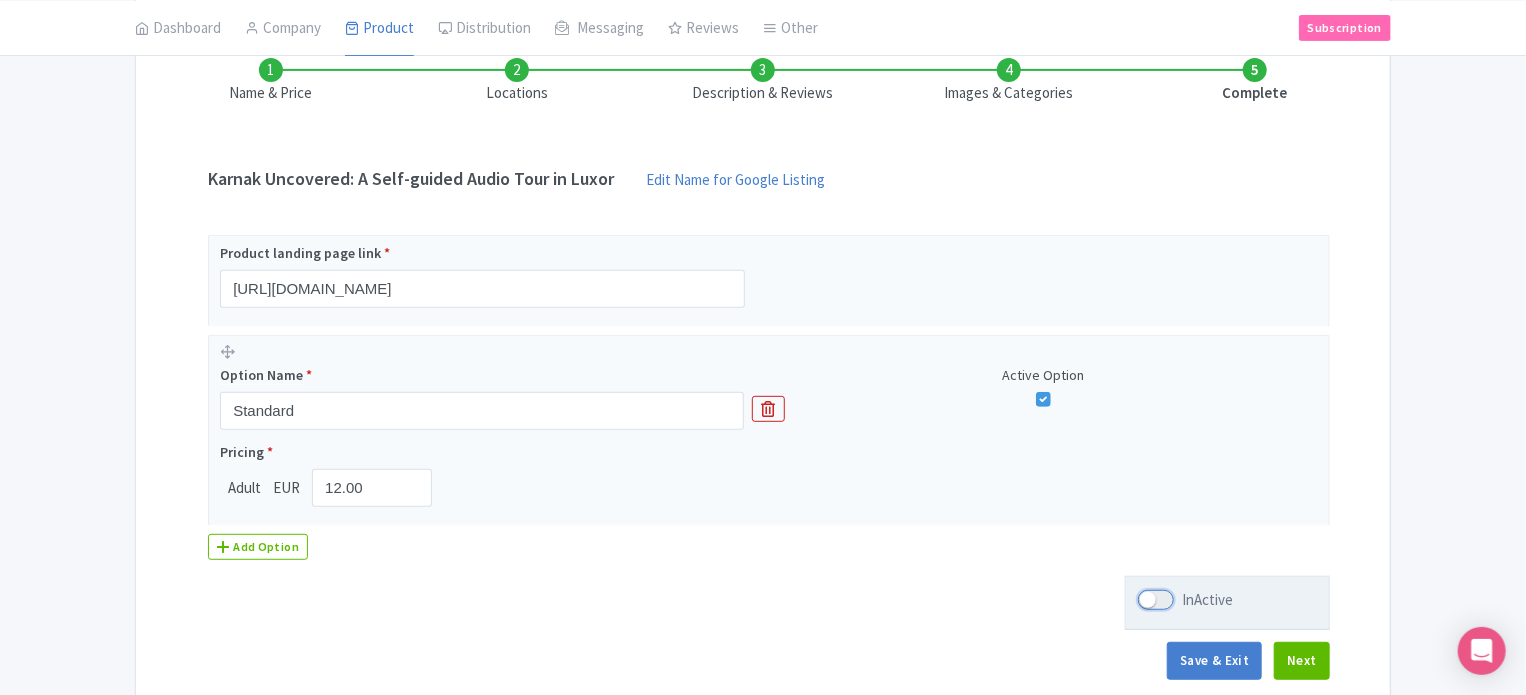 click on "InActive" at bounding box center (1144, 600) 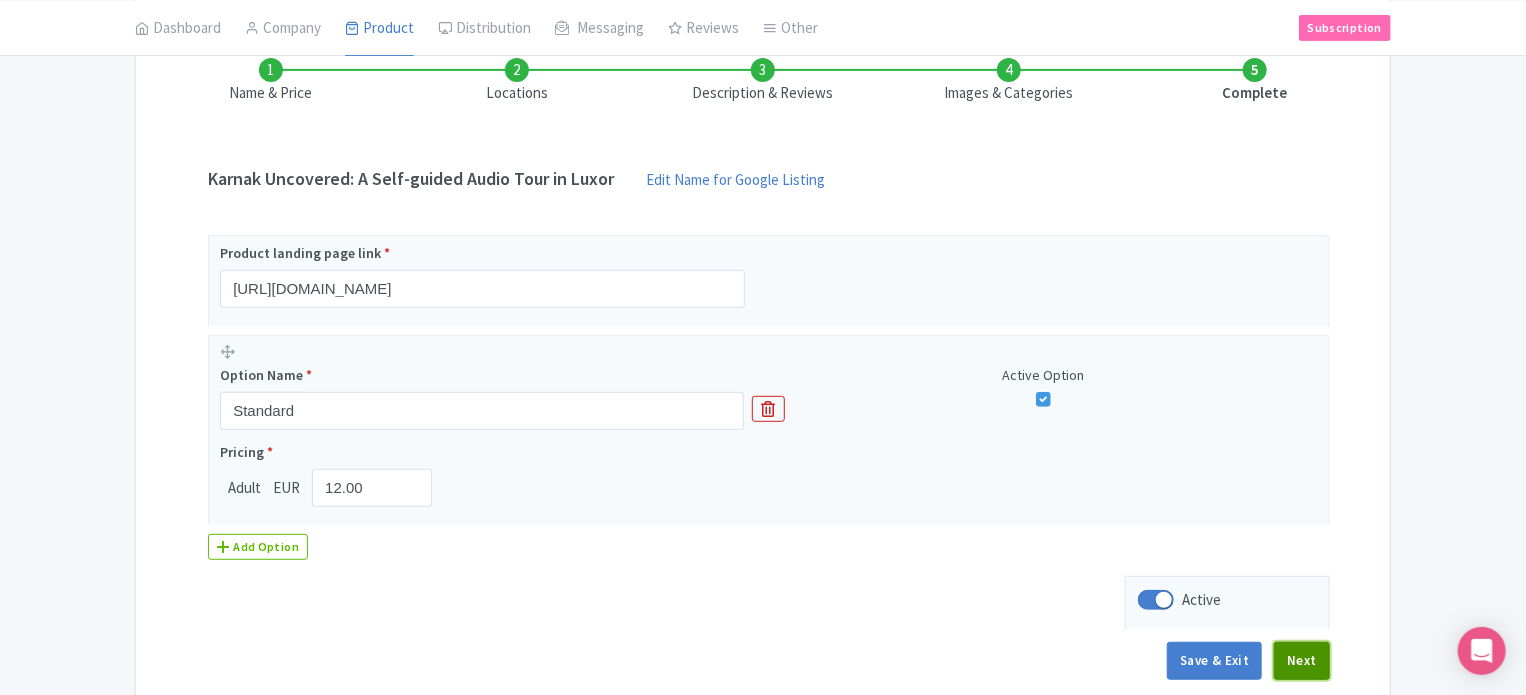 click on "Next" at bounding box center (1302, 661) 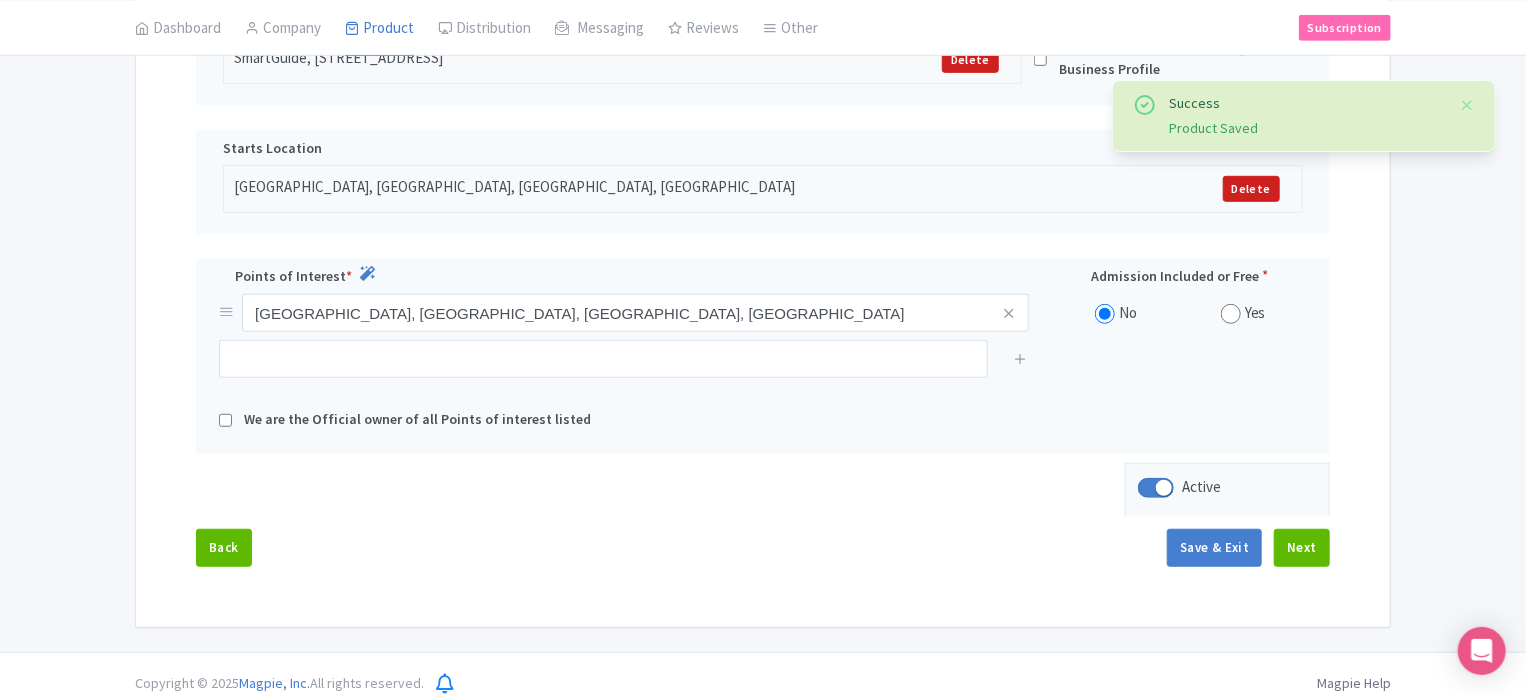 scroll, scrollTop: 516, scrollLeft: 0, axis: vertical 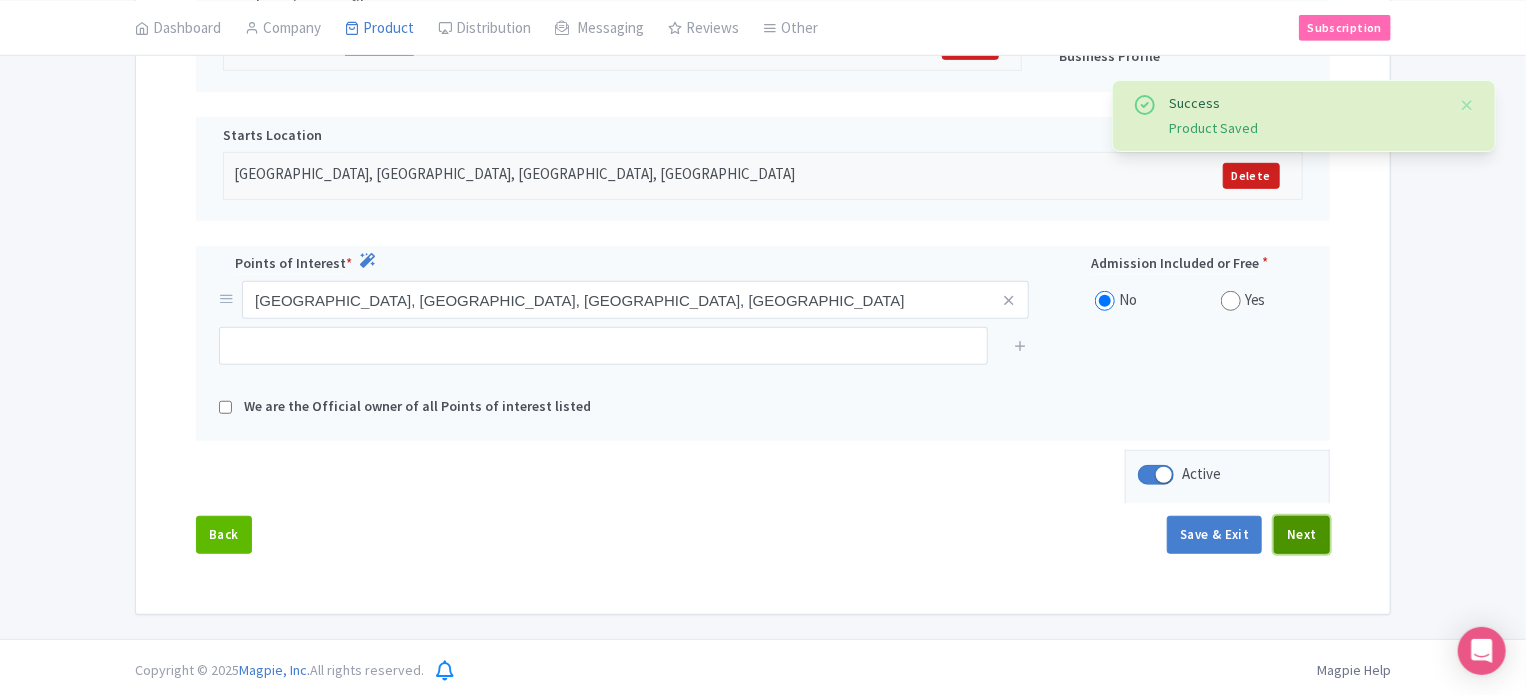 click on "Next" at bounding box center (1302, 535) 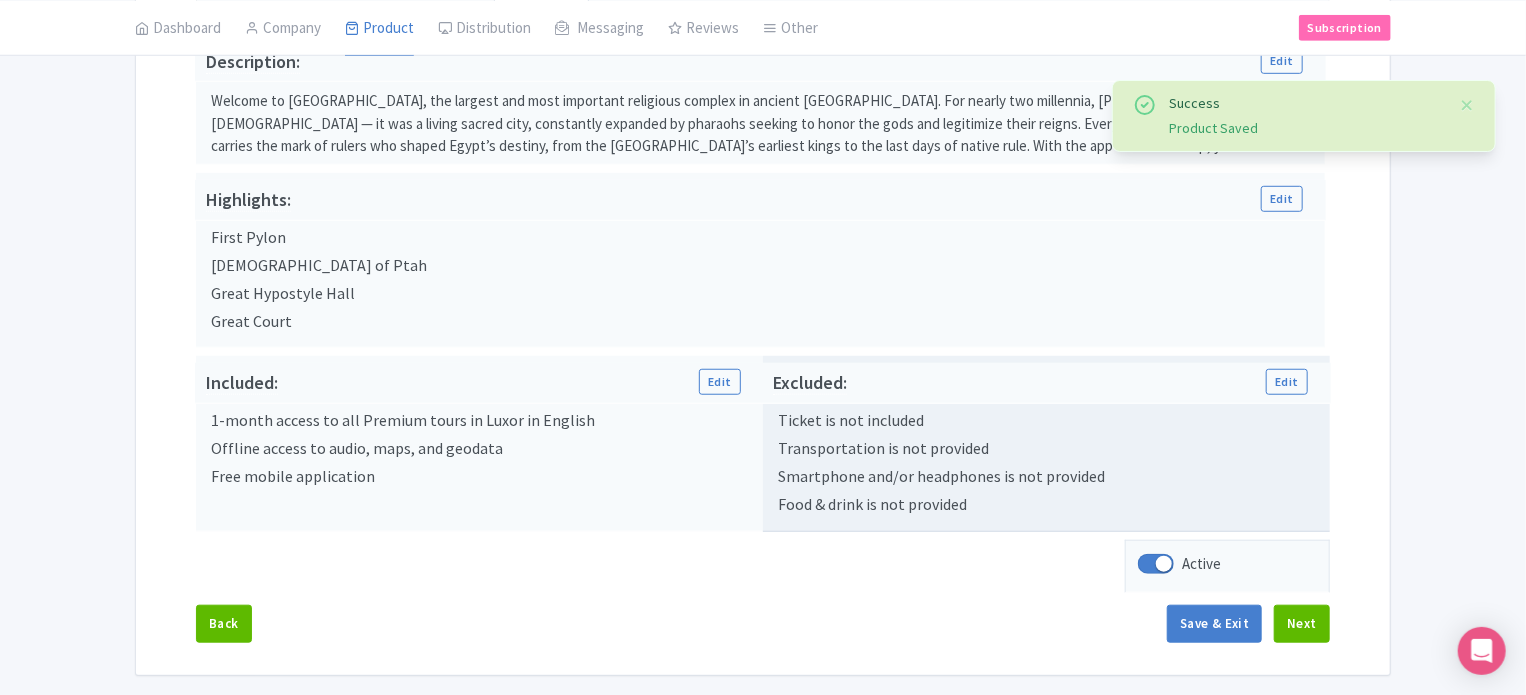 scroll, scrollTop: 687, scrollLeft: 0, axis: vertical 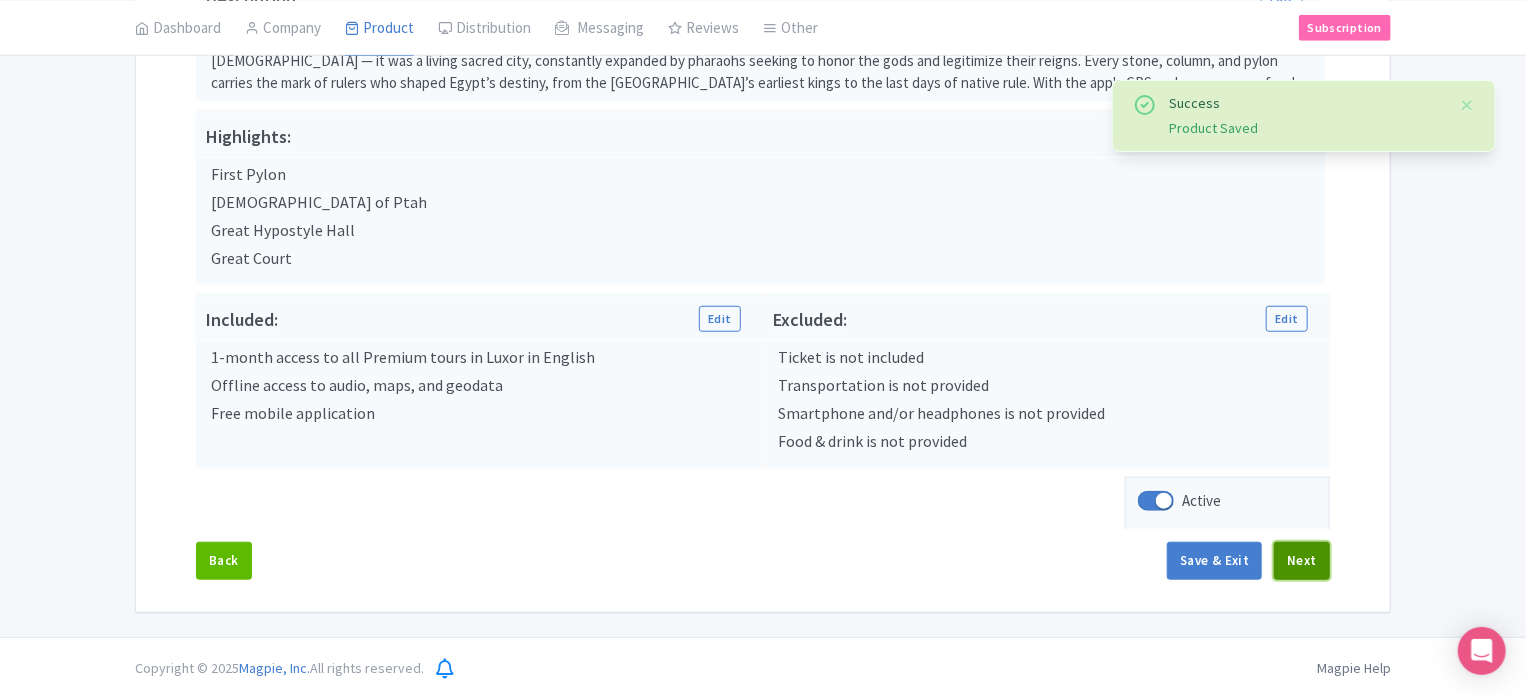 click on "Next" at bounding box center [1302, 561] 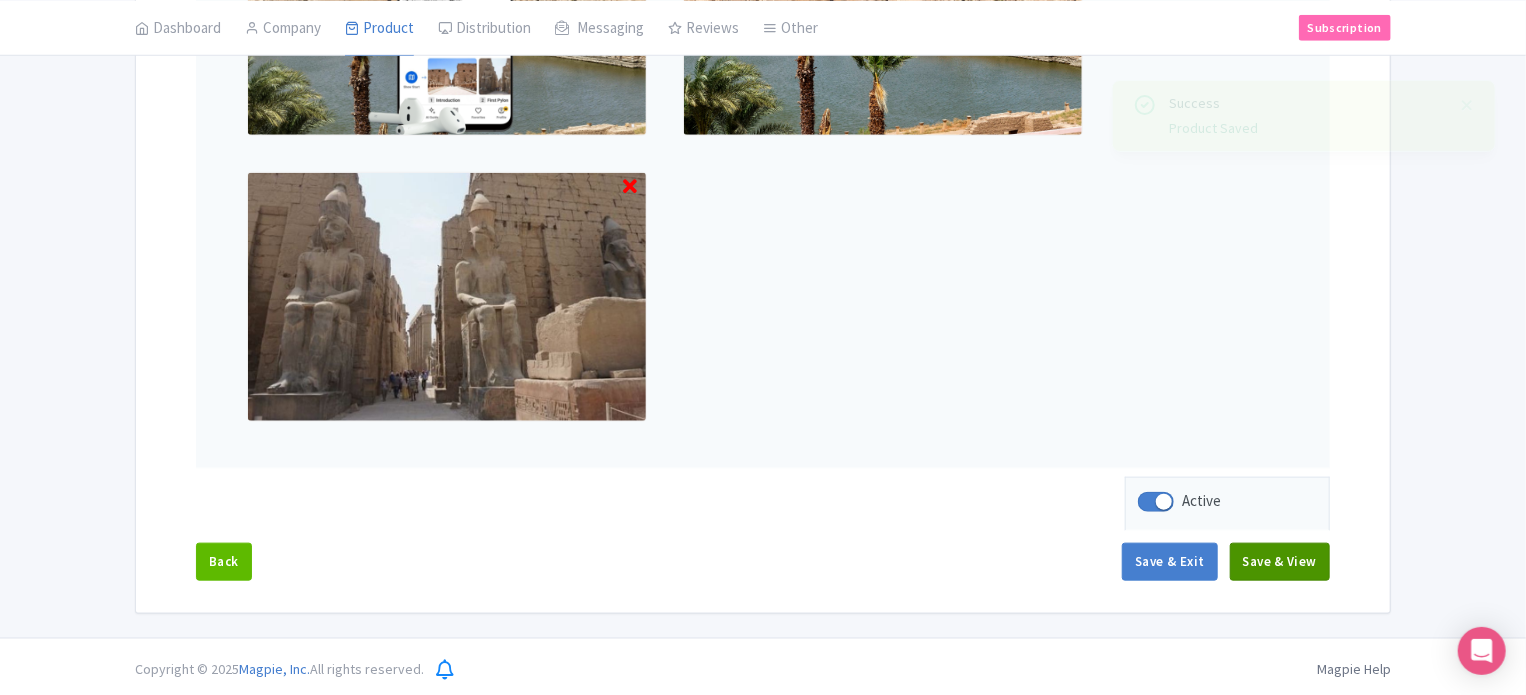 scroll, scrollTop: 837, scrollLeft: 0, axis: vertical 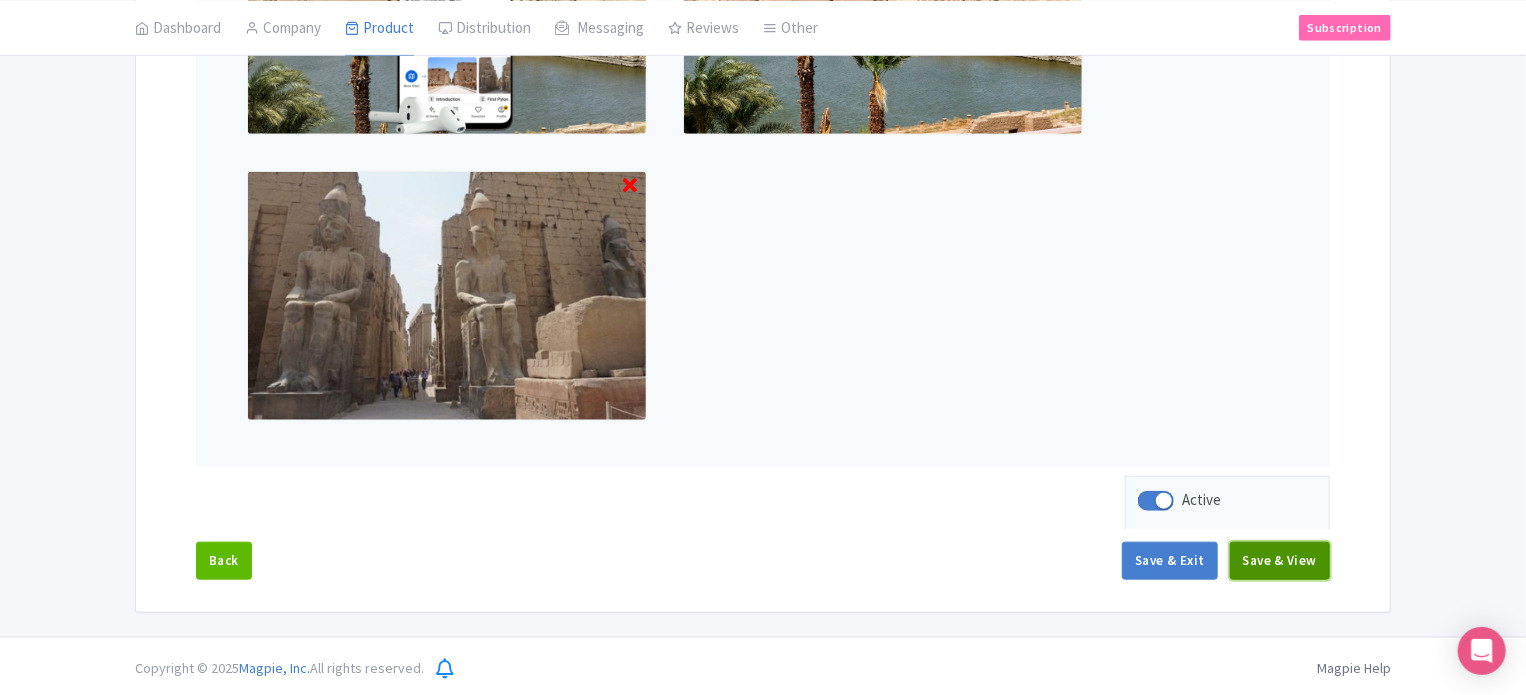 click on "Save & View" at bounding box center [1280, 561] 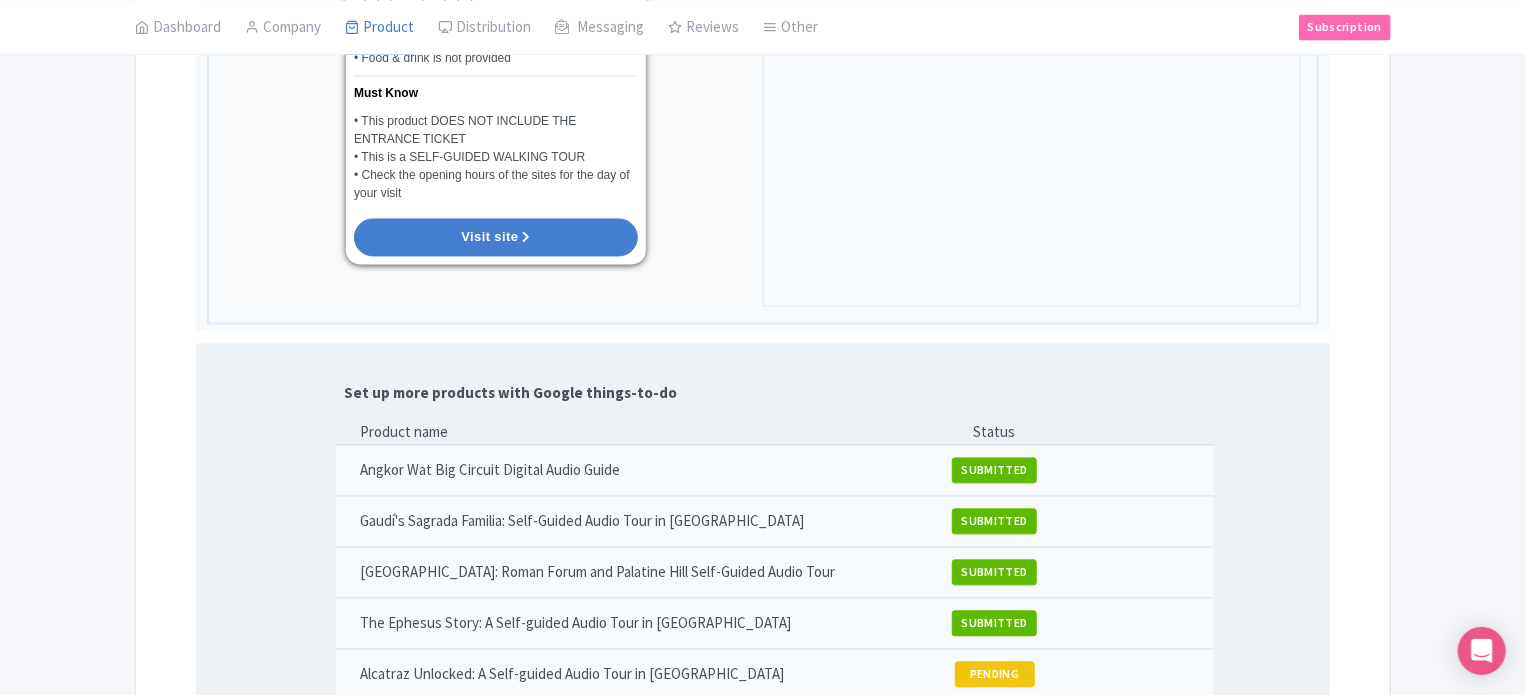 scroll, scrollTop: 2237, scrollLeft: 0, axis: vertical 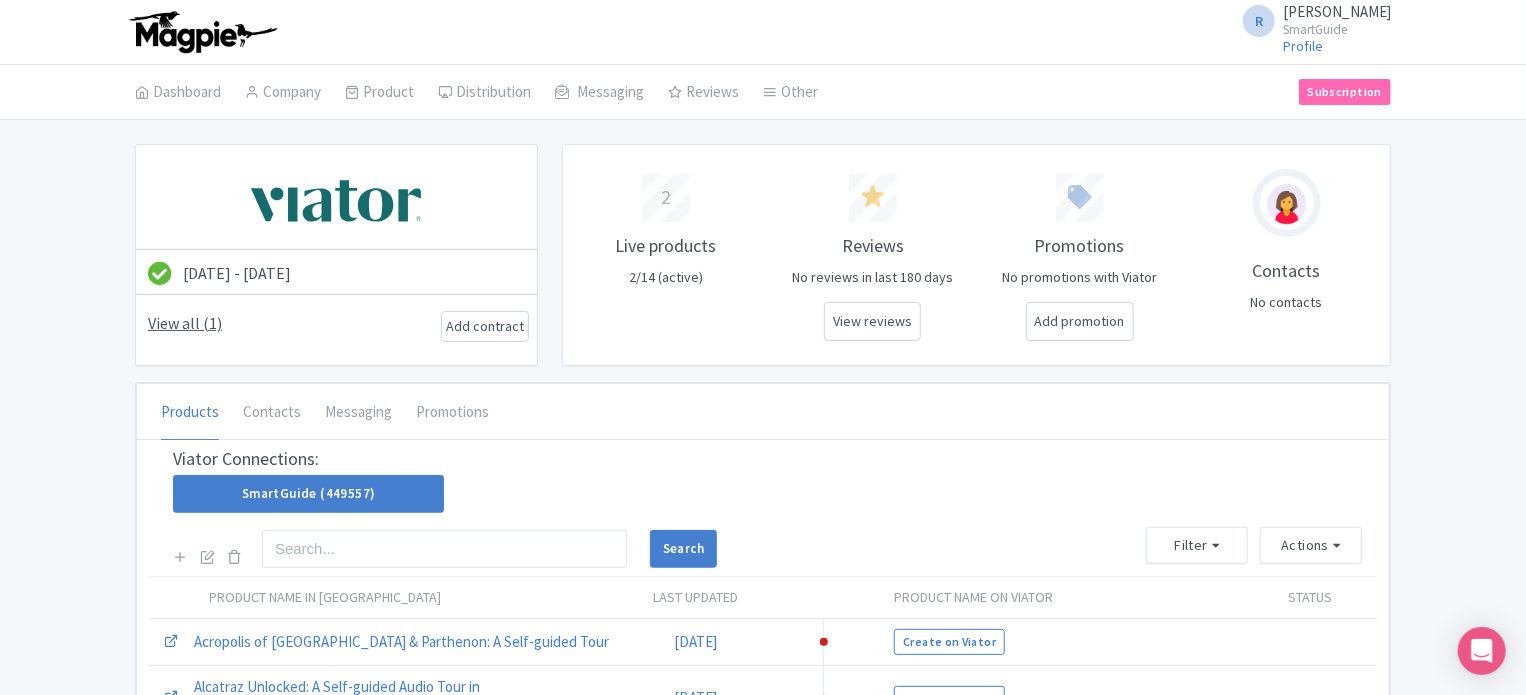 click on "View all (1)" at bounding box center (185, 323) 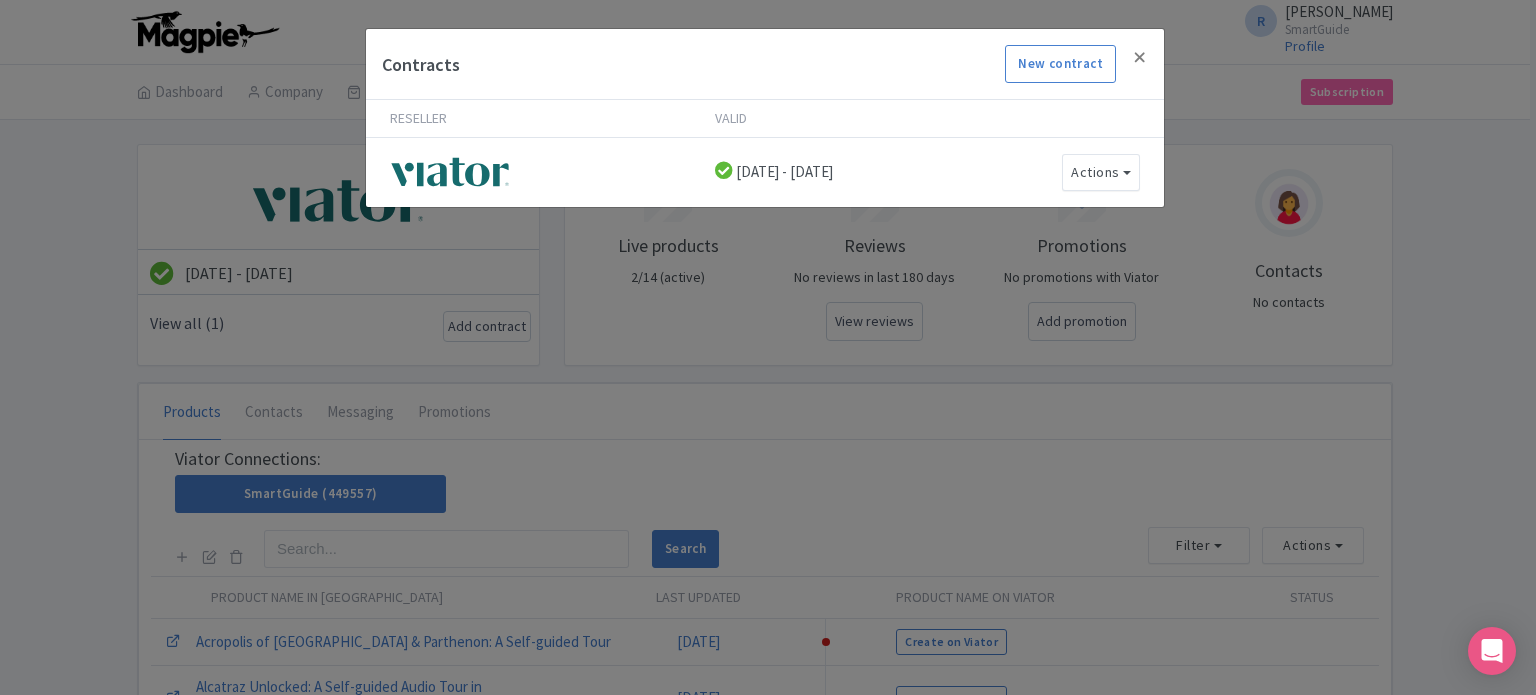 click on "Contracts
New contract
Reseller
Valid
[DATE] - [DATE]
Actions
Edit contract
Delete Contract" at bounding box center (768, 347) 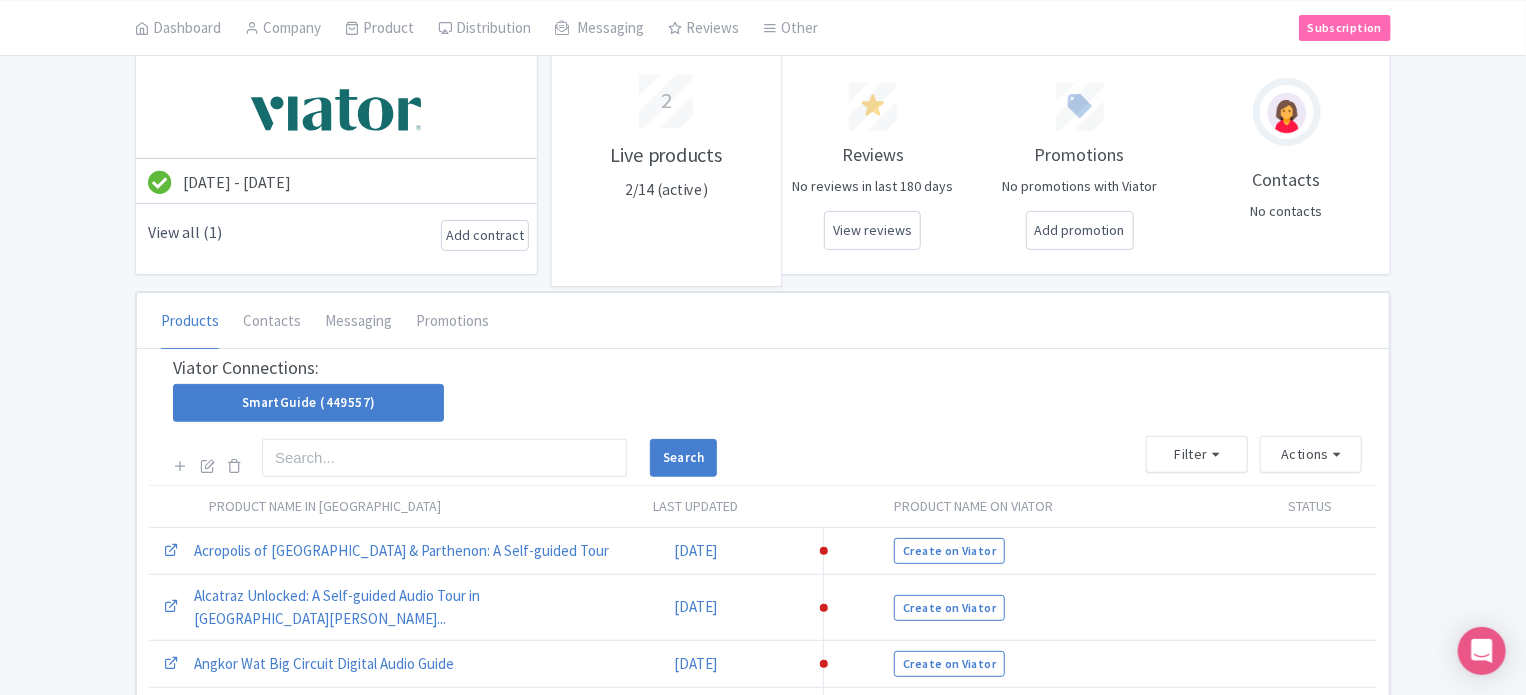 scroll, scrollTop: 600, scrollLeft: 0, axis: vertical 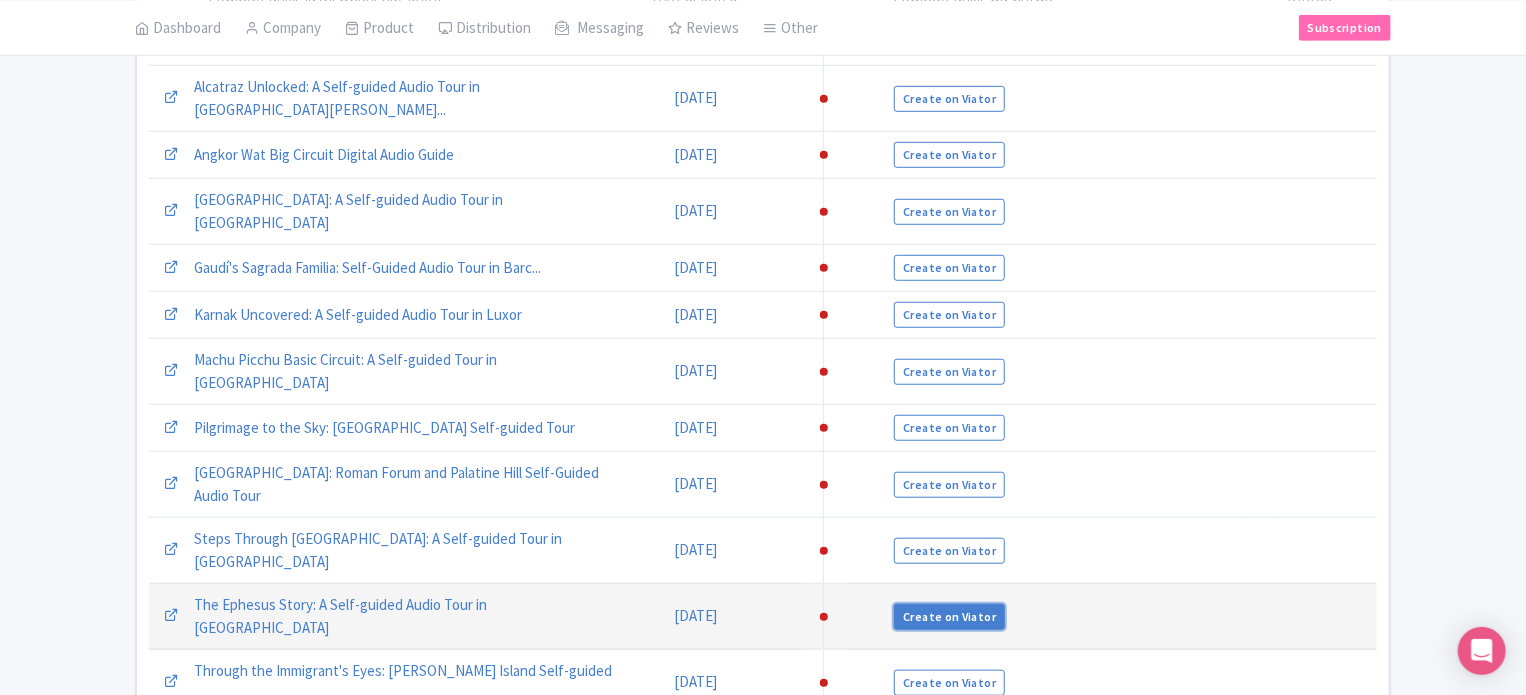 click on "Create on Viator" at bounding box center [949, 617] 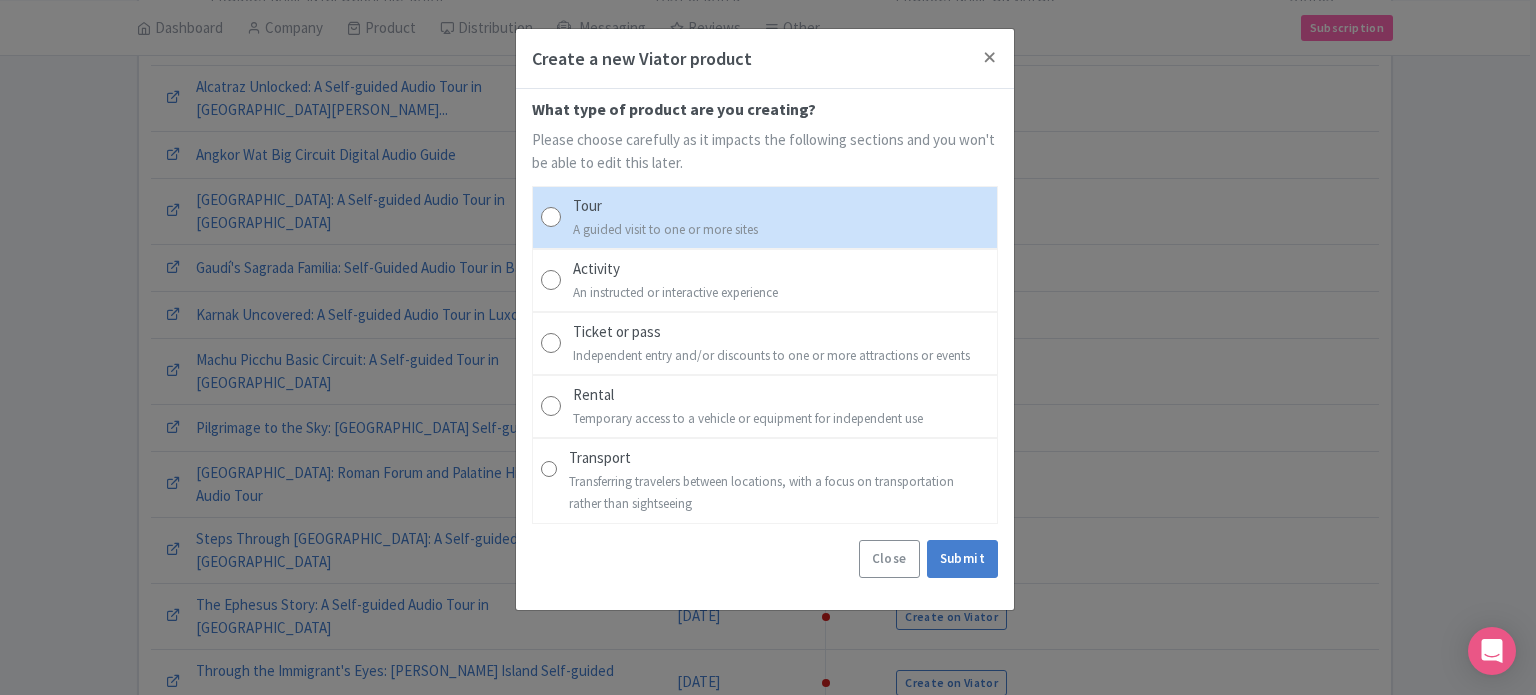 click on "Tour" at bounding box center (665, 206) 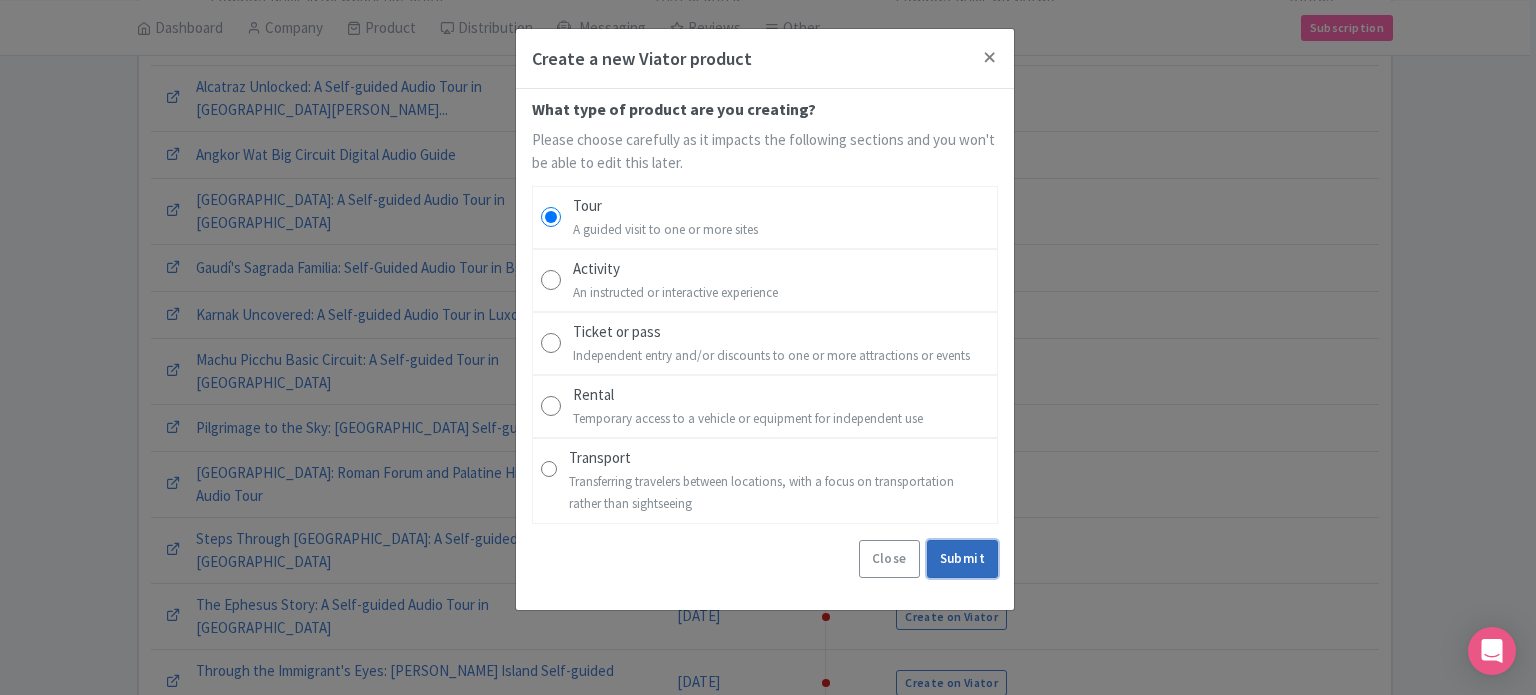 click on "Submit" at bounding box center (962, 559) 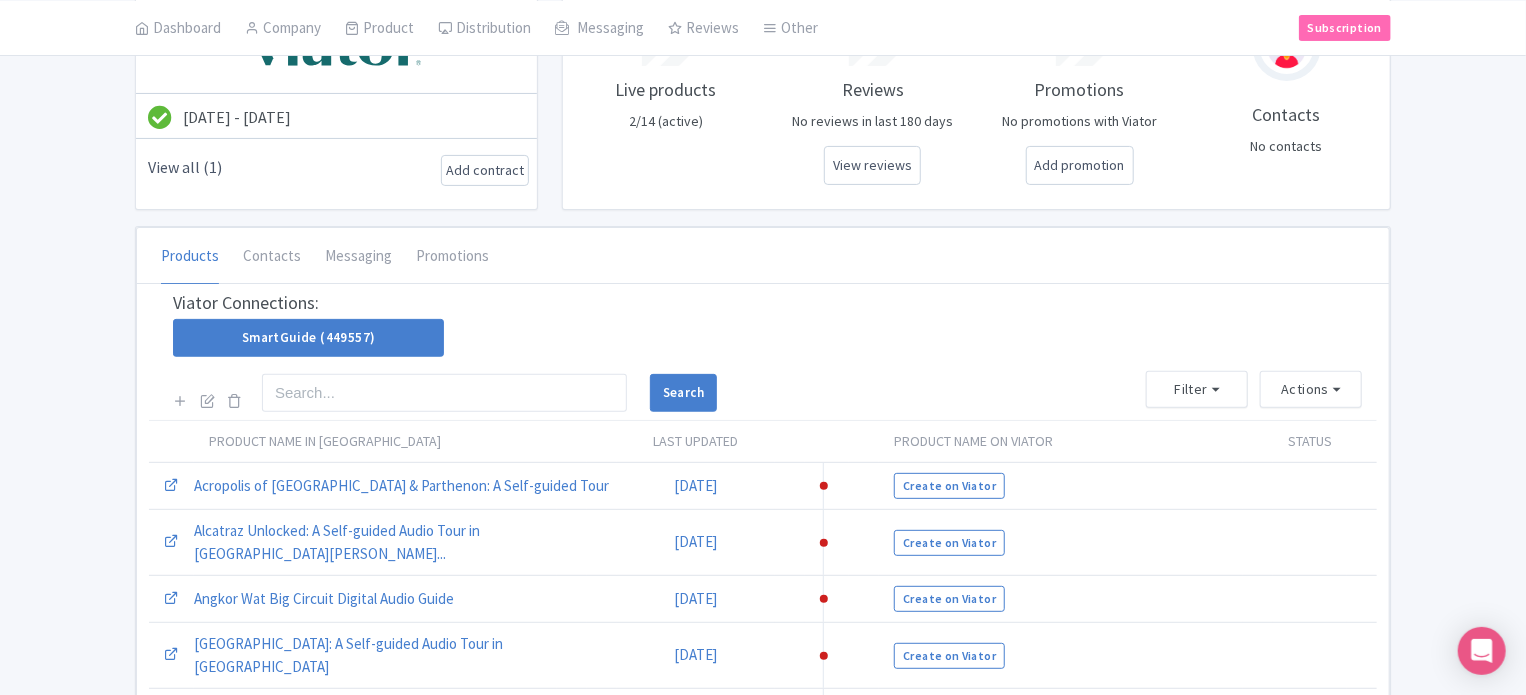 scroll, scrollTop: 500, scrollLeft: 0, axis: vertical 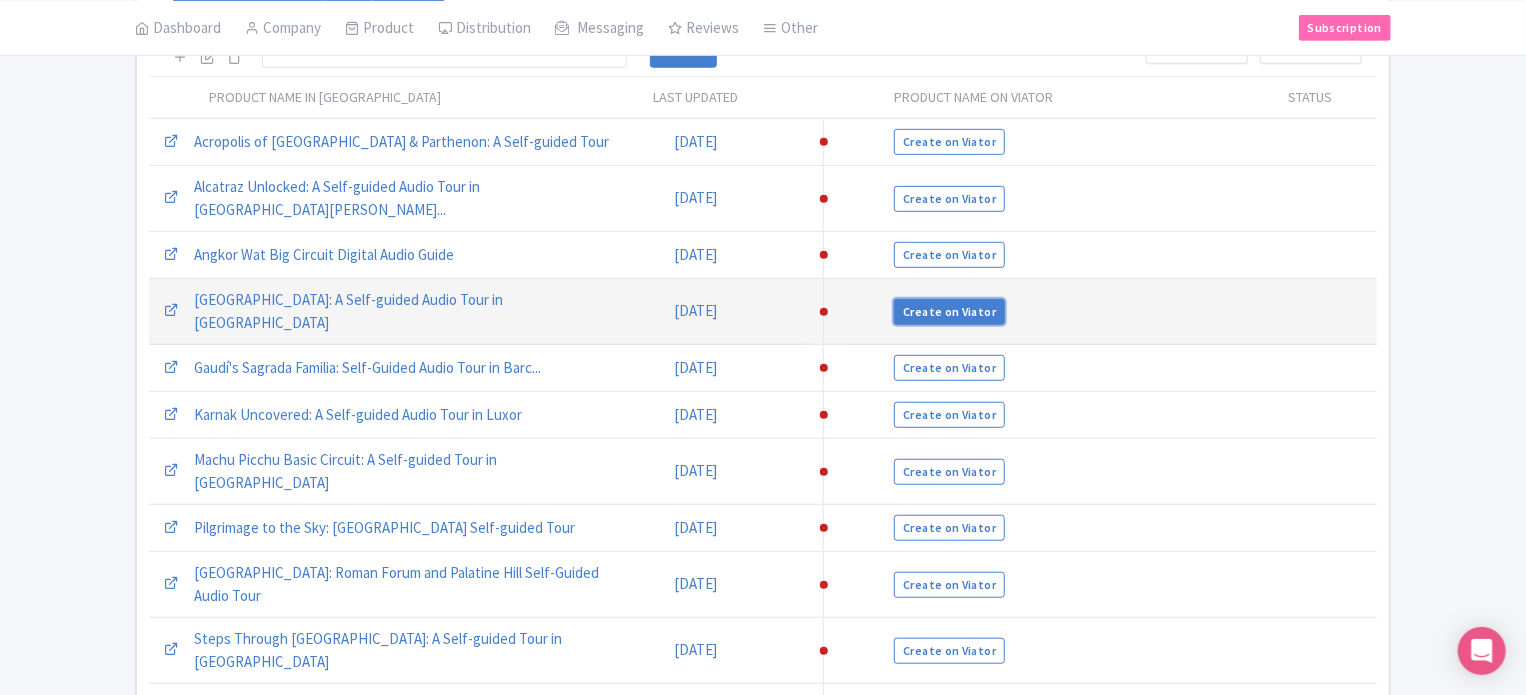 click on "Create on Viator" at bounding box center [949, 312] 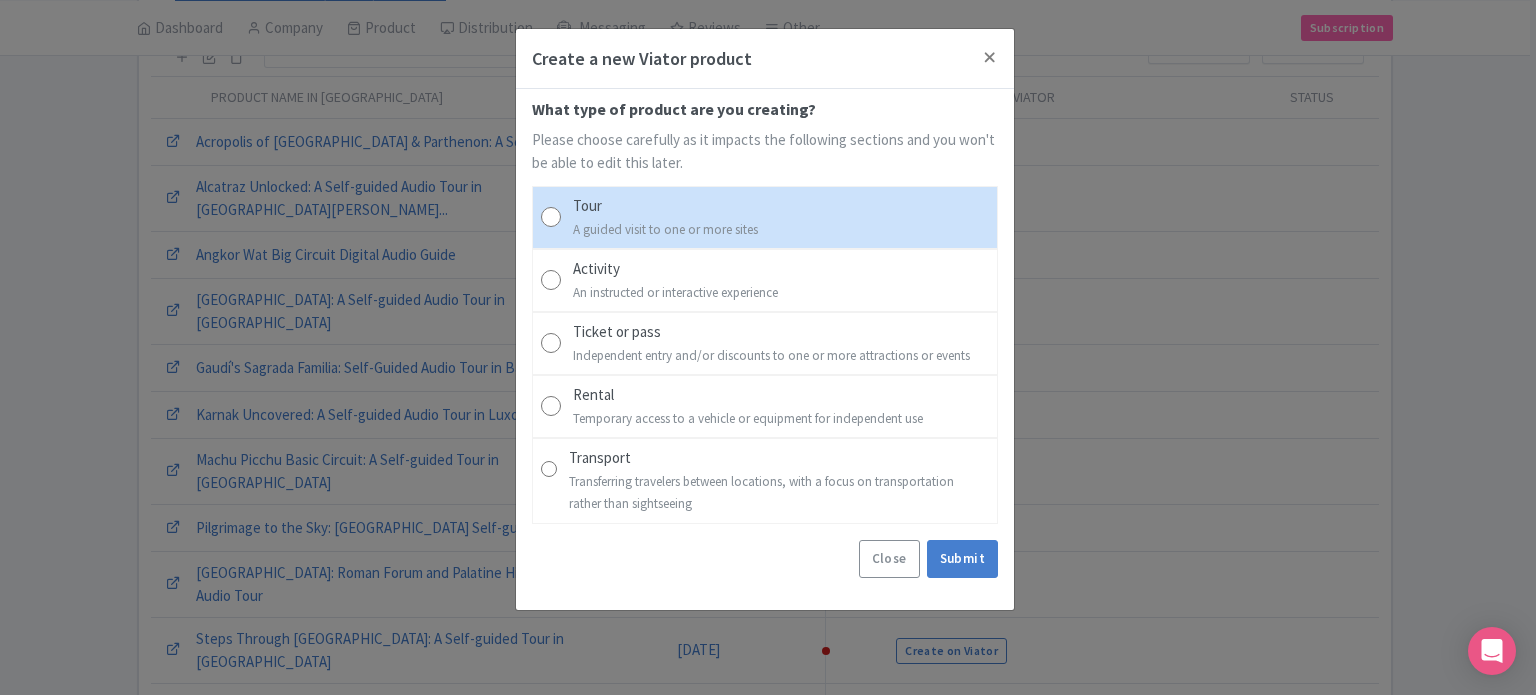 click on "A guided visit to one or more sites" at bounding box center (665, 229) 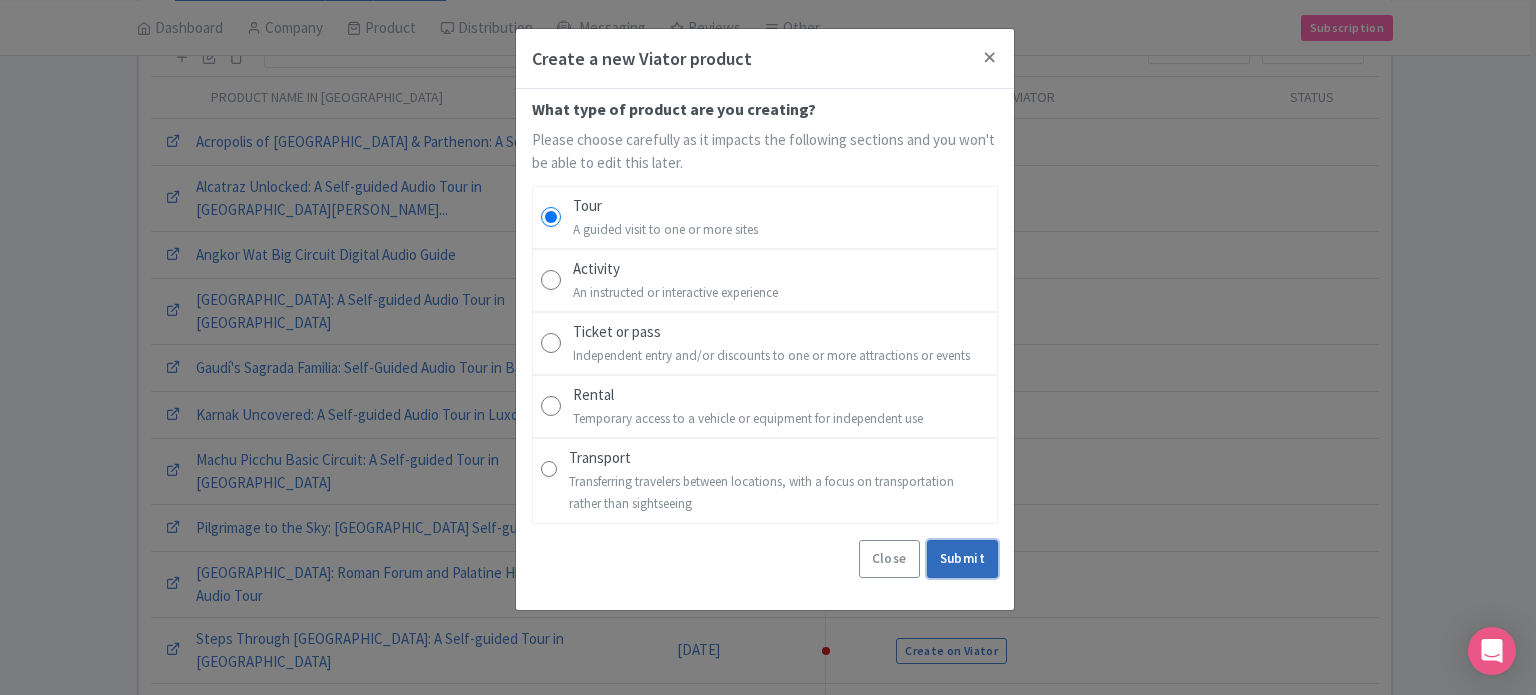 click on "Submit" at bounding box center [962, 559] 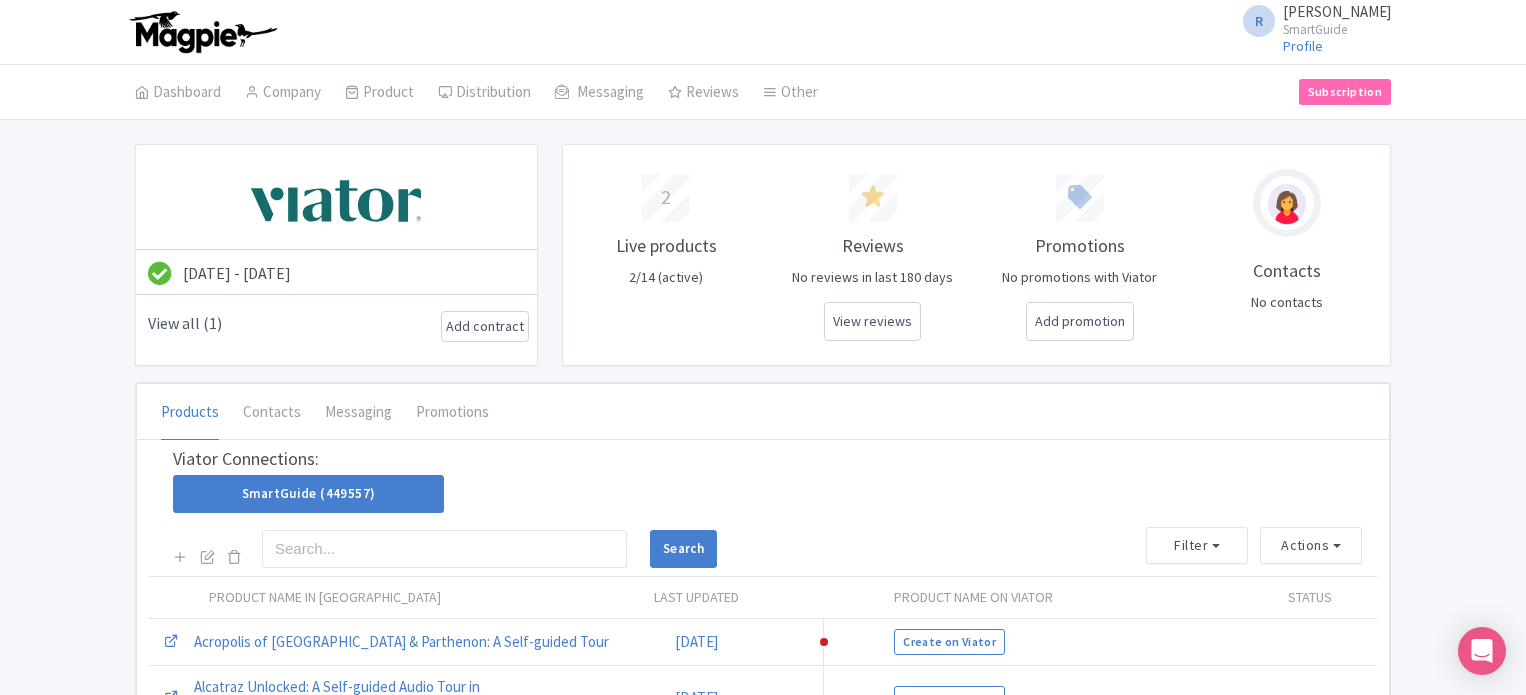 scroll, scrollTop: 0, scrollLeft: 0, axis: both 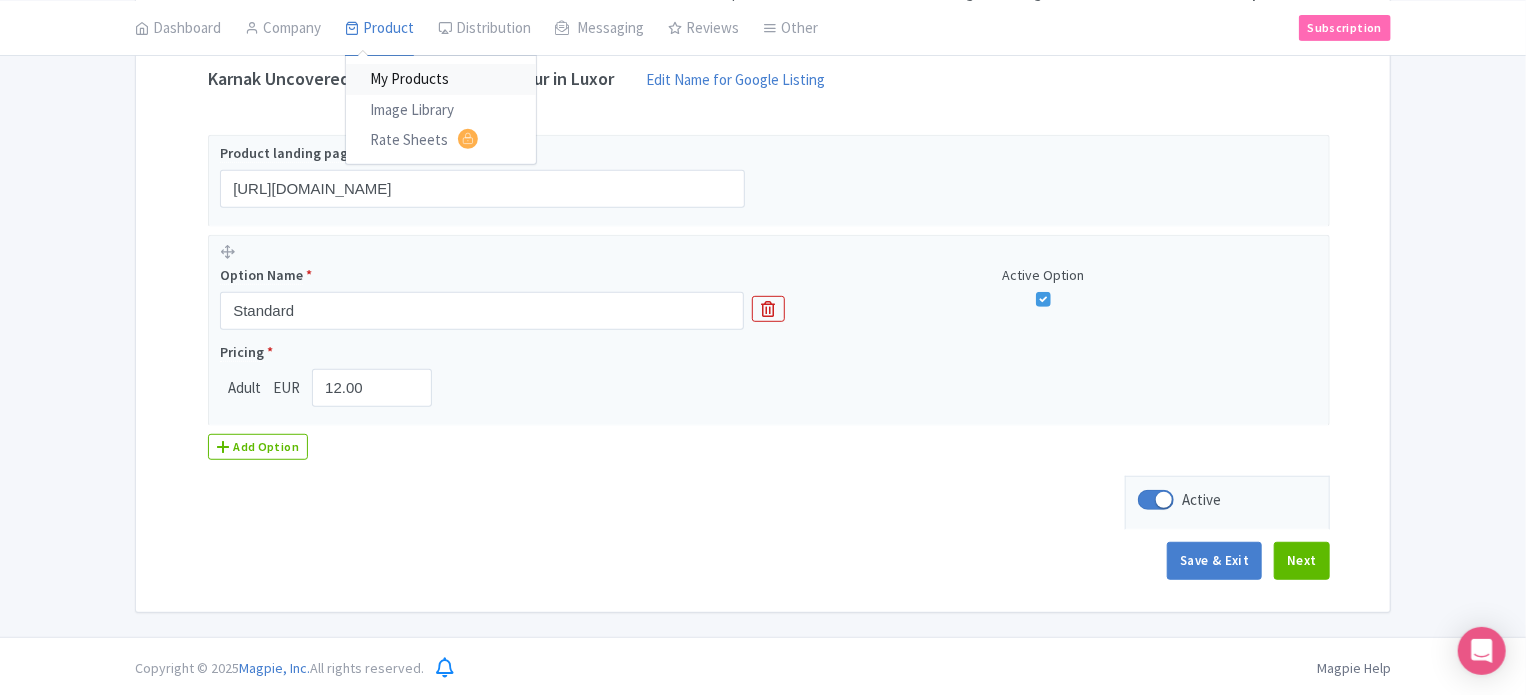 click on "My Products" at bounding box center (441, 79) 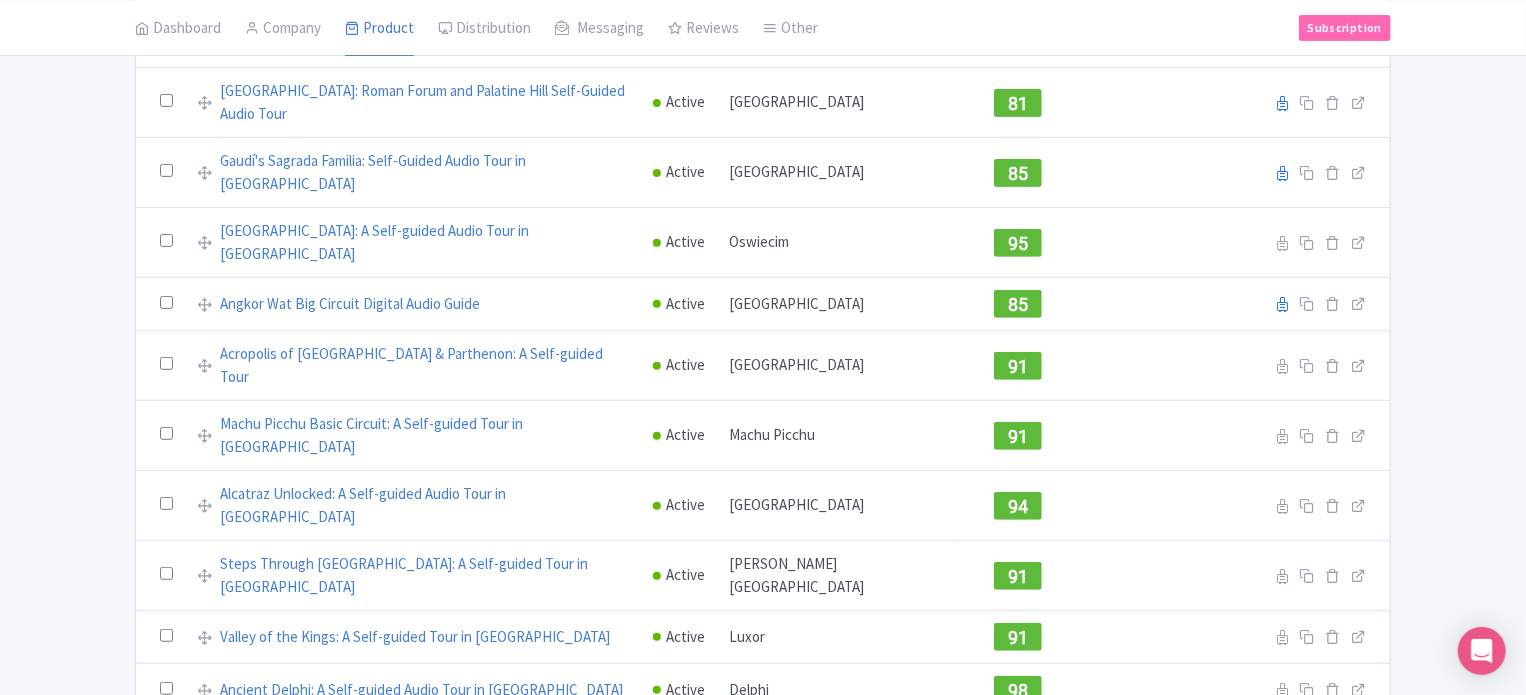 scroll, scrollTop: 0, scrollLeft: 0, axis: both 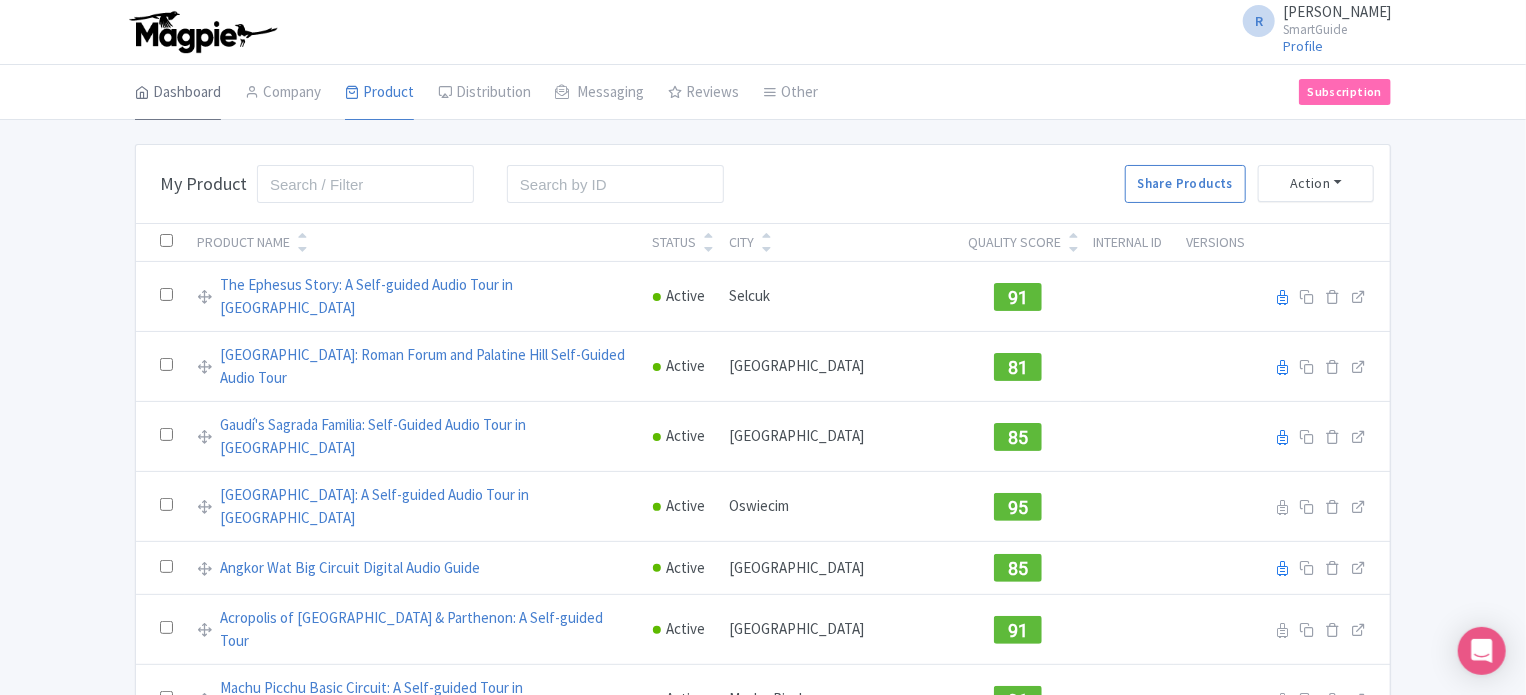click on "Dashboard" at bounding box center [178, 93] 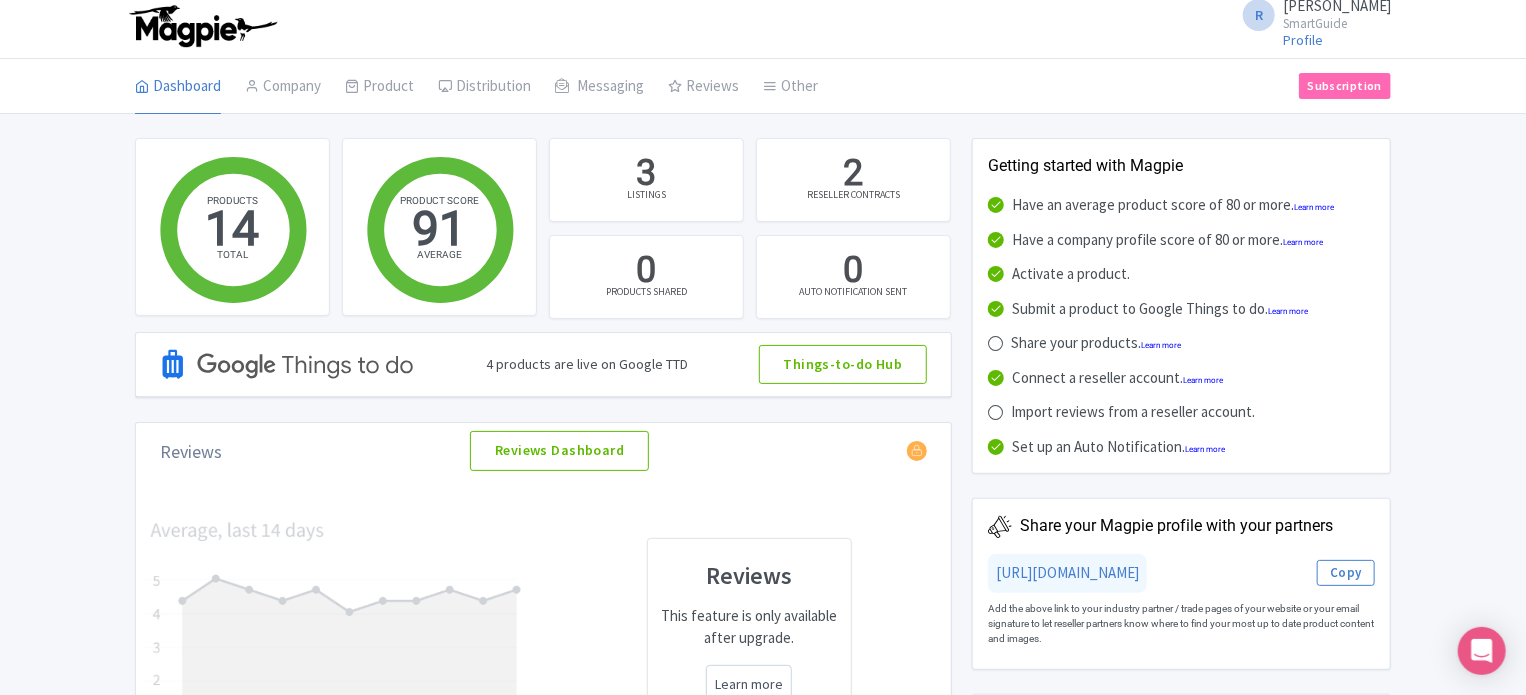 scroll, scrollTop: 0, scrollLeft: 0, axis: both 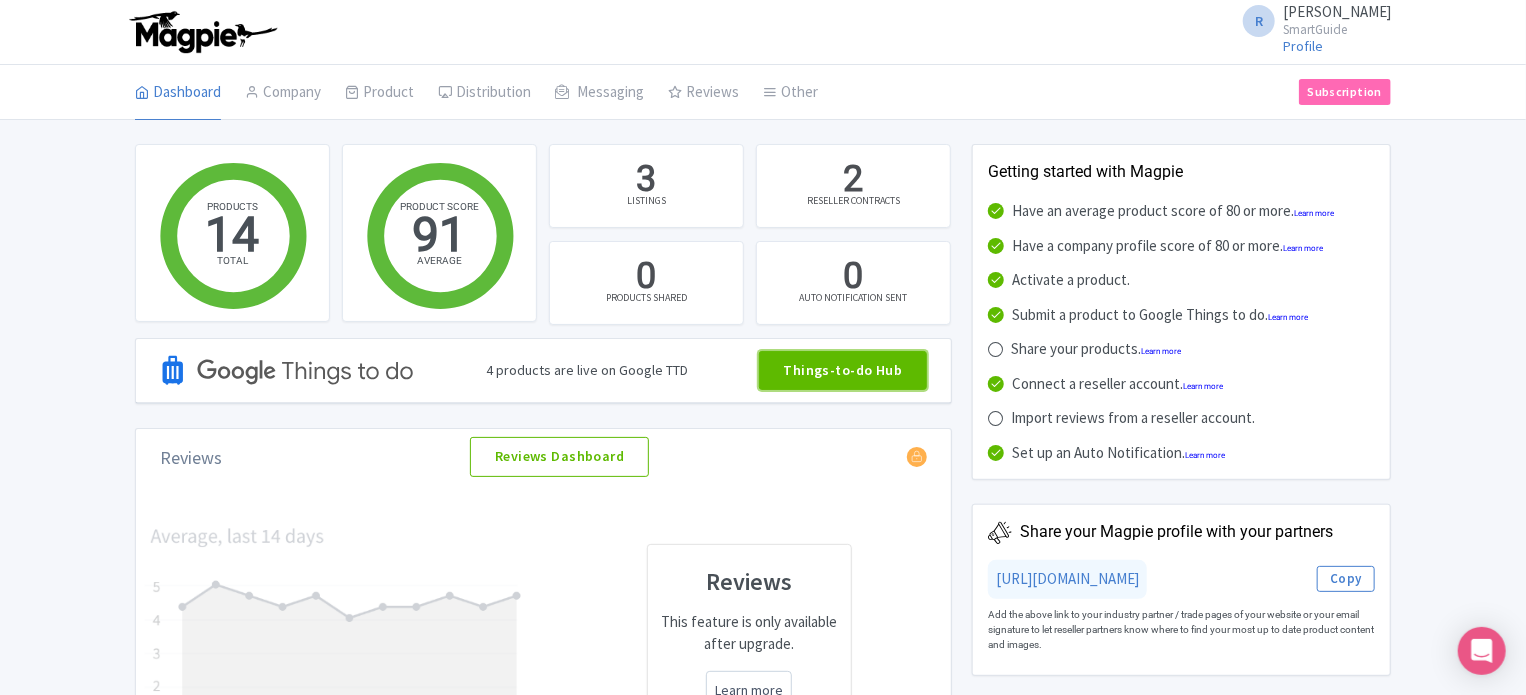 click on "Things-to-do Hub" at bounding box center [843, 371] 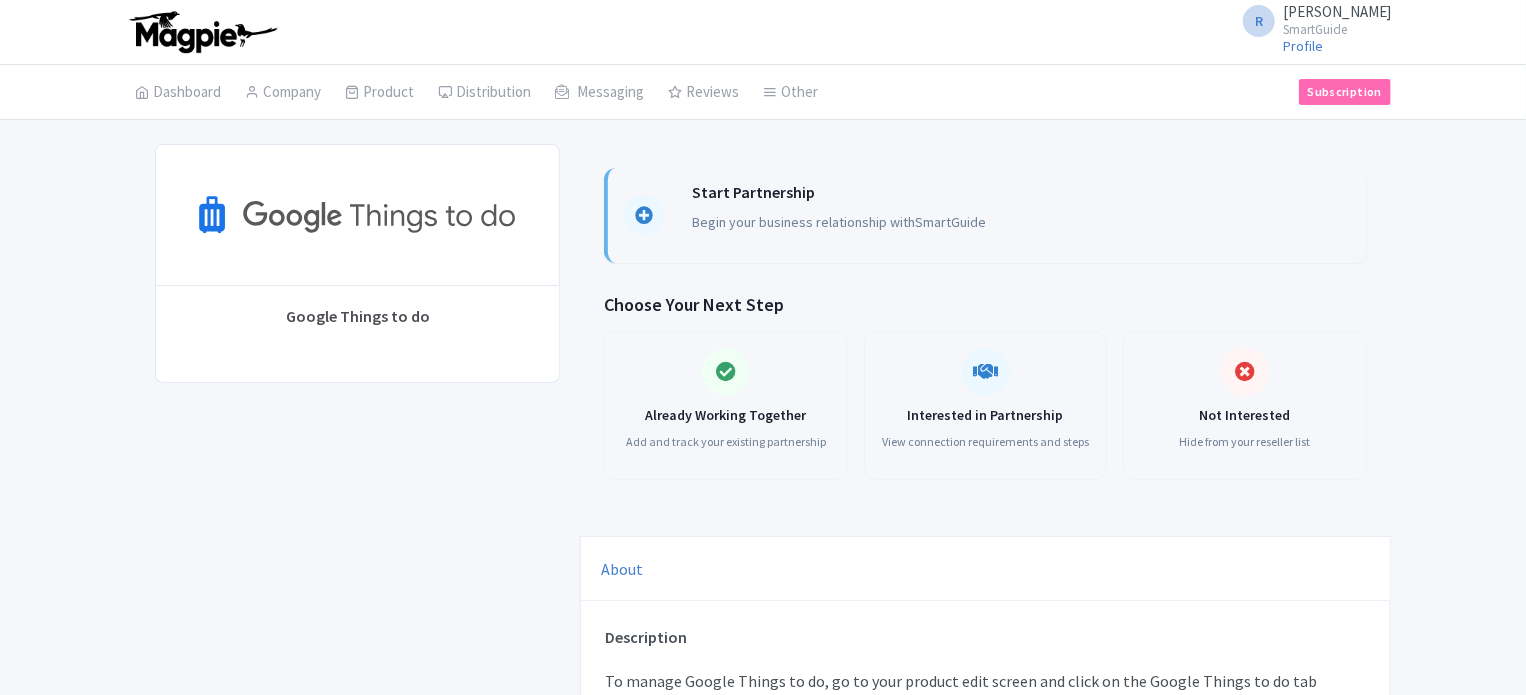 scroll, scrollTop: 138, scrollLeft: 0, axis: vertical 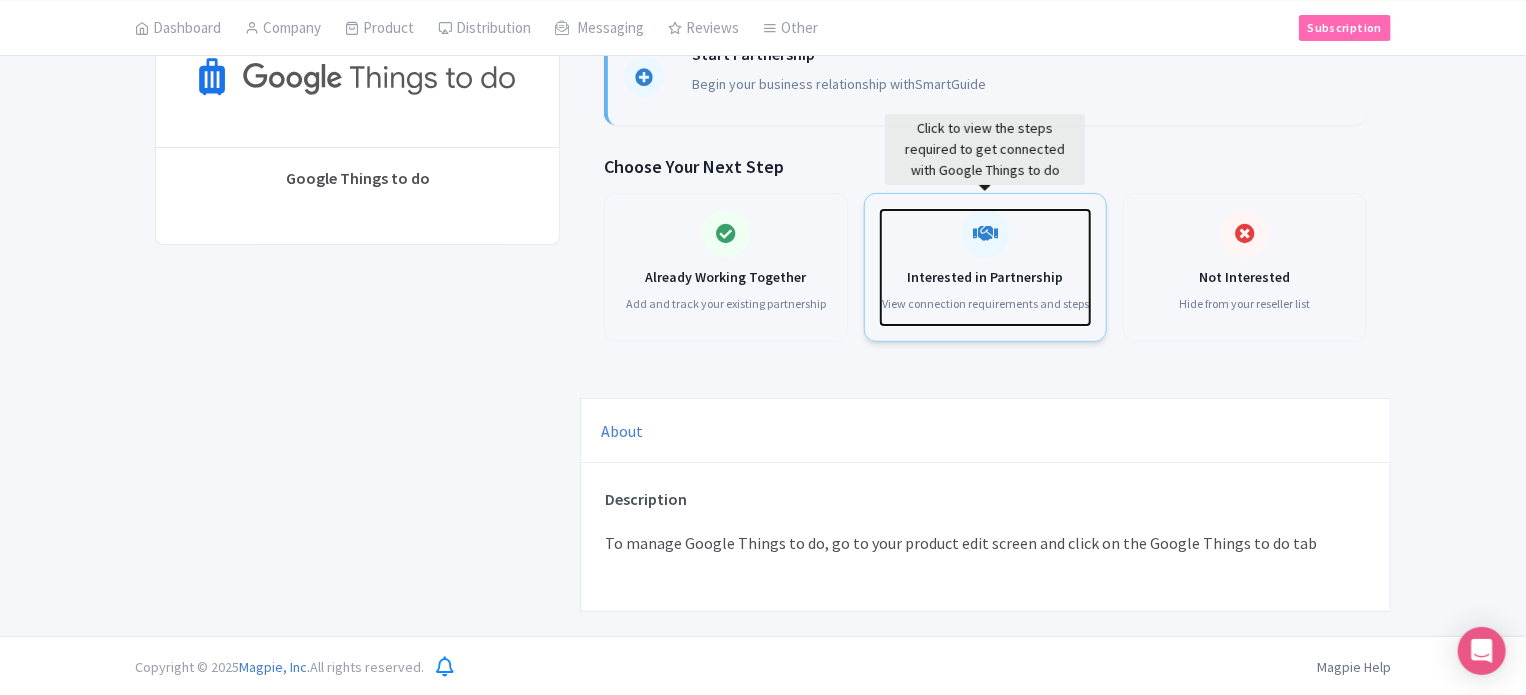 click on "Interested in Partnership
View connection requirements and steps" at bounding box center (986, 267) 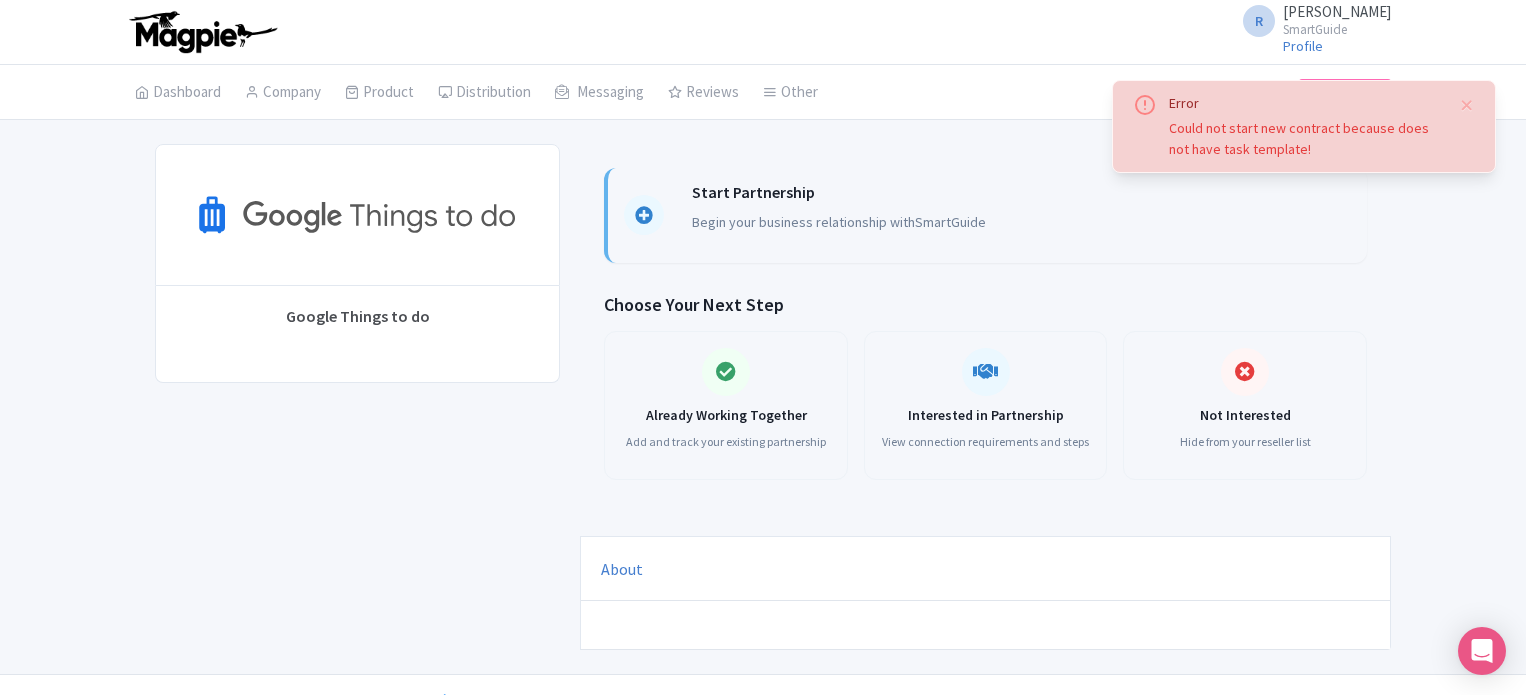 scroll, scrollTop: 0, scrollLeft: 0, axis: both 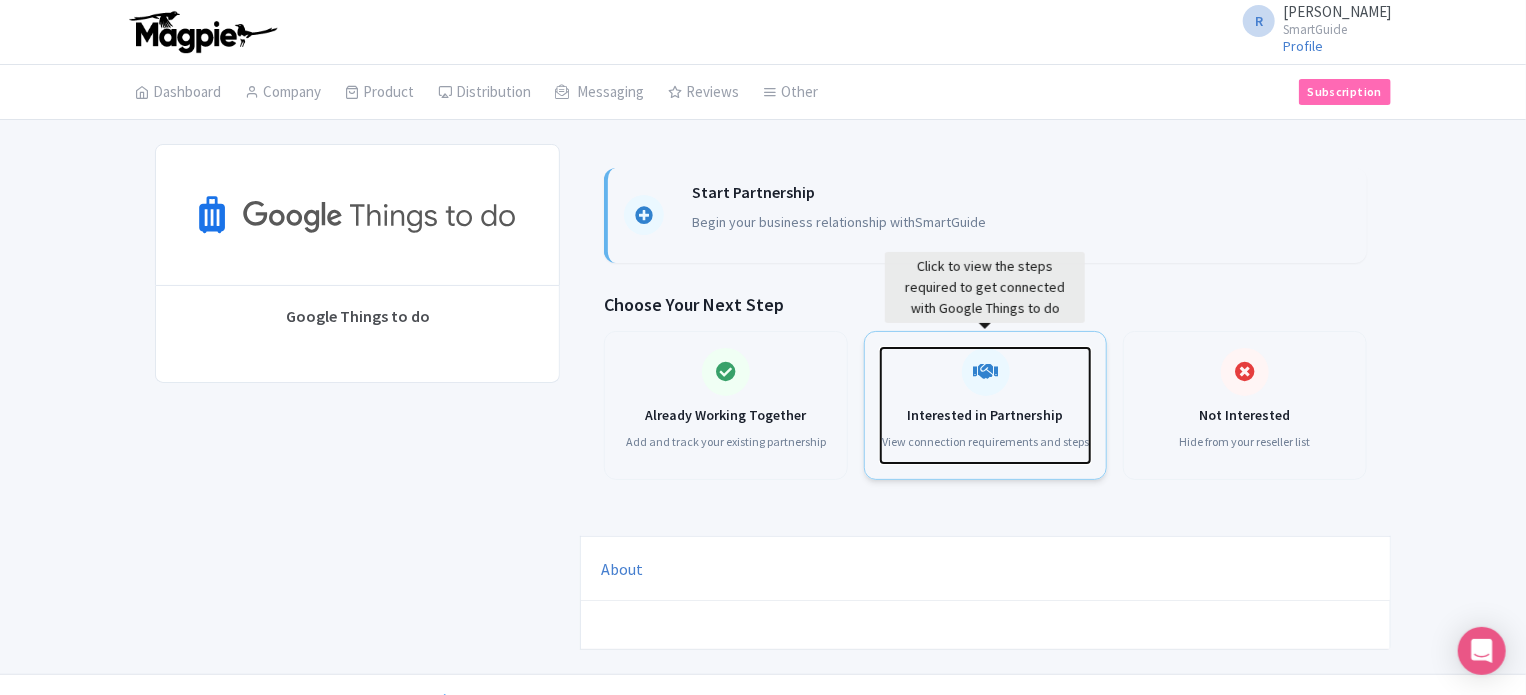 click on "Interested in Partnership
View connection requirements and steps" at bounding box center [986, 405] 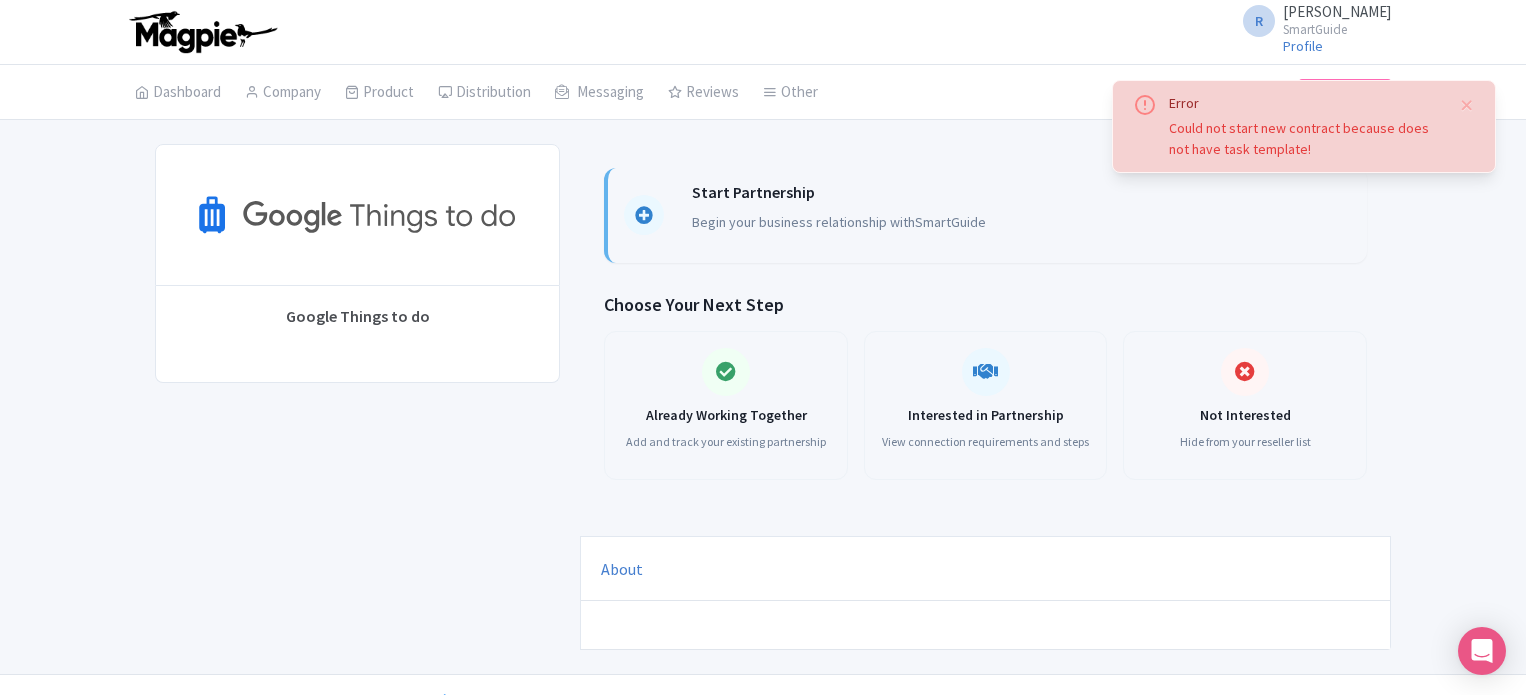 scroll, scrollTop: 0, scrollLeft: 0, axis: both 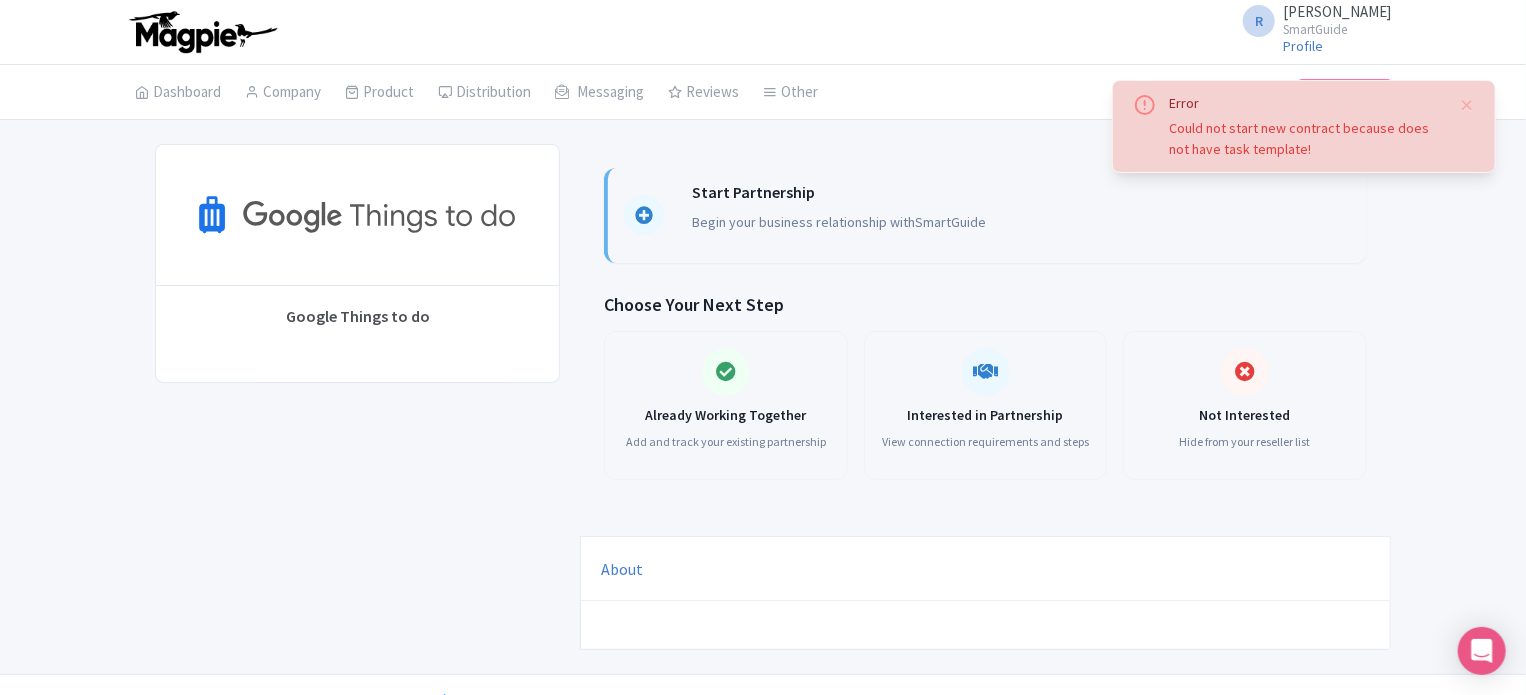 click on "Start Partnership
Begin your business relationship with
SmartGuide" at bounding box center (839, 215) 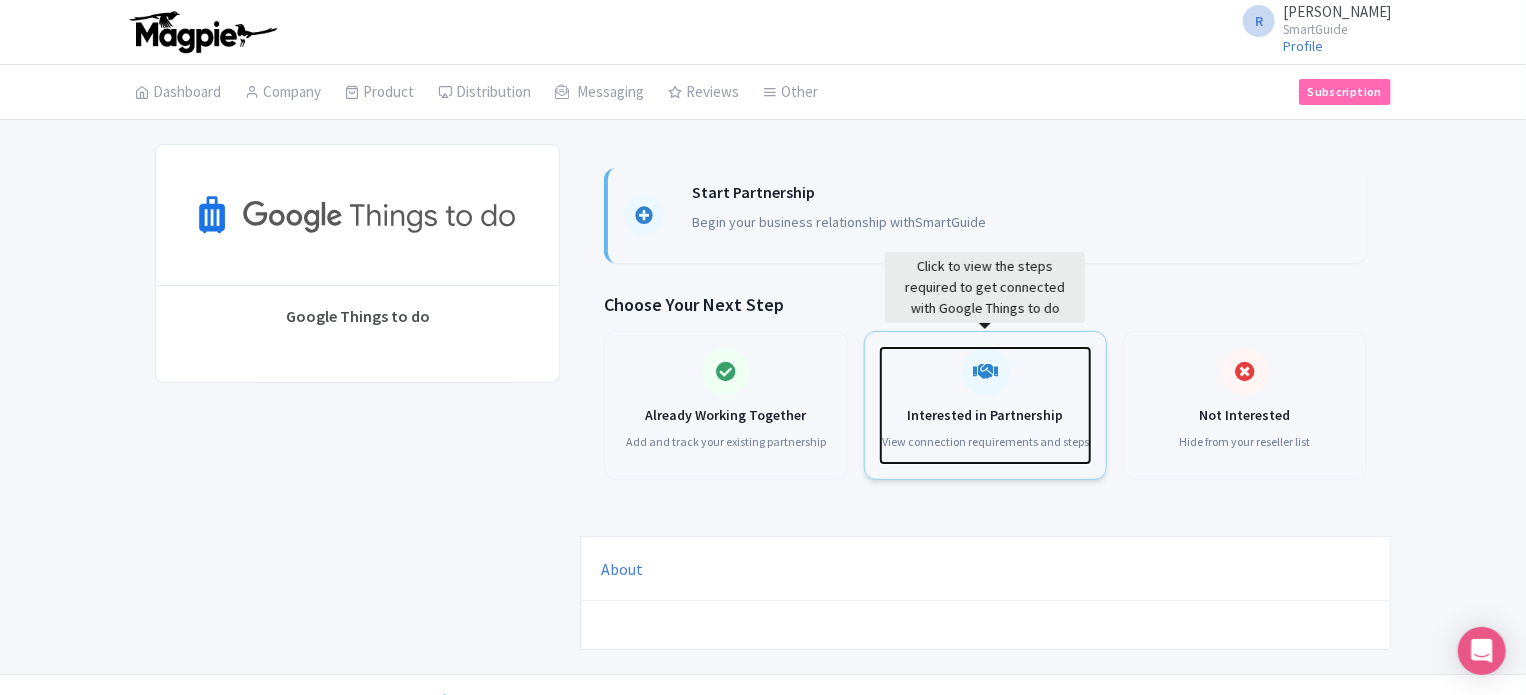 click on "Interested in Partnership
View connection requirements and steps" at bounding box center (986, 405) 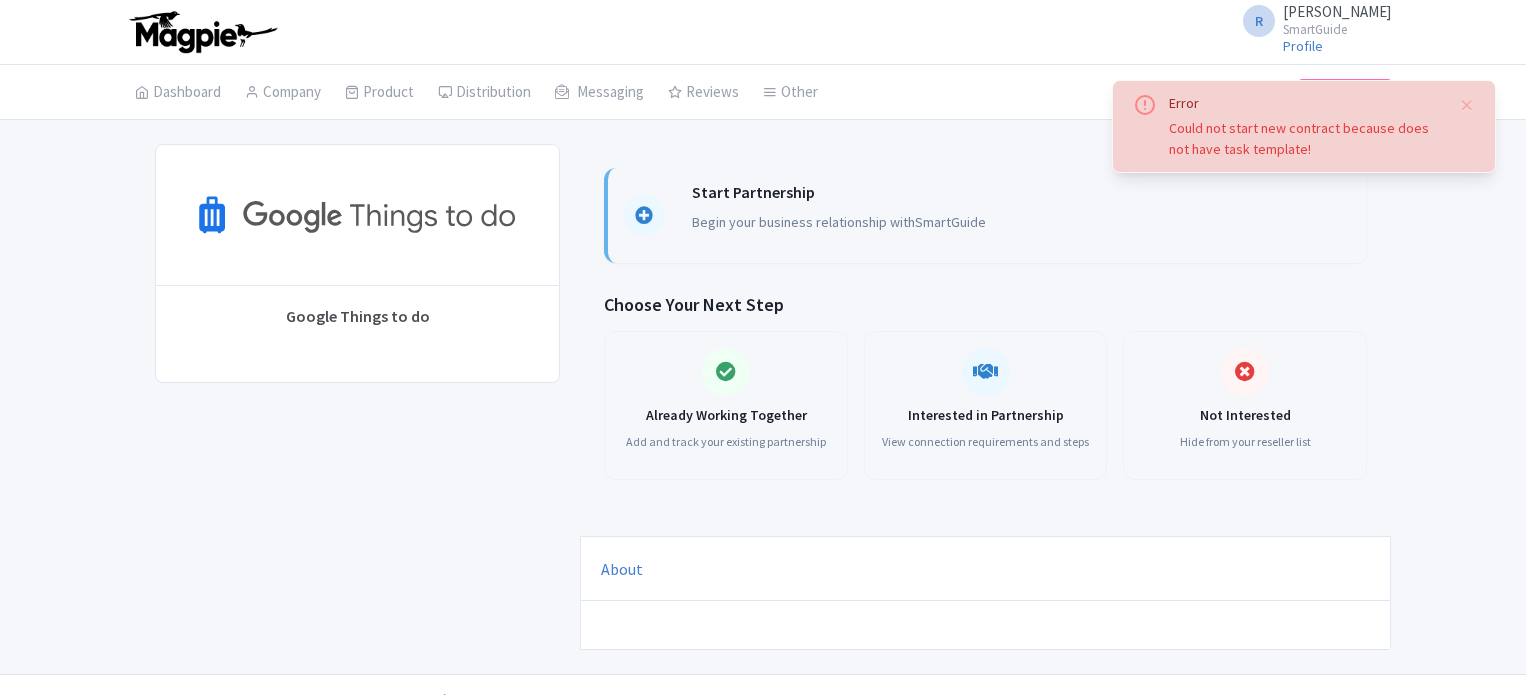 scroll, scrollTop: 0, scrollLeft: 0, axis: both 